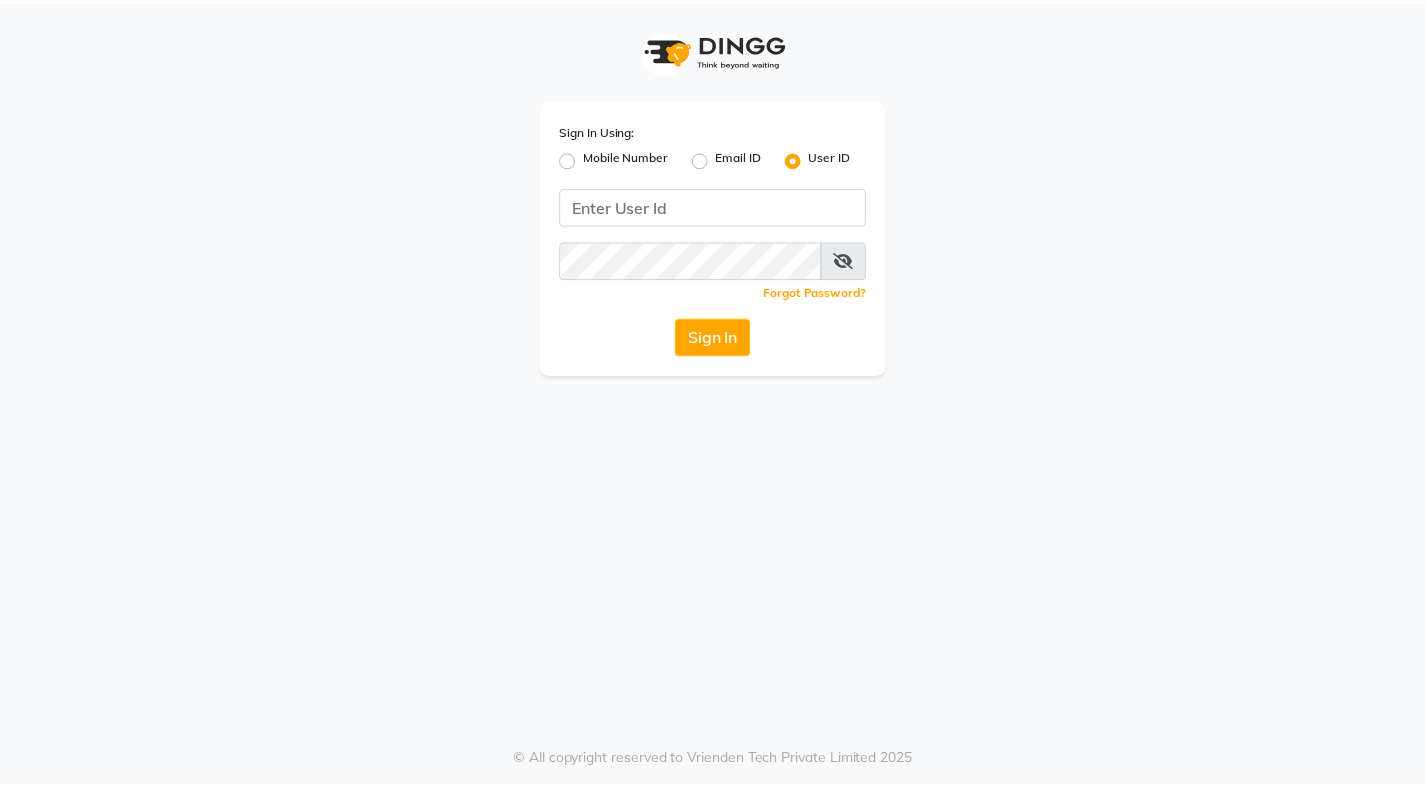 scroll, scrollTop: 0, scrollLeft: 0, axis: both 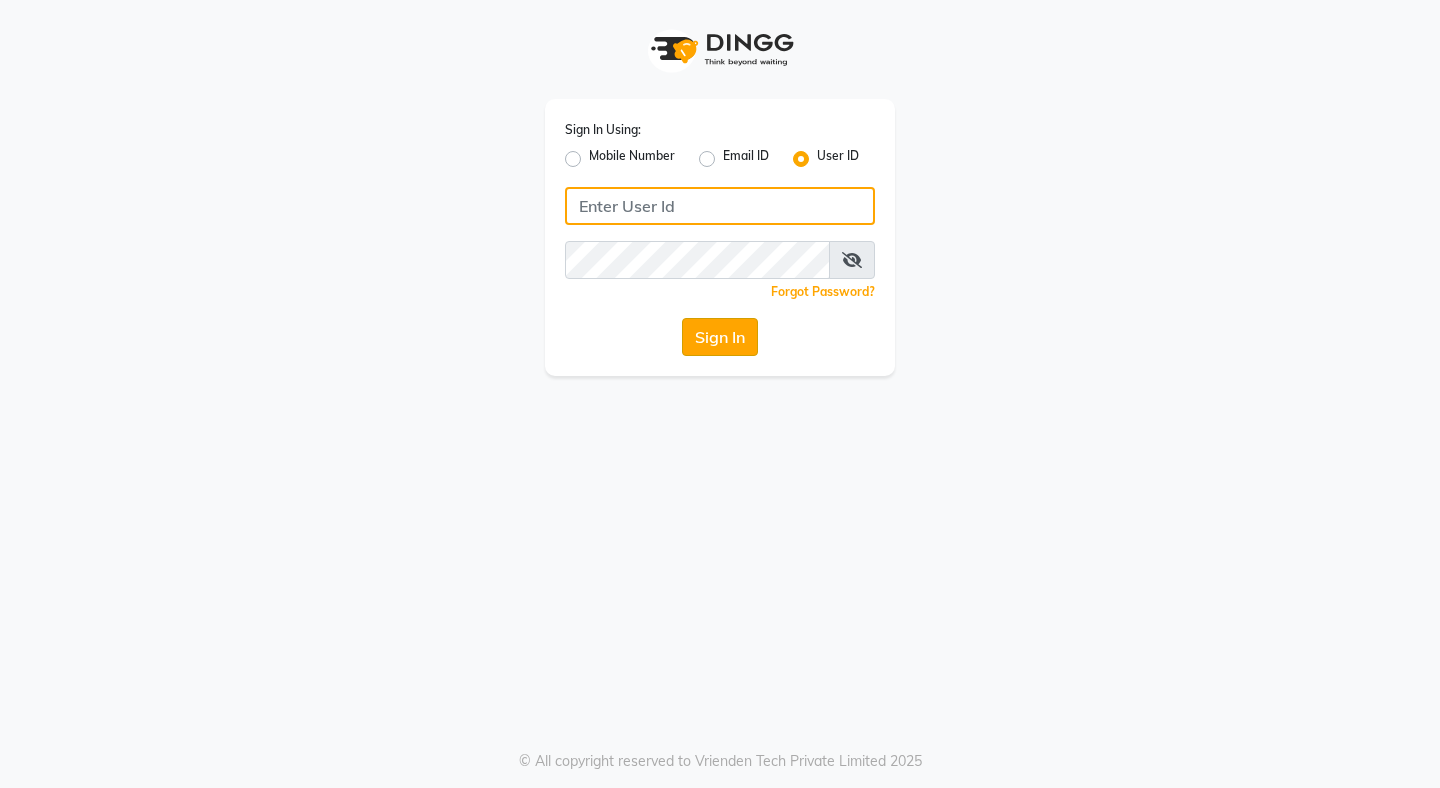 type on "Rimshamakeover123" 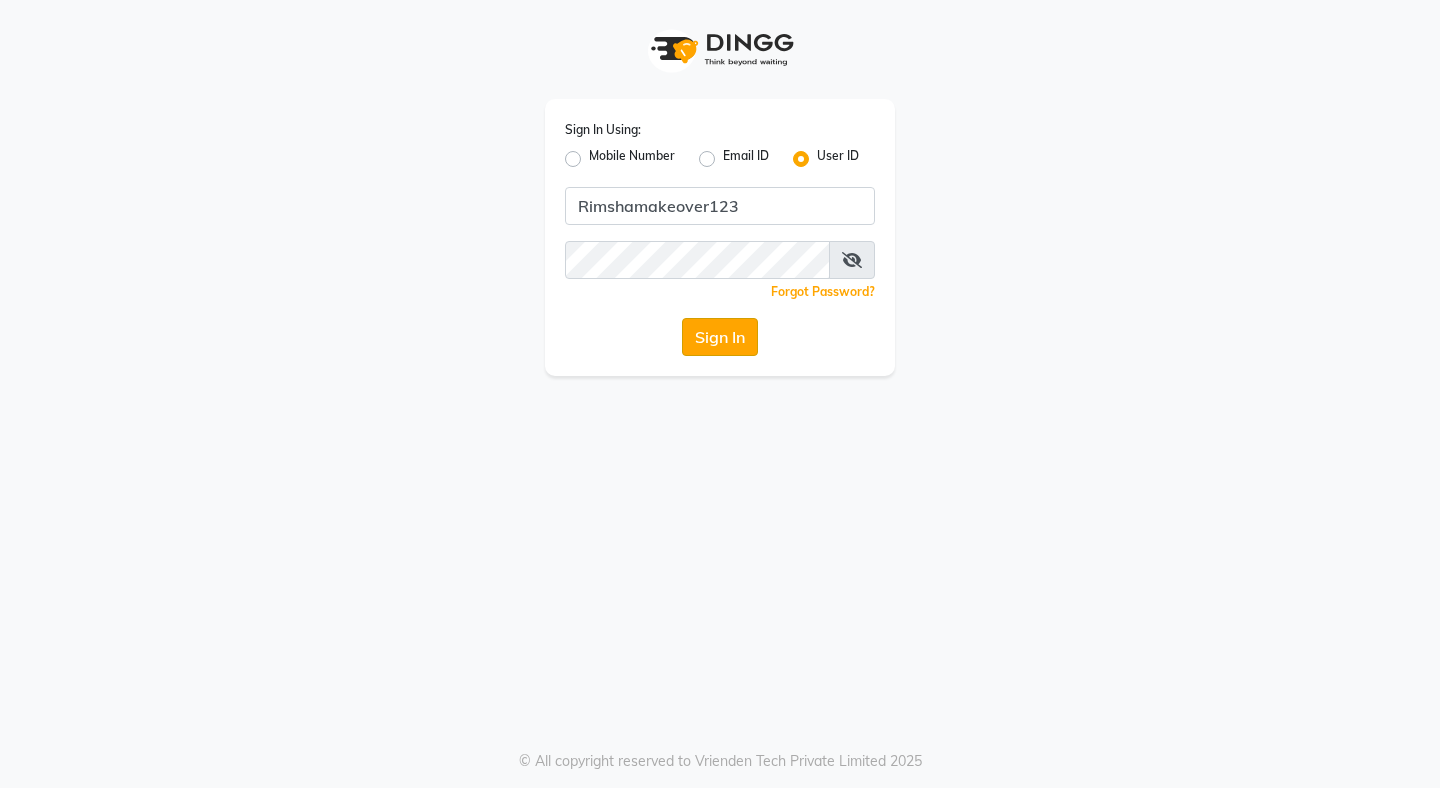 click on "Sign In" 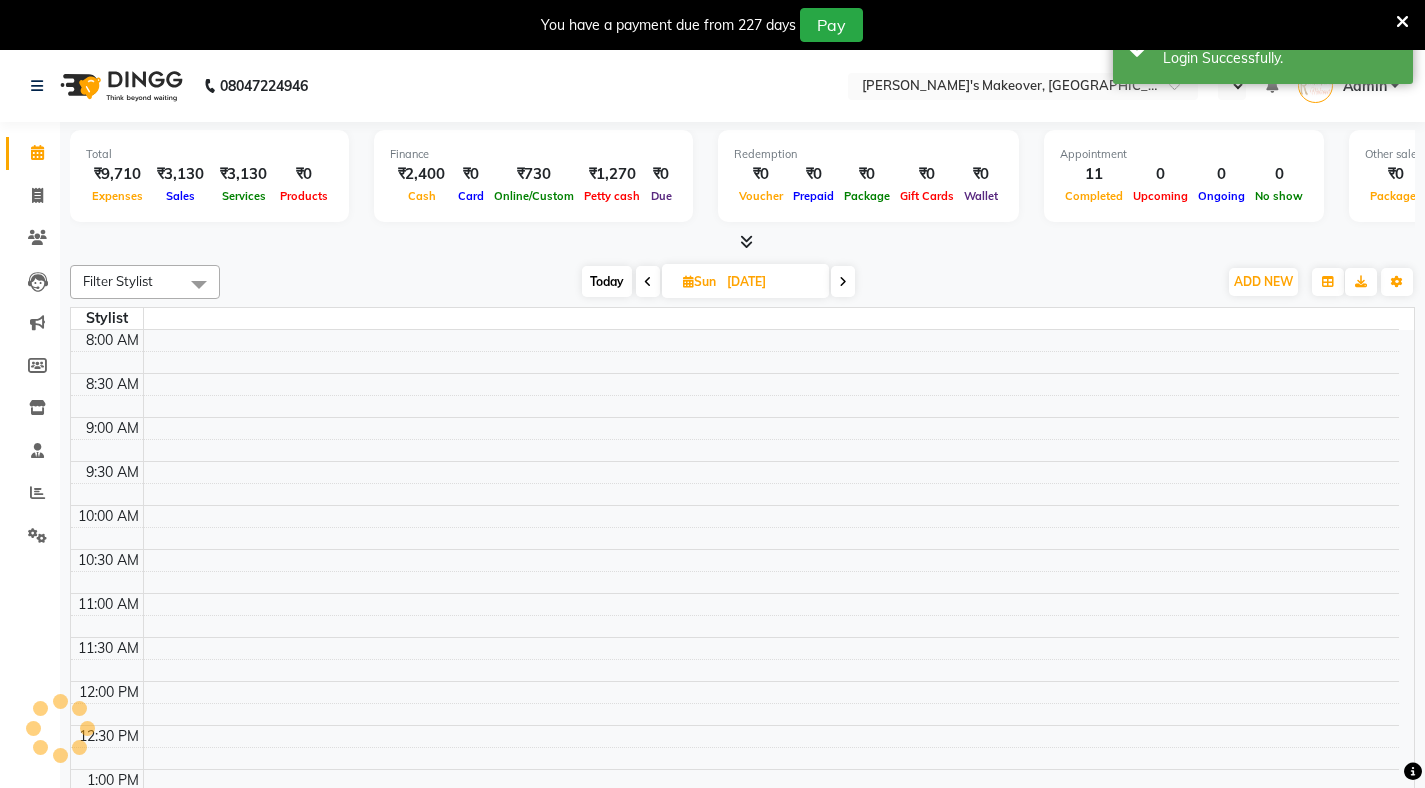scroll, scrollTop: 646, scrollLeft: 0, axis: vertical 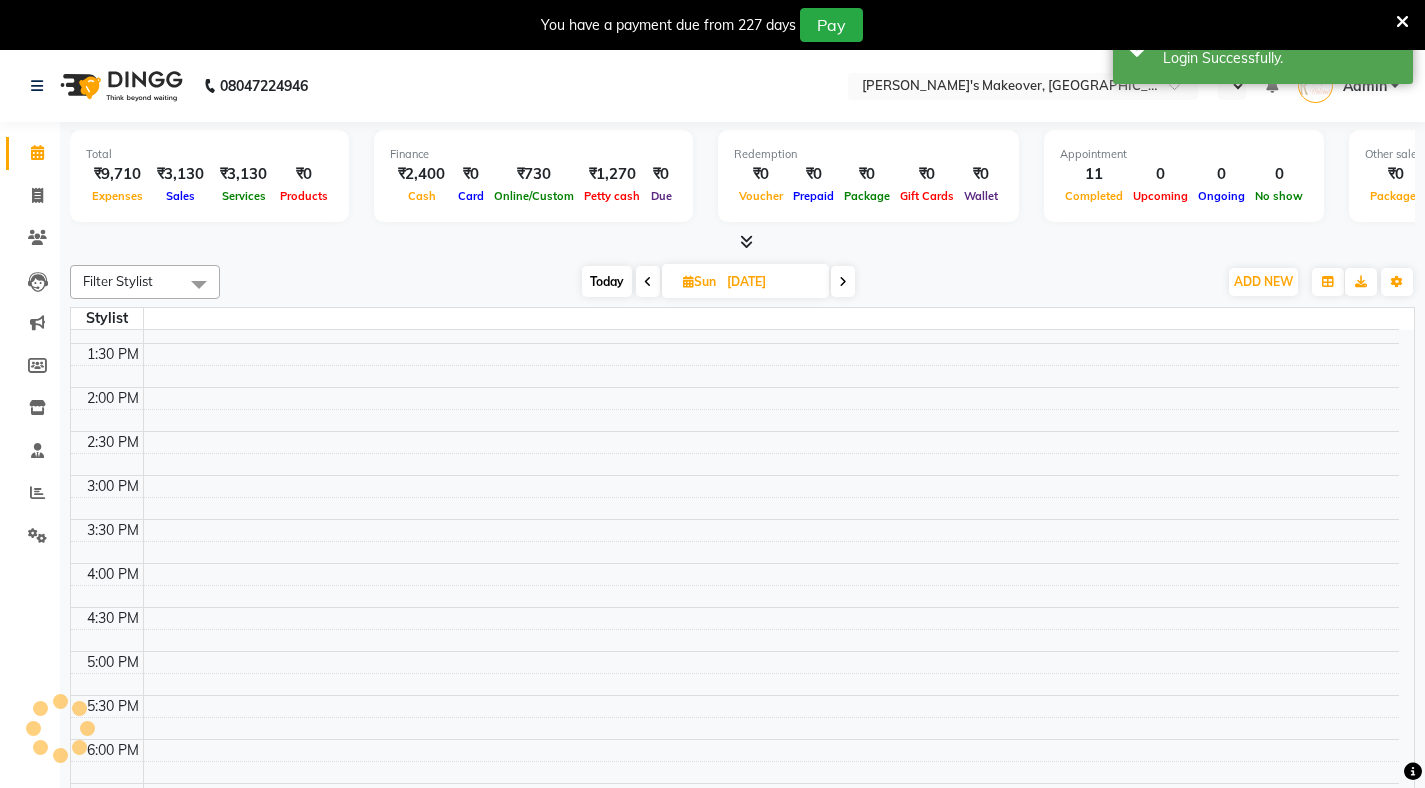 select on "en" 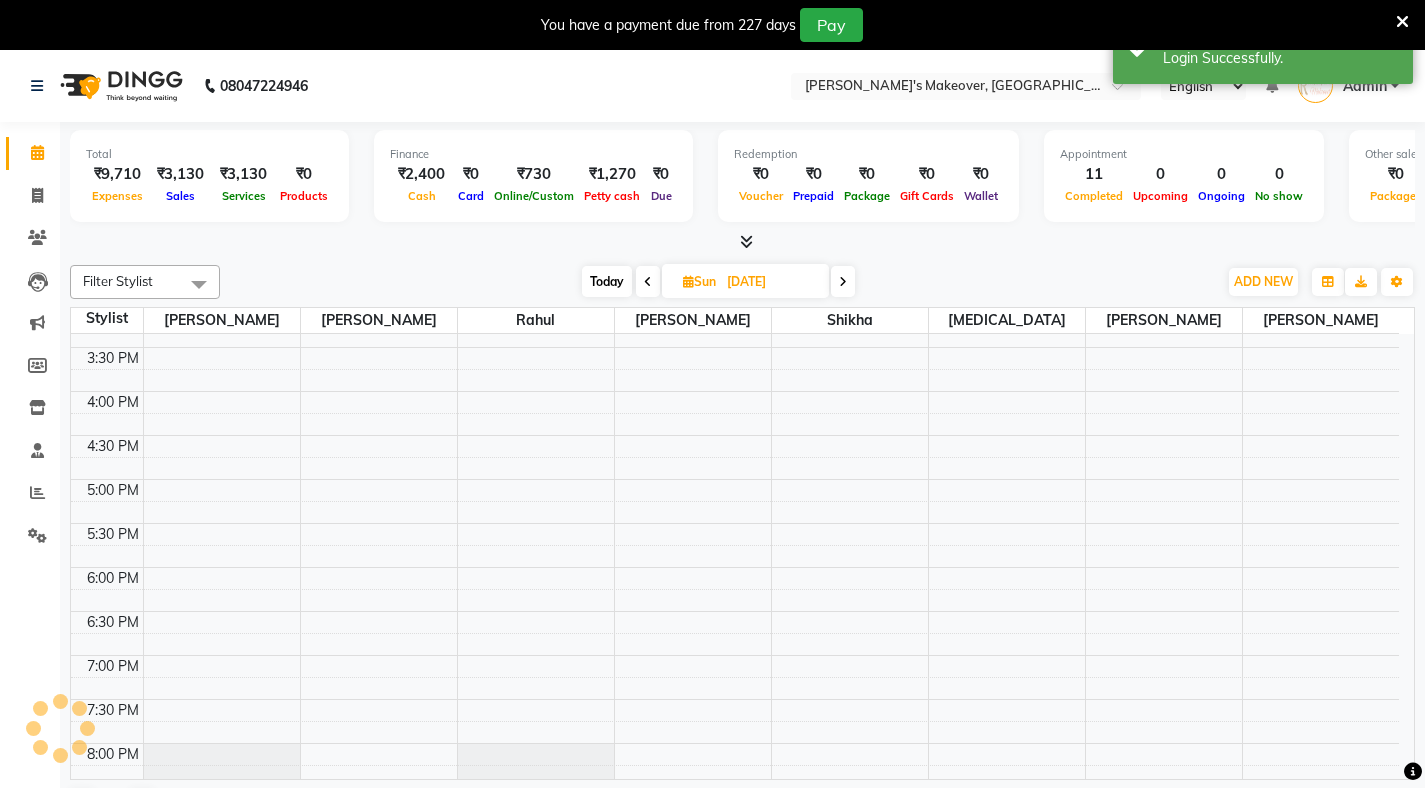 click on "Clients" 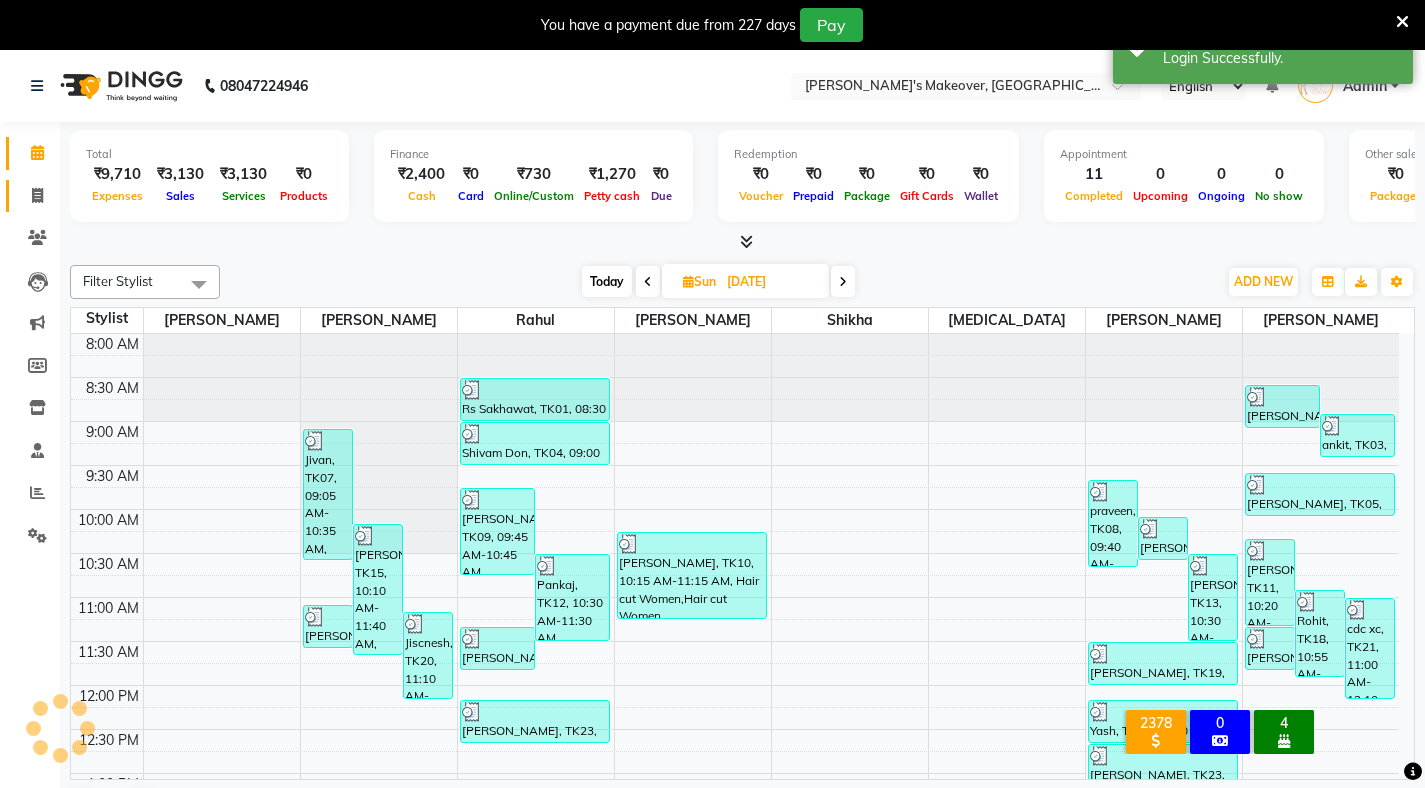 click 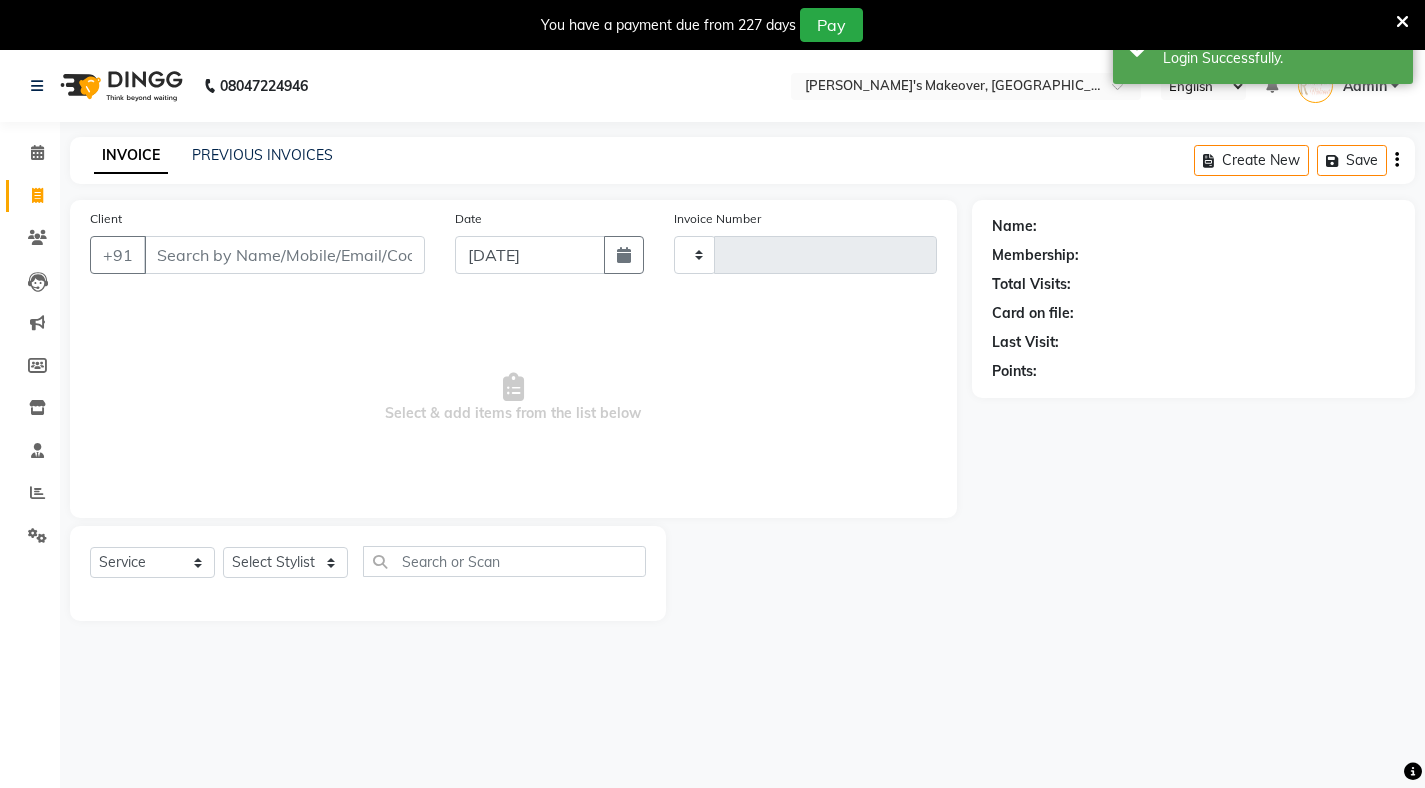 type on "2676" 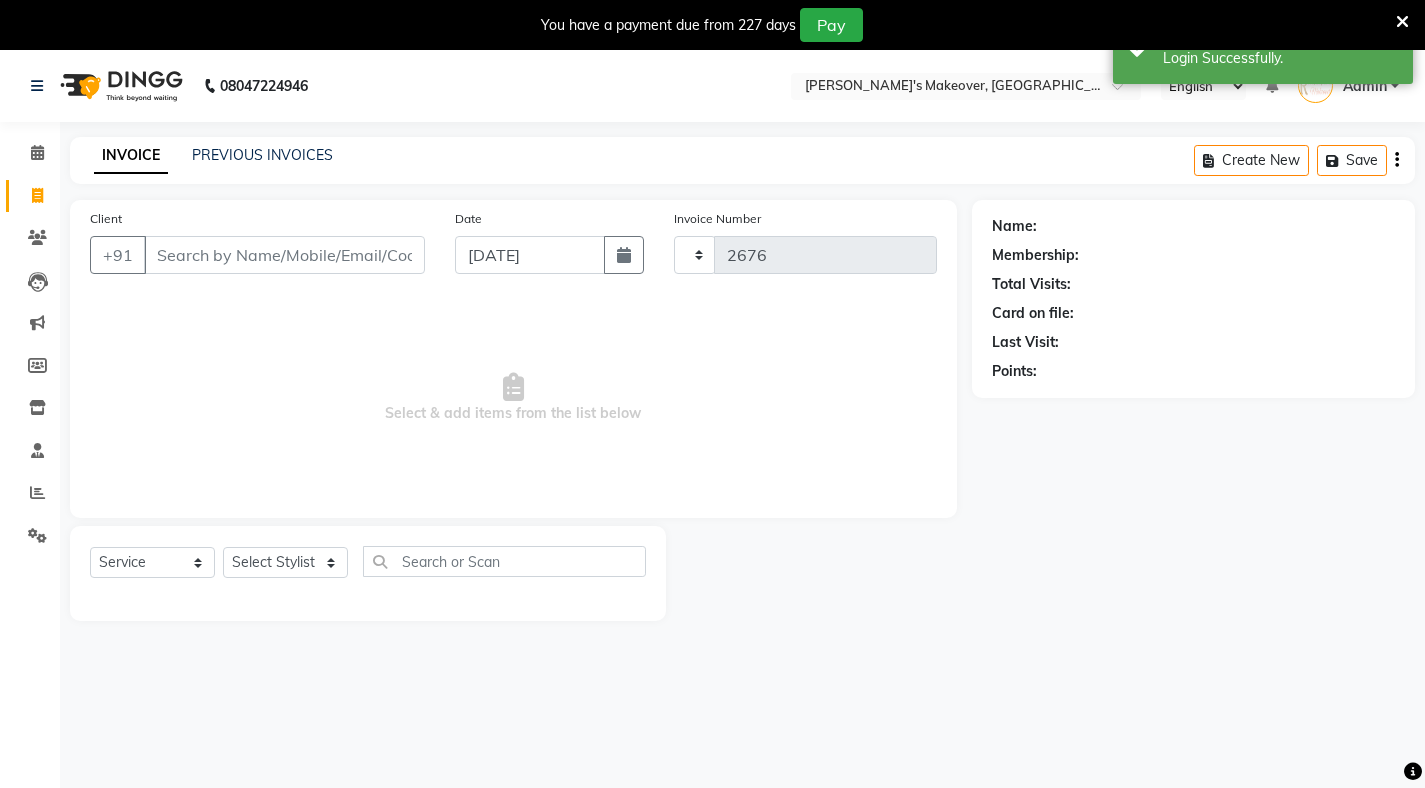 select on "7317" 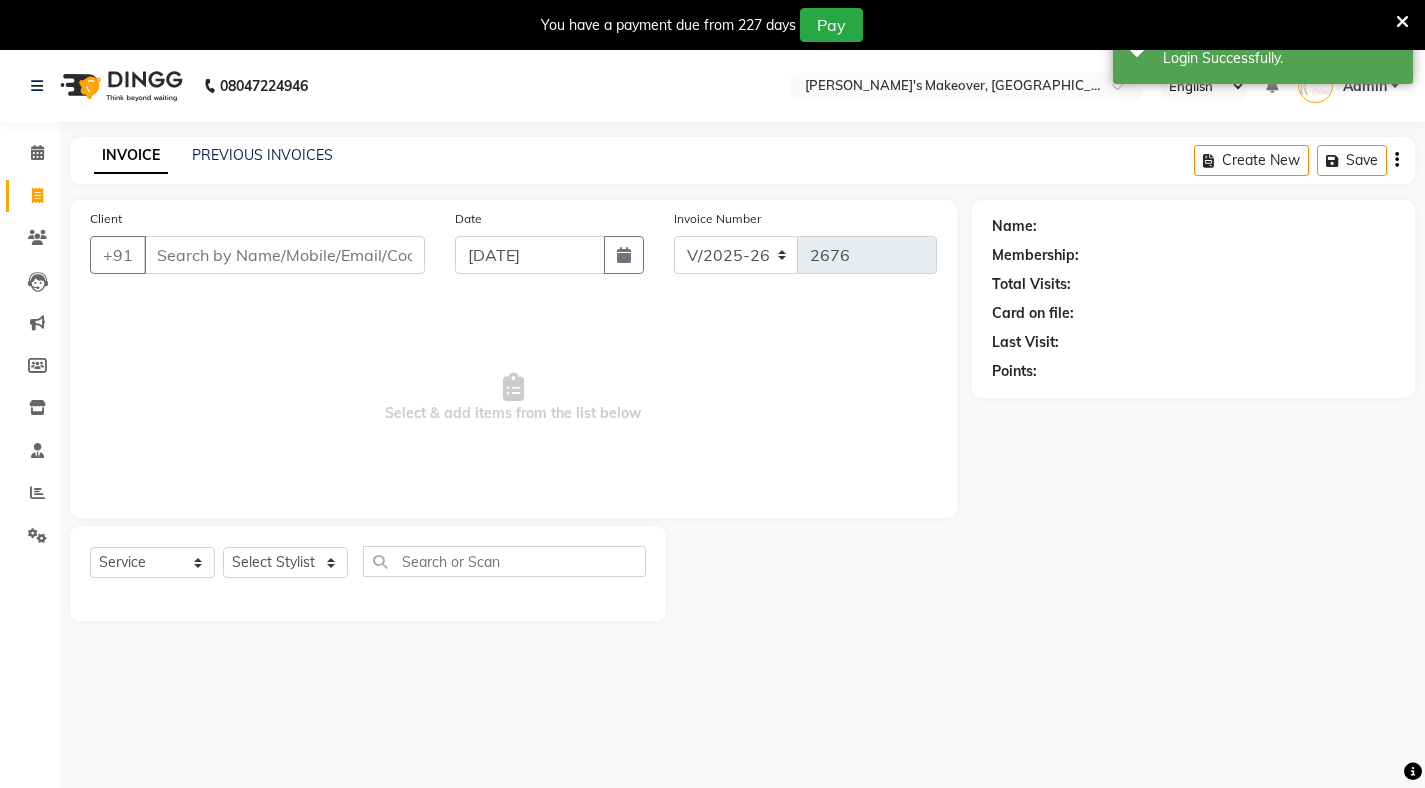 click on "Client" at bounding box center (284, 255) 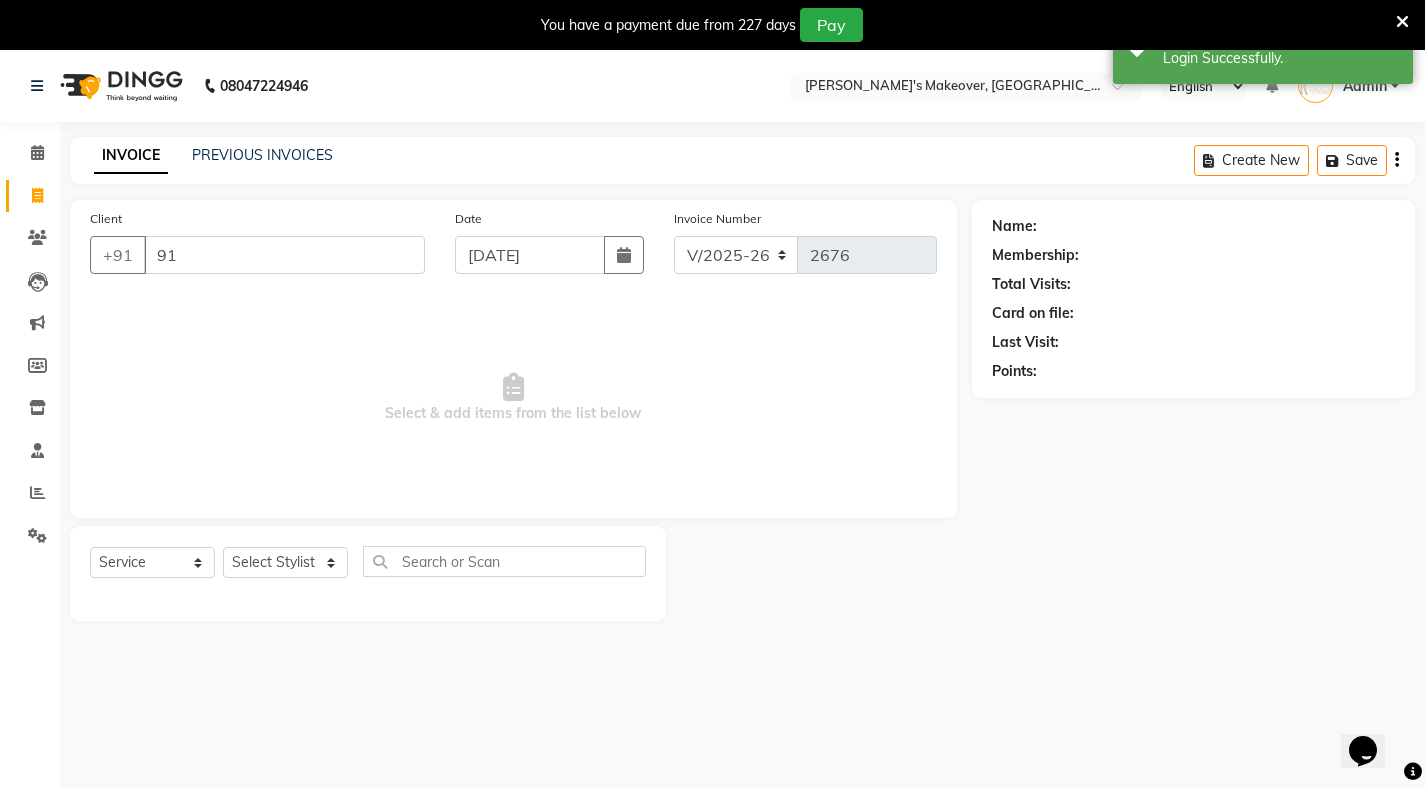 scroll, scrollTop: 0, scrollLeft: 0, axis: both 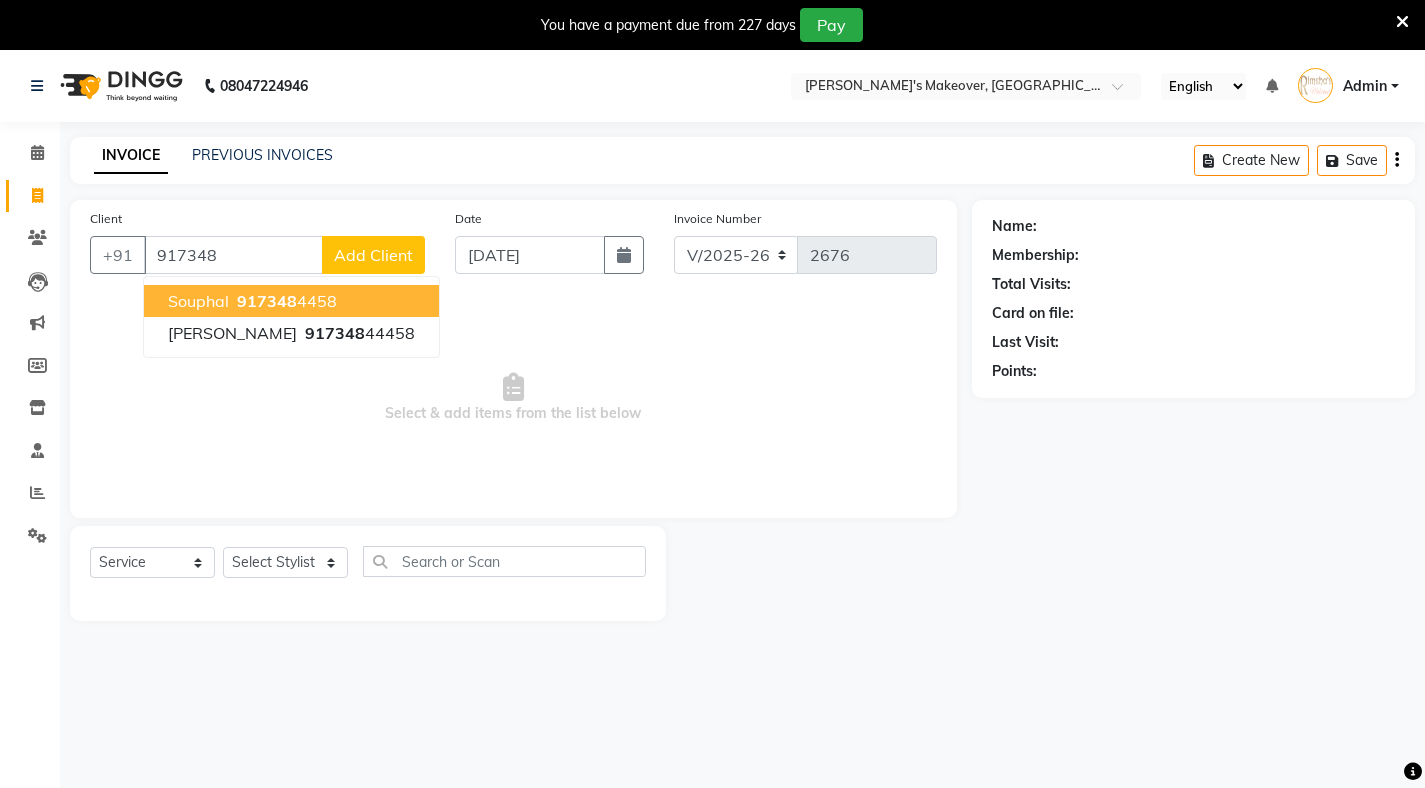 click on "917348" at bounding box center [267, 301] 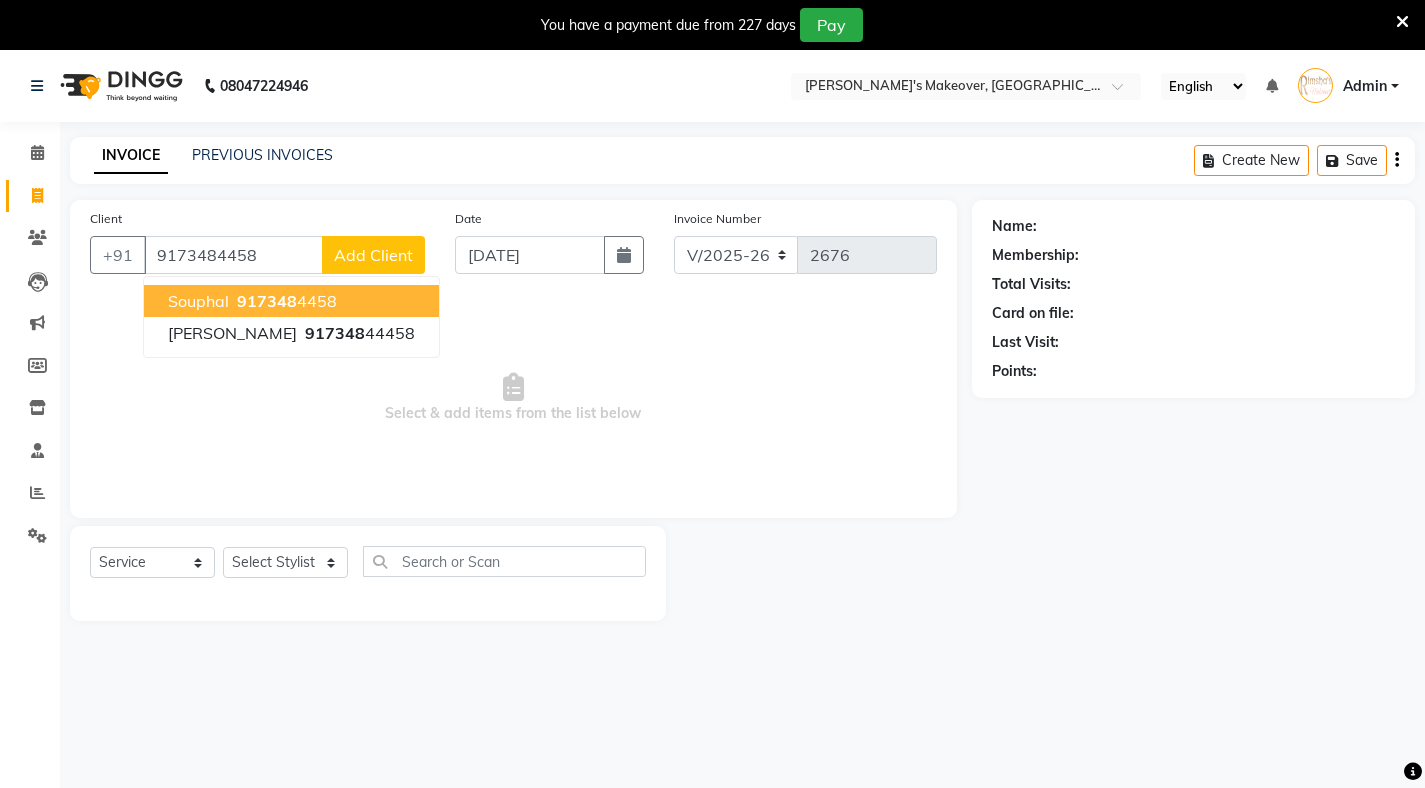 type on "9173484458" 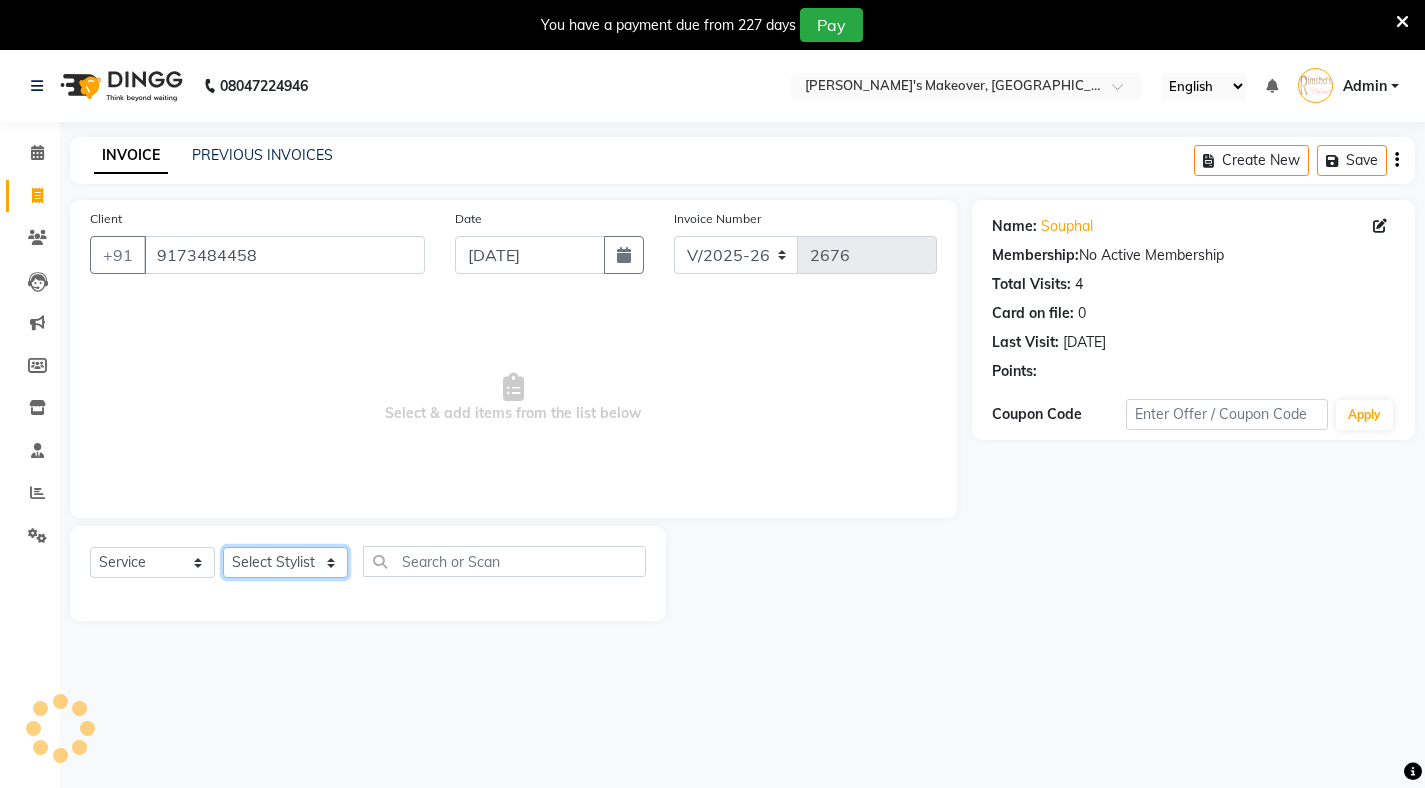 click on "Select Stylist [PERSON_NAME] [PERSON_NAME] [MEDICAL_DATA][PERSON_NAME] [PERSON_NAME] Verma" 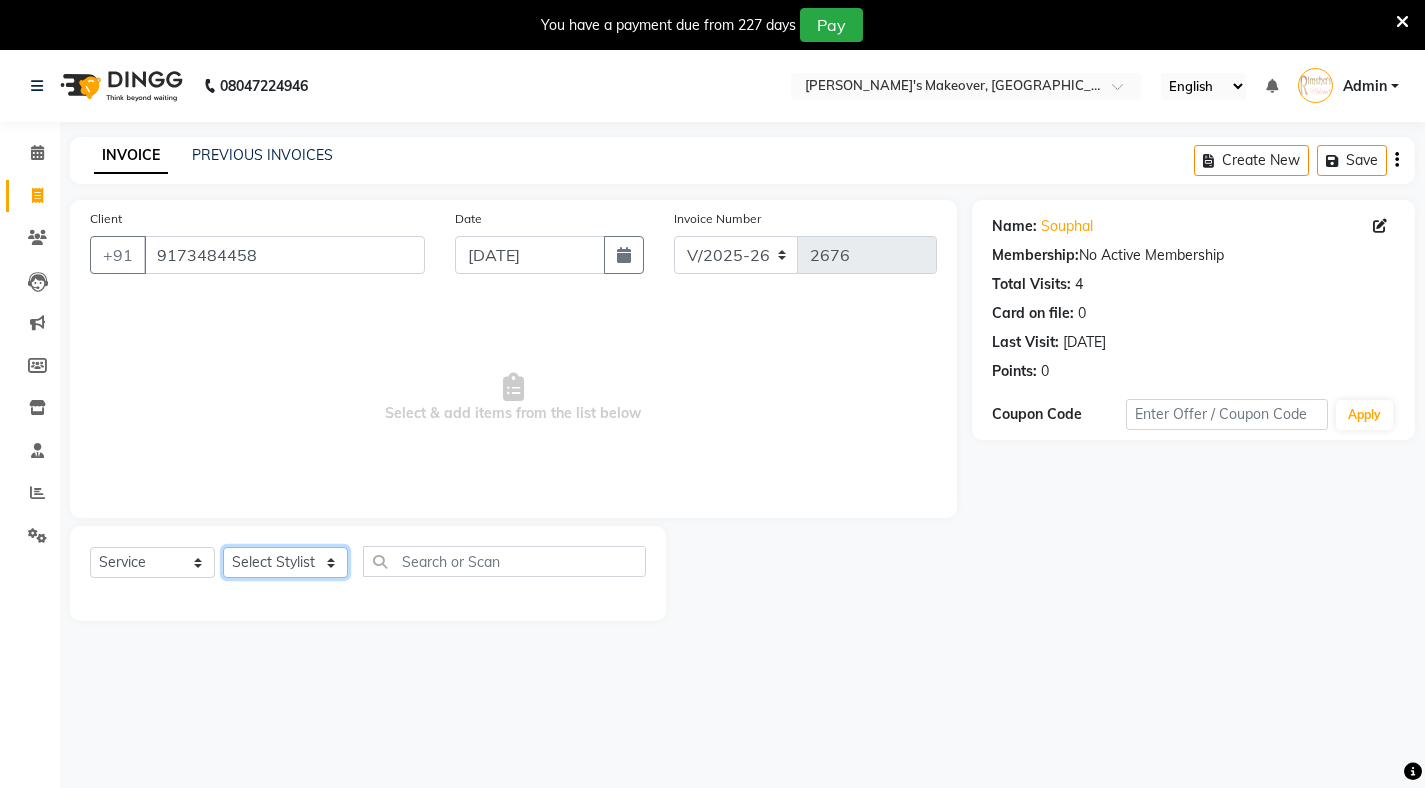 select on "77366" 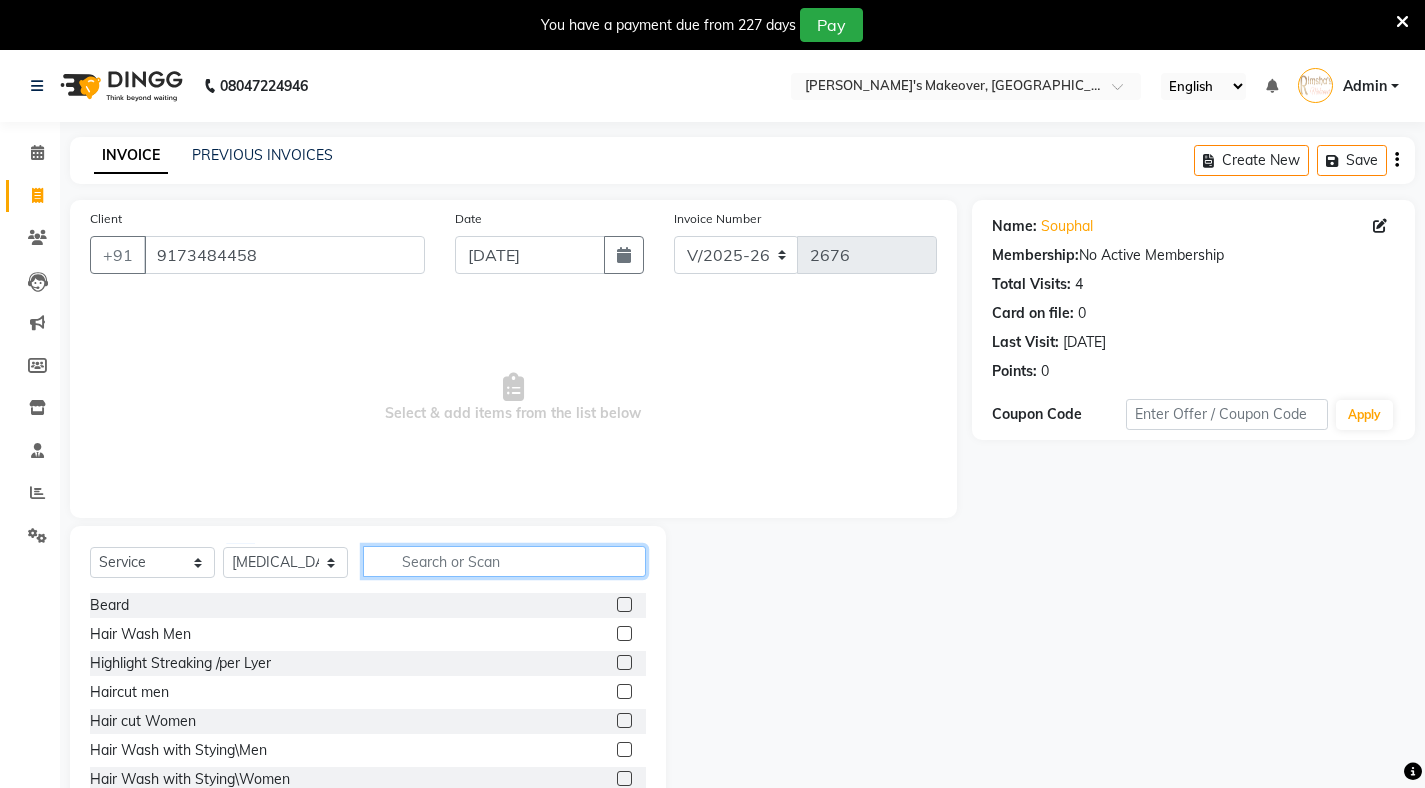 click 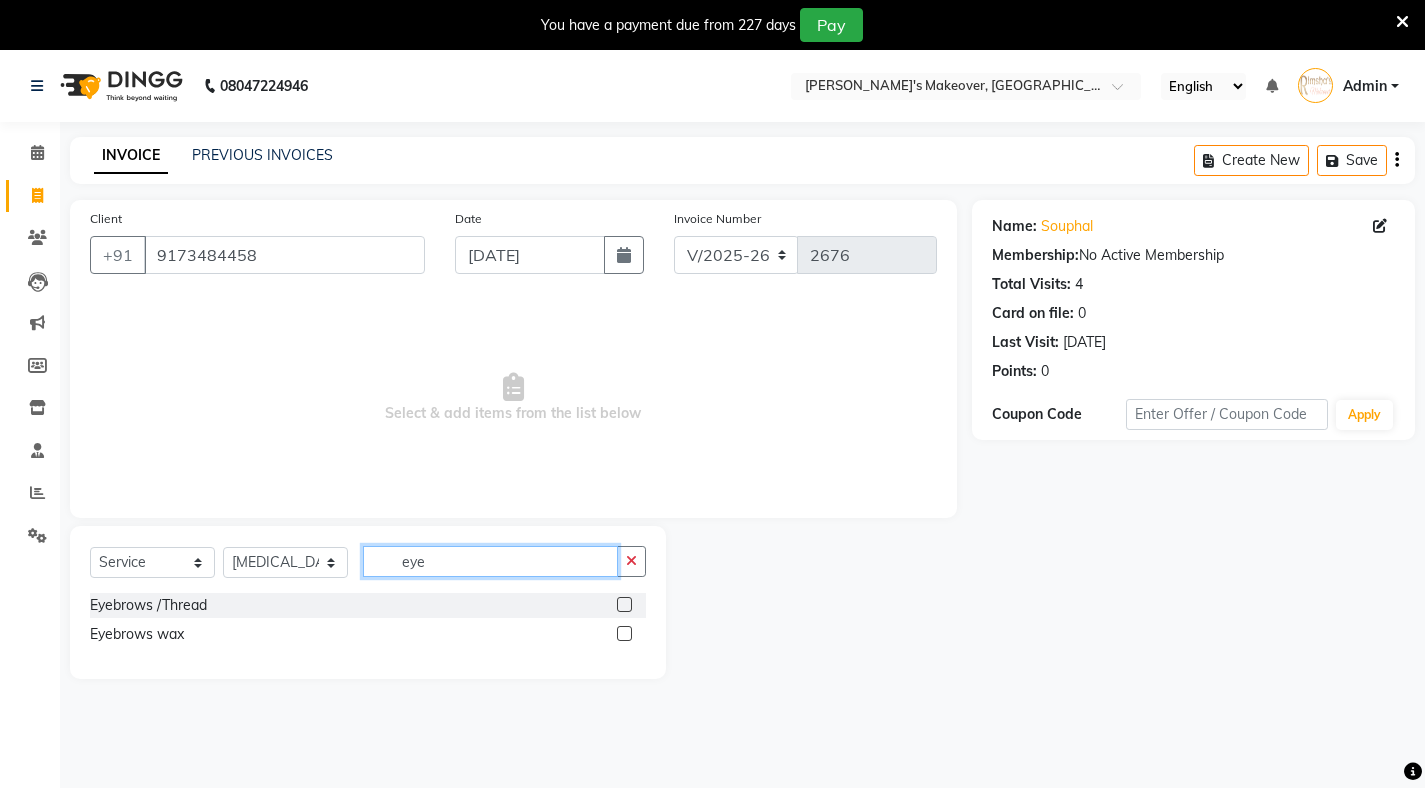 type on "eye" 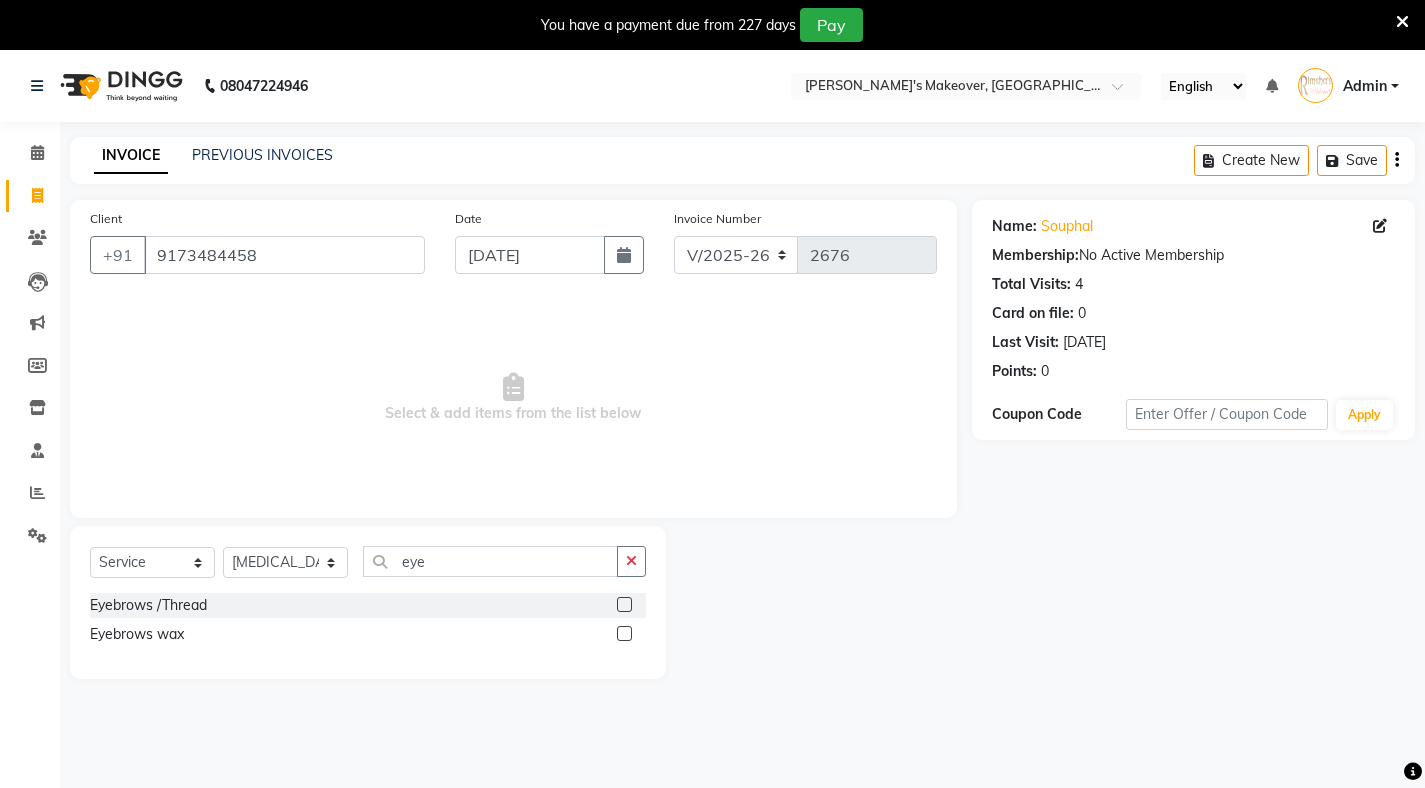 click 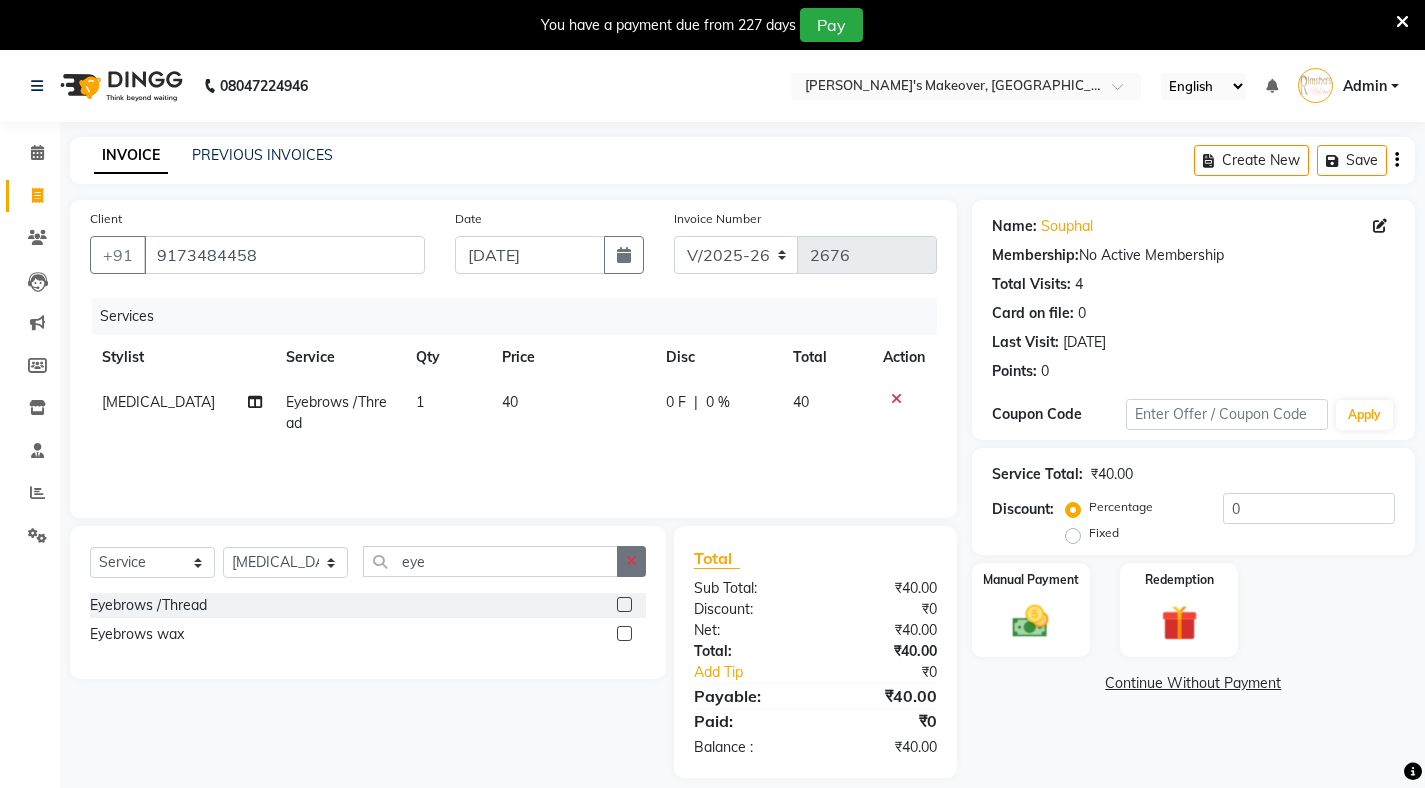 checkbox on "false" 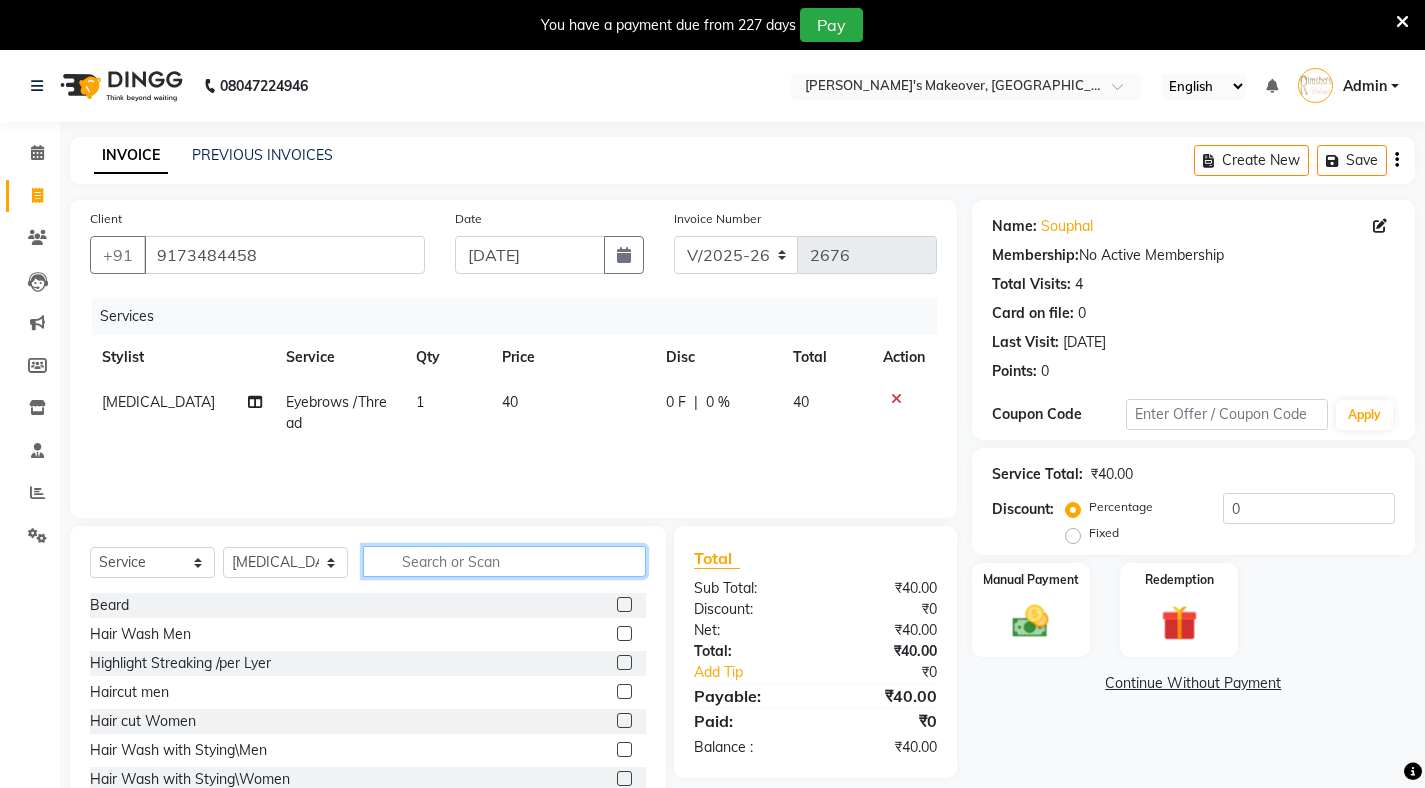 type on "f" 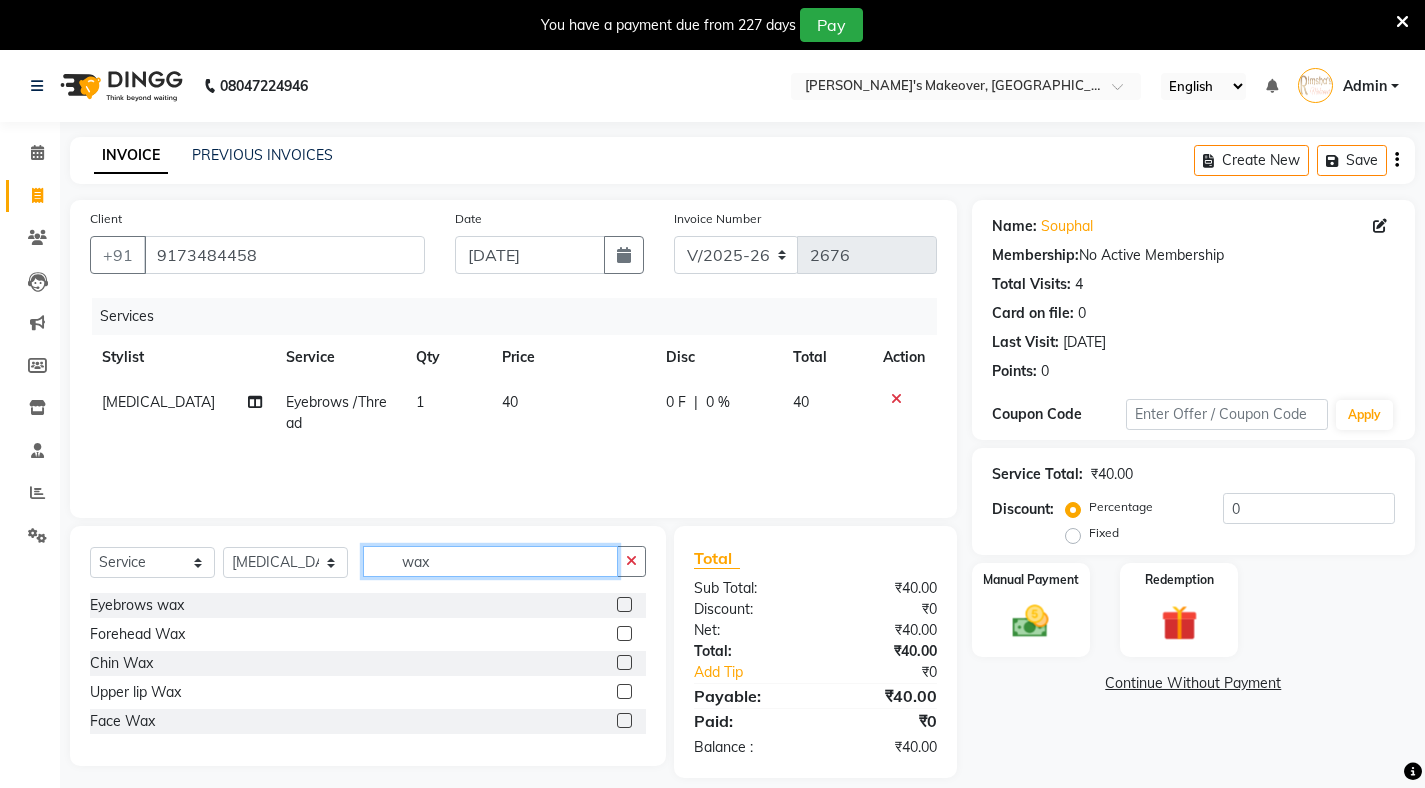 scroll, scrollTop: 50, scrollLeft: 0, axis: vertical 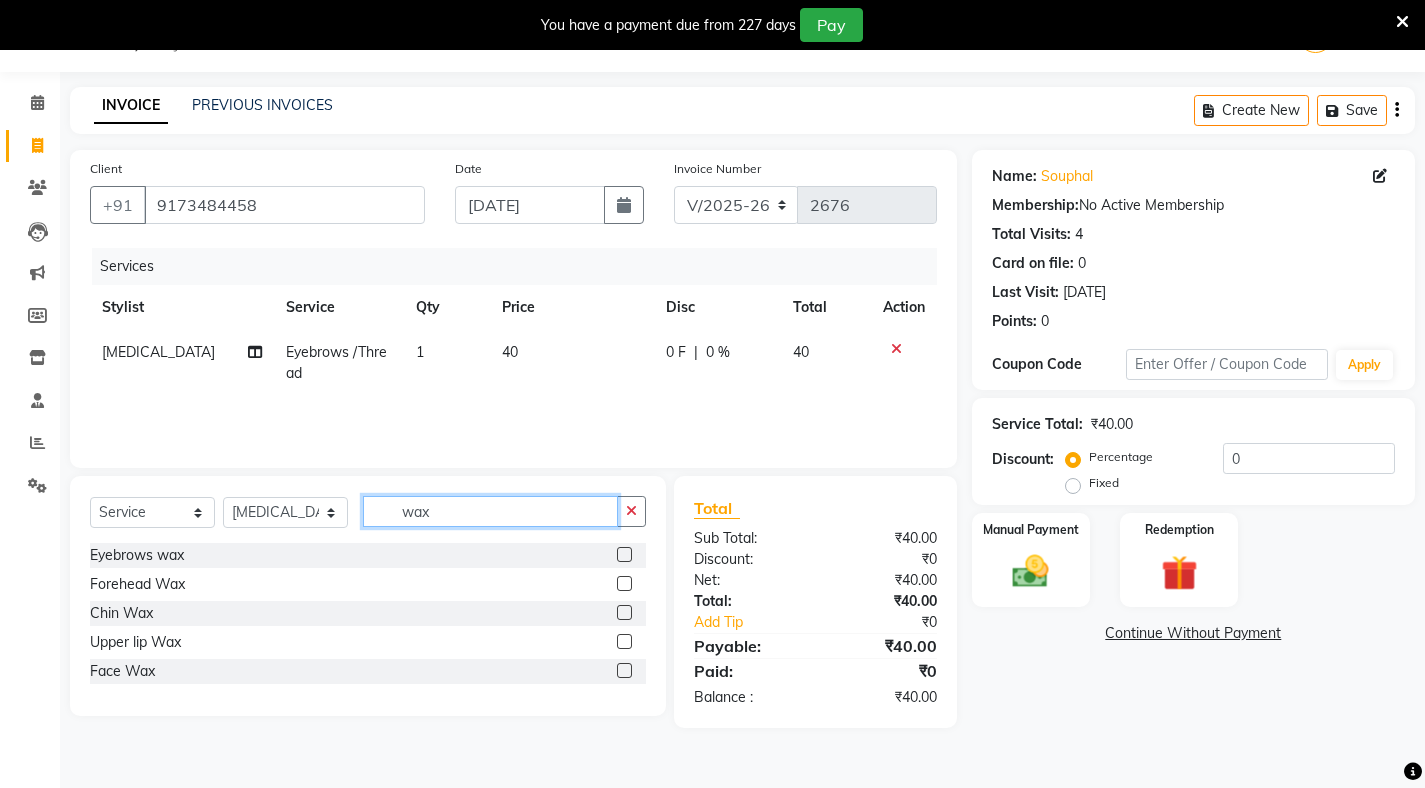 type on "wax" 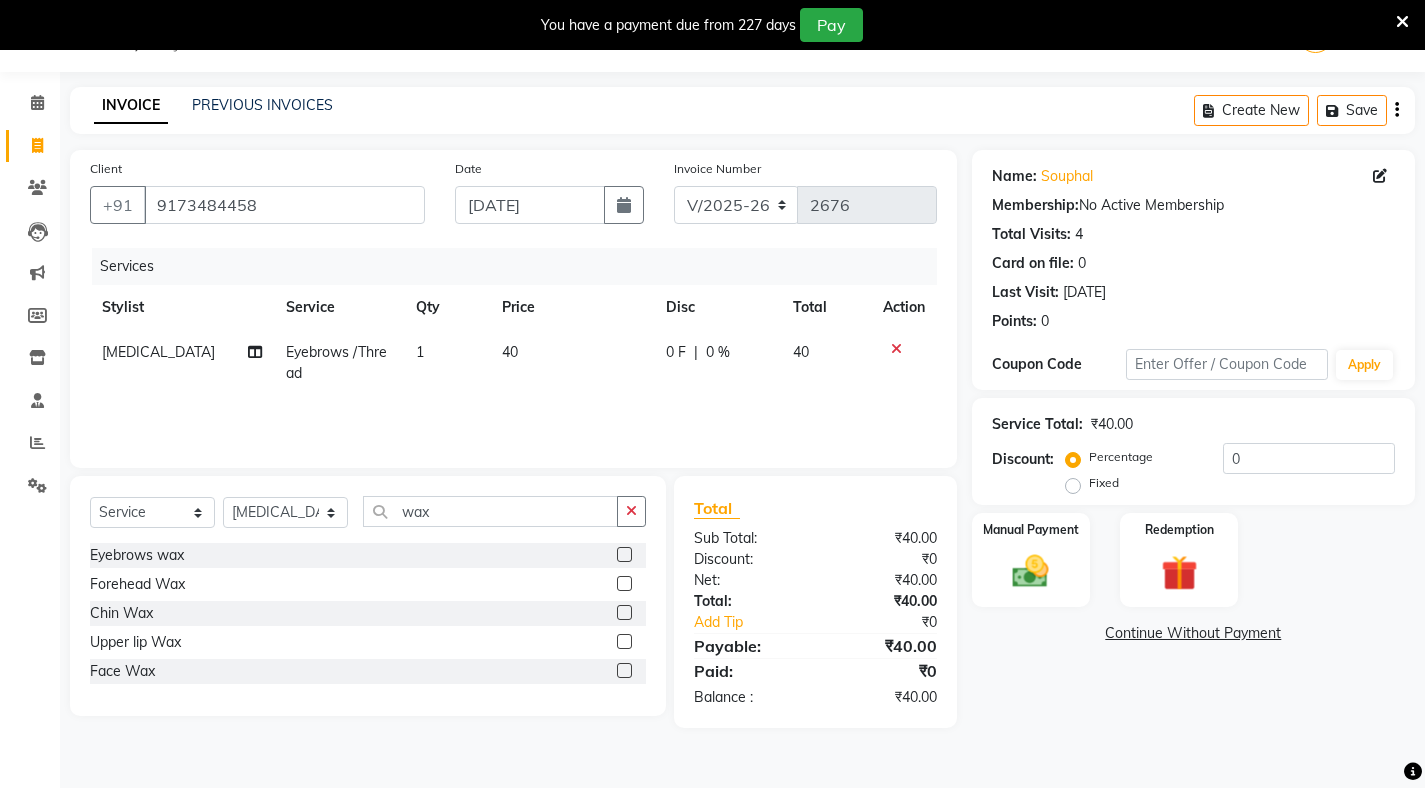 click 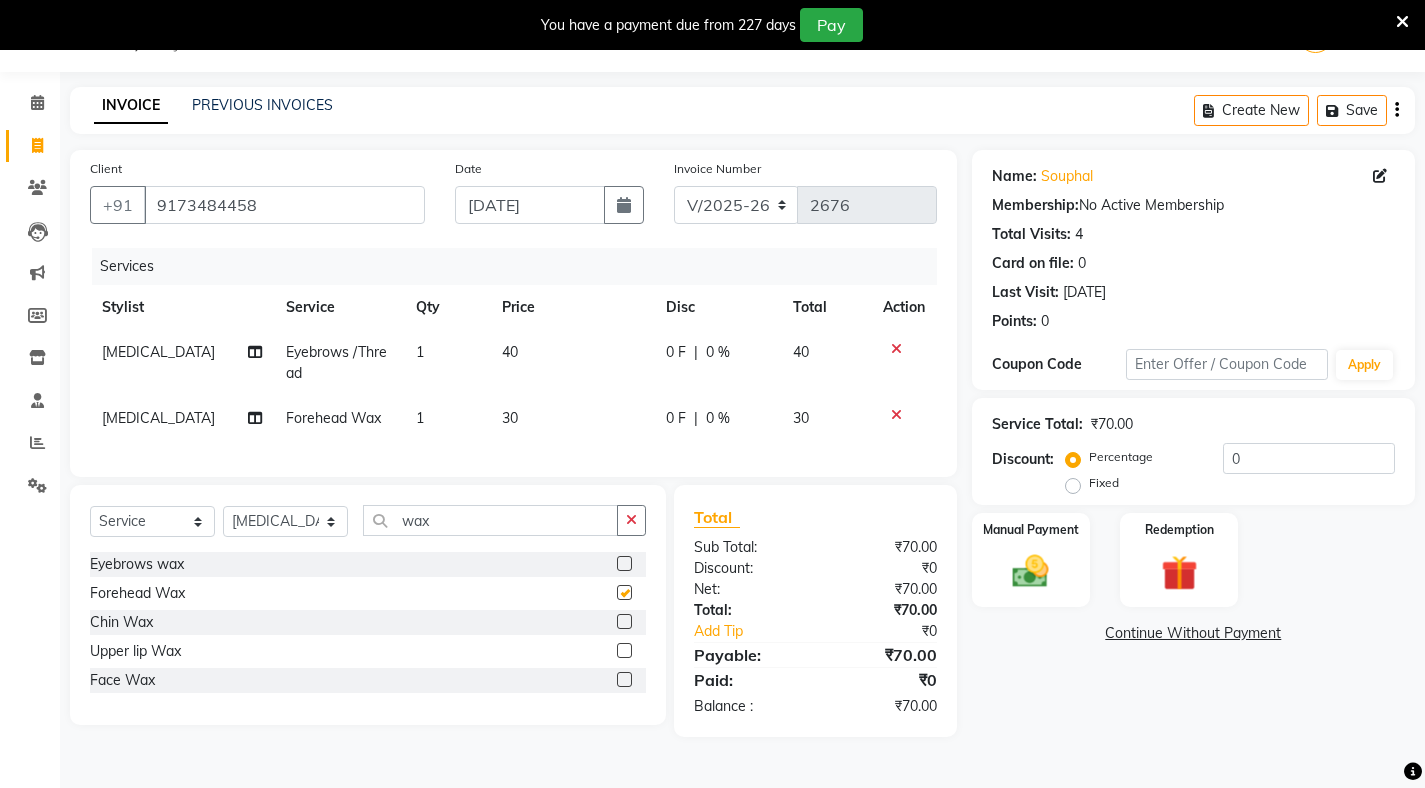 checkbox on "false" 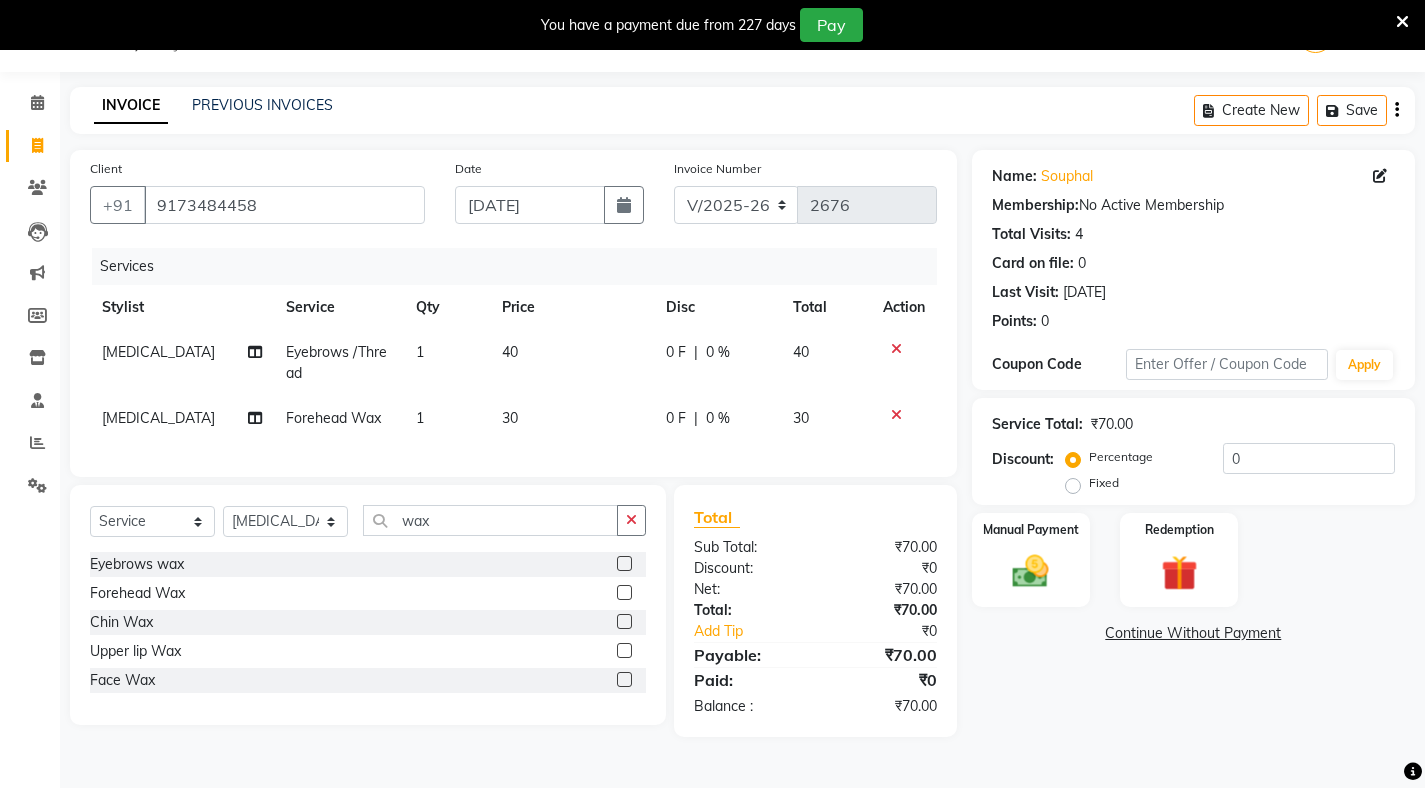 click on "Chin Wax" 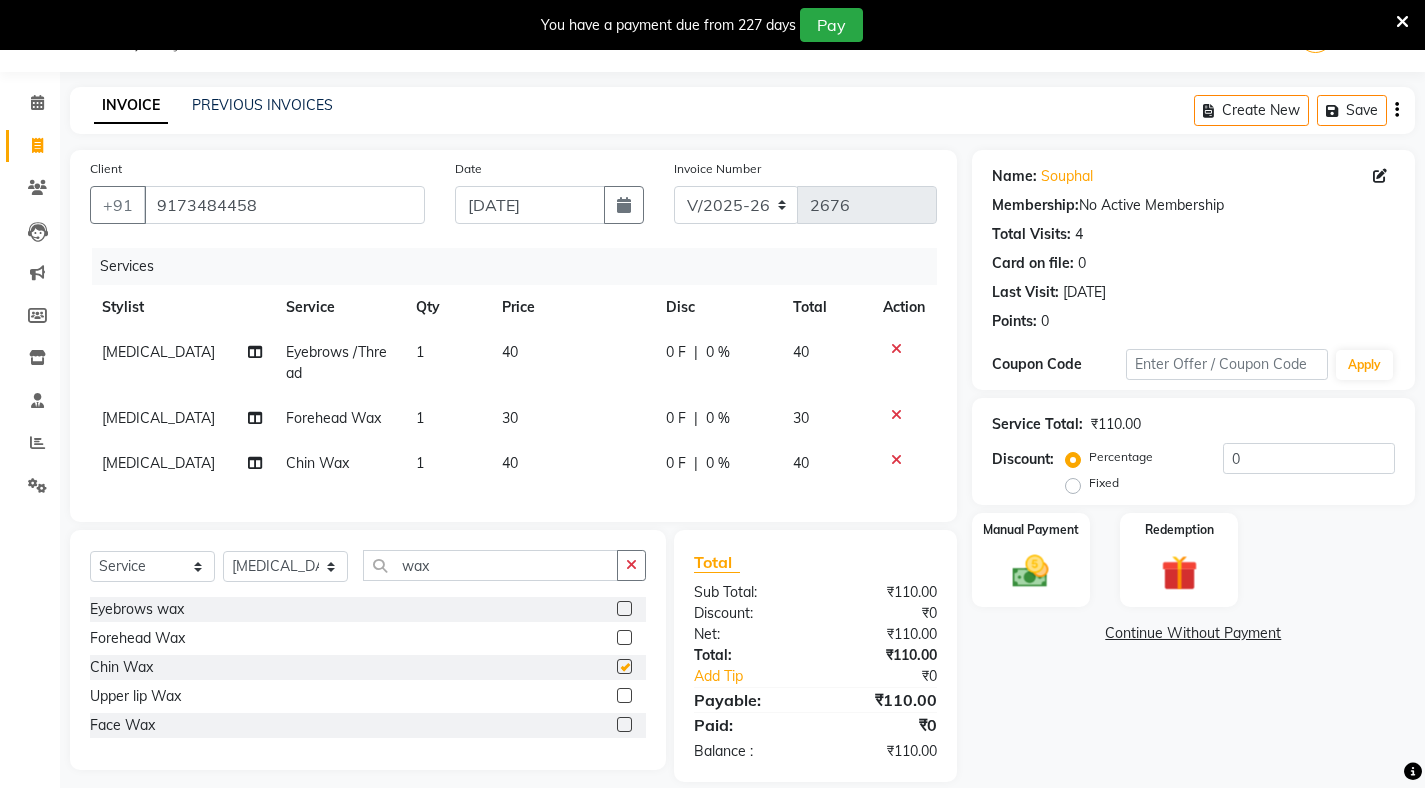 checkbox on "false" 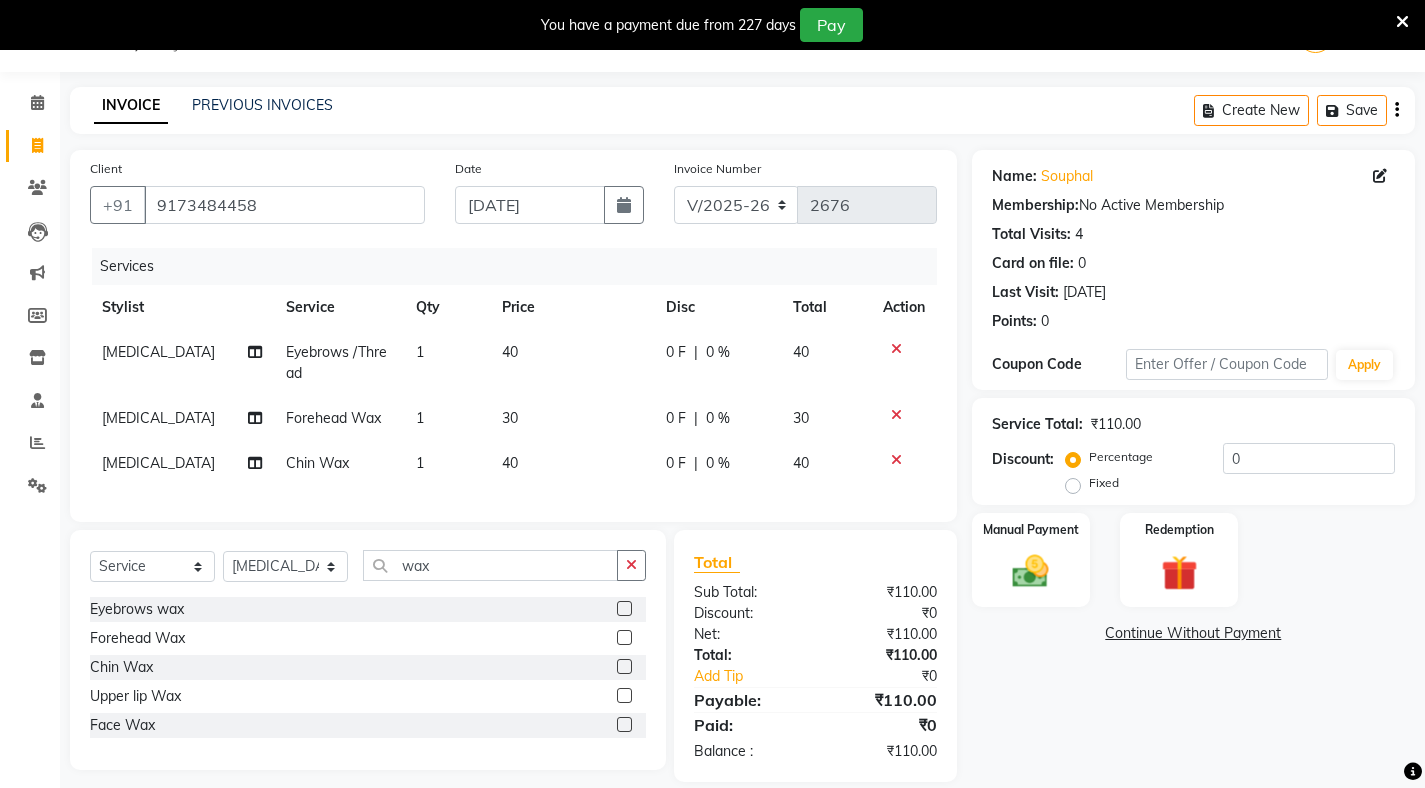 scroll, scrollTop: 89, scrollLeft: 0, axis: vertical 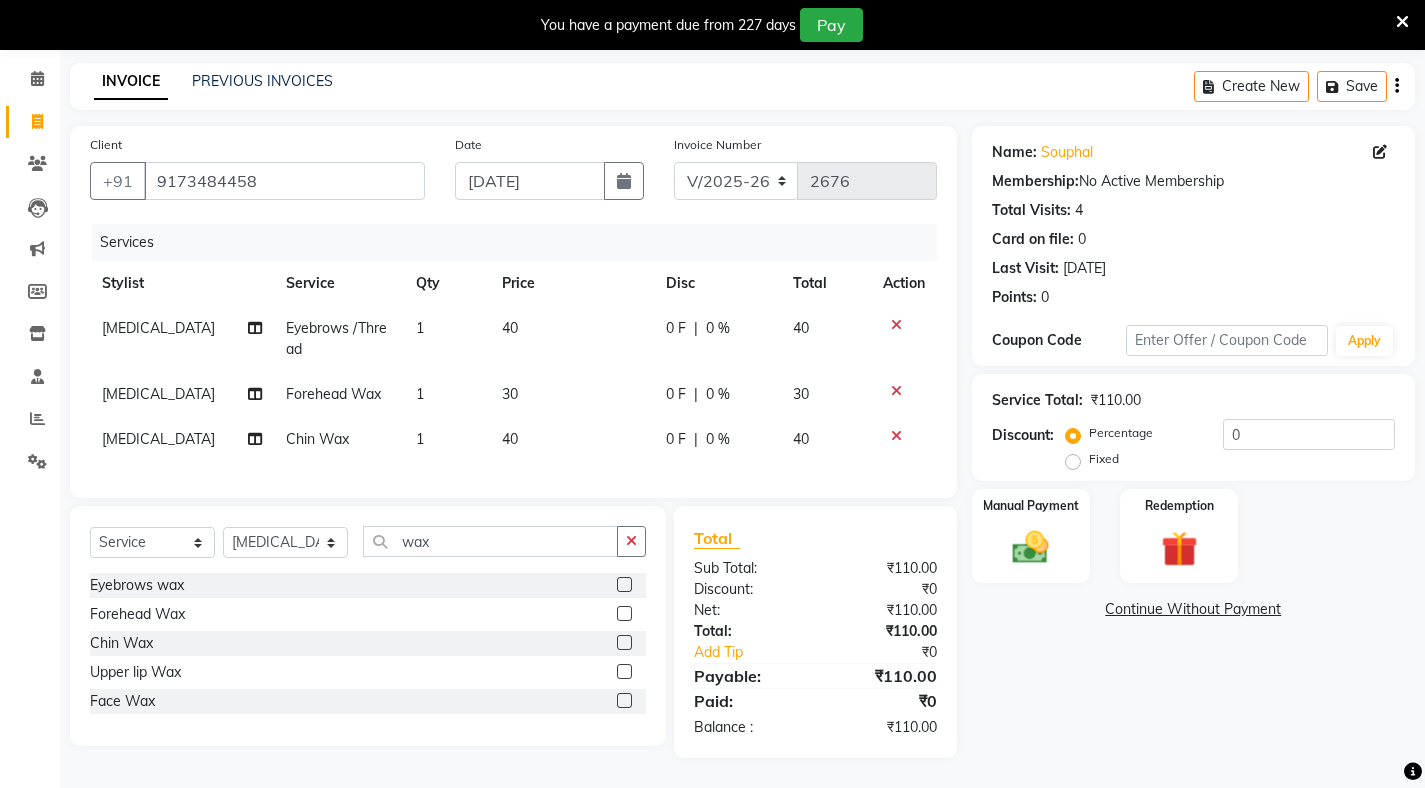 click on "40" 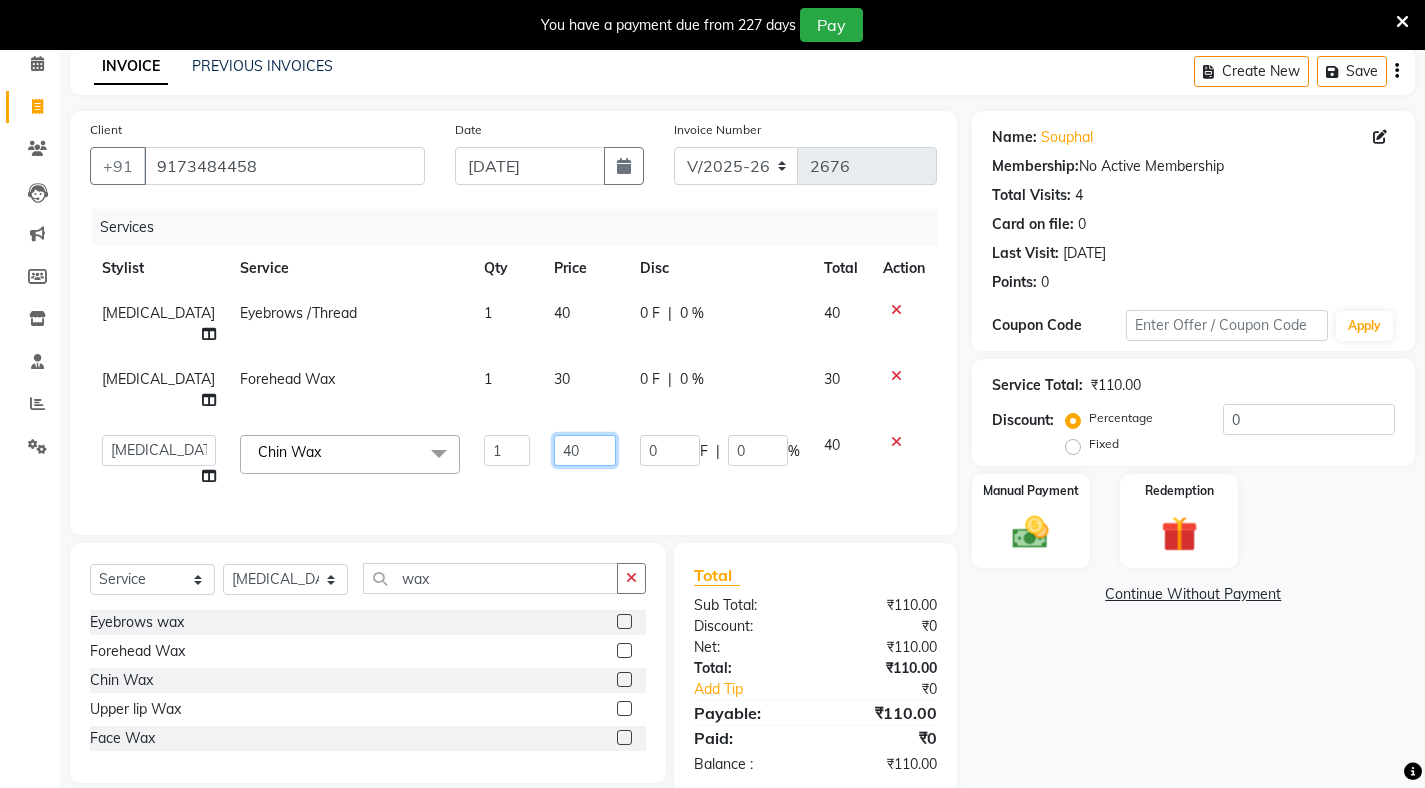 click on "40" 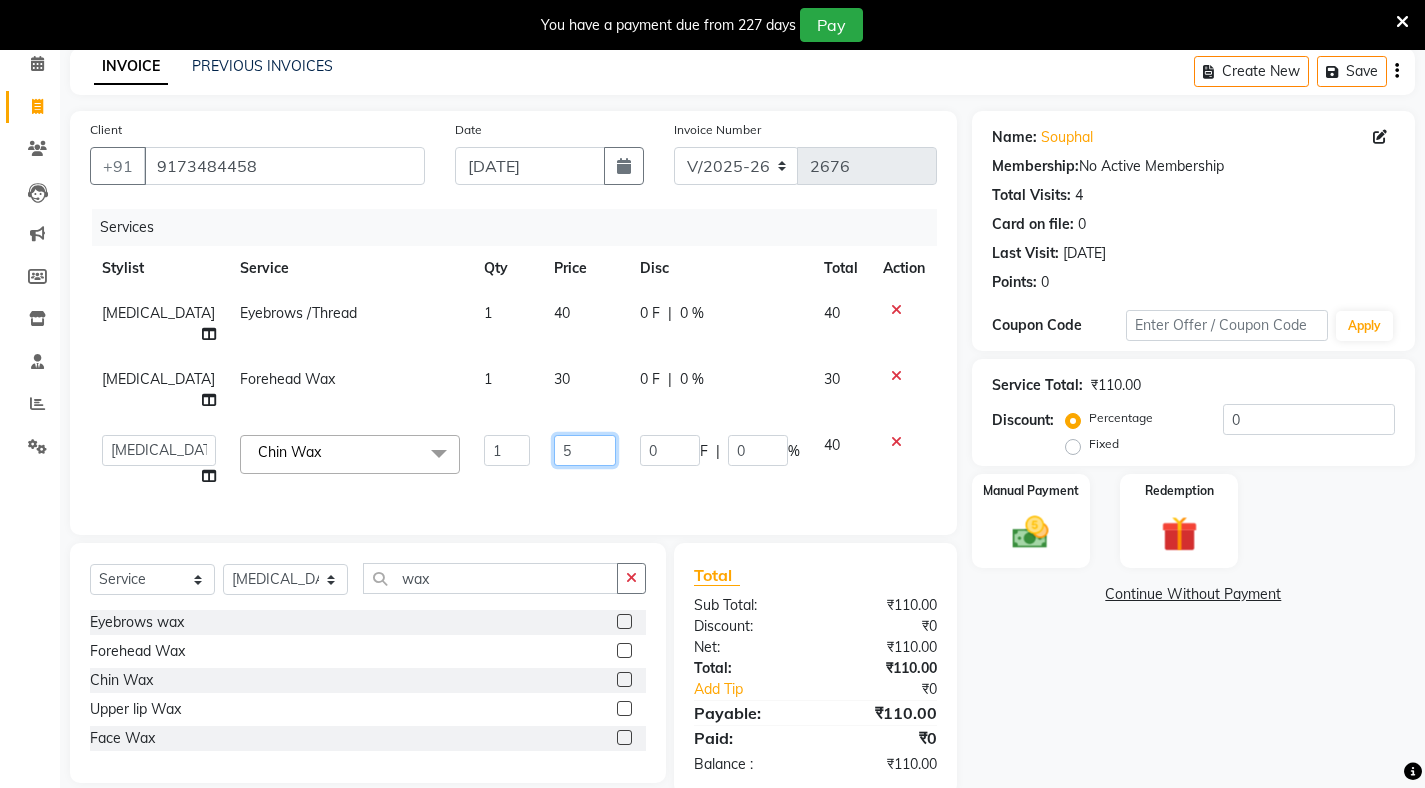 type on "50" 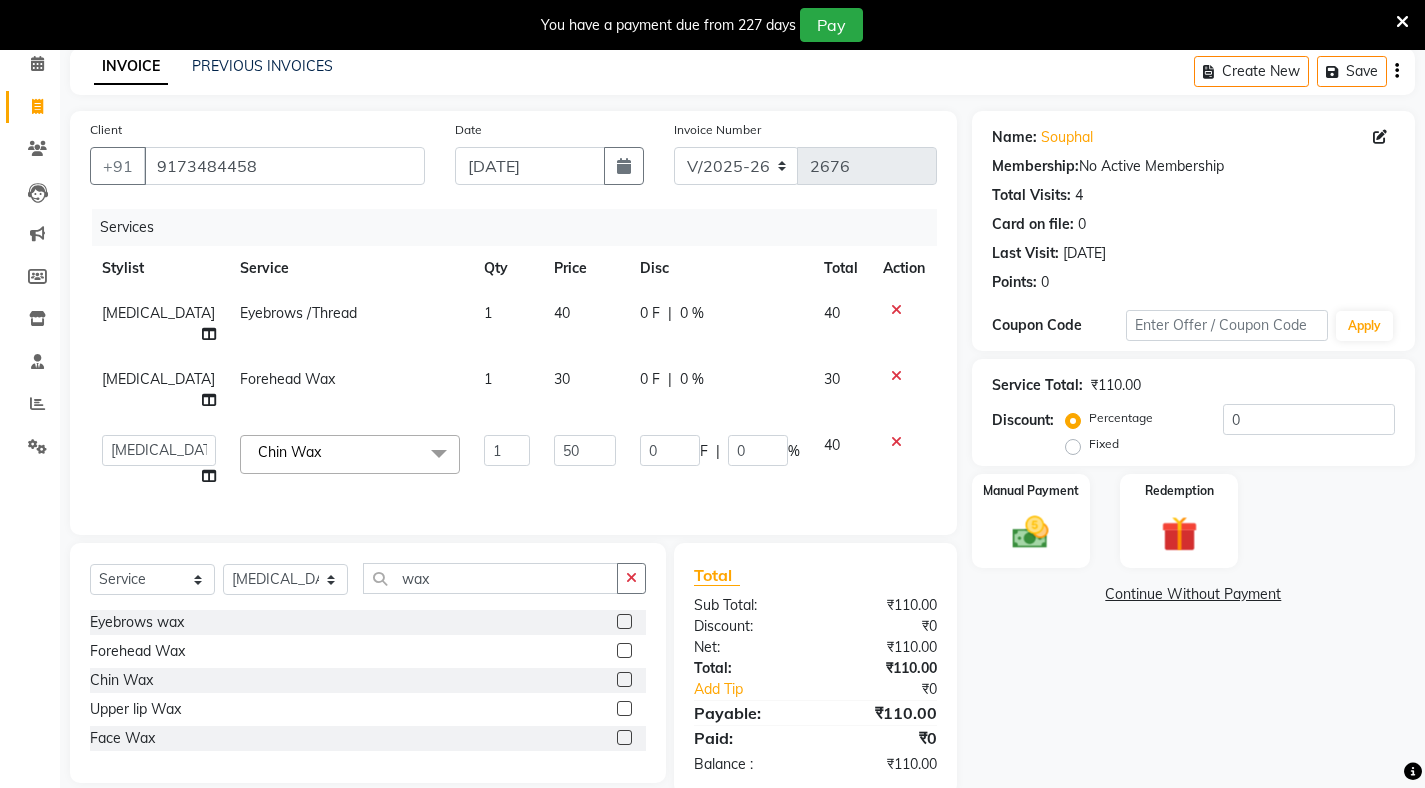 click on "Name: Souphal  Membership:  No Active Membership  Total Visits:  4 Card on file:  0 Last Visit:   [DATE] Points:   0  Coupon Code Apply Service Total:  ₹110.00  Discount:  Percentage   Fixed  0 Manual Payment Redemption  Continue Without Payment" 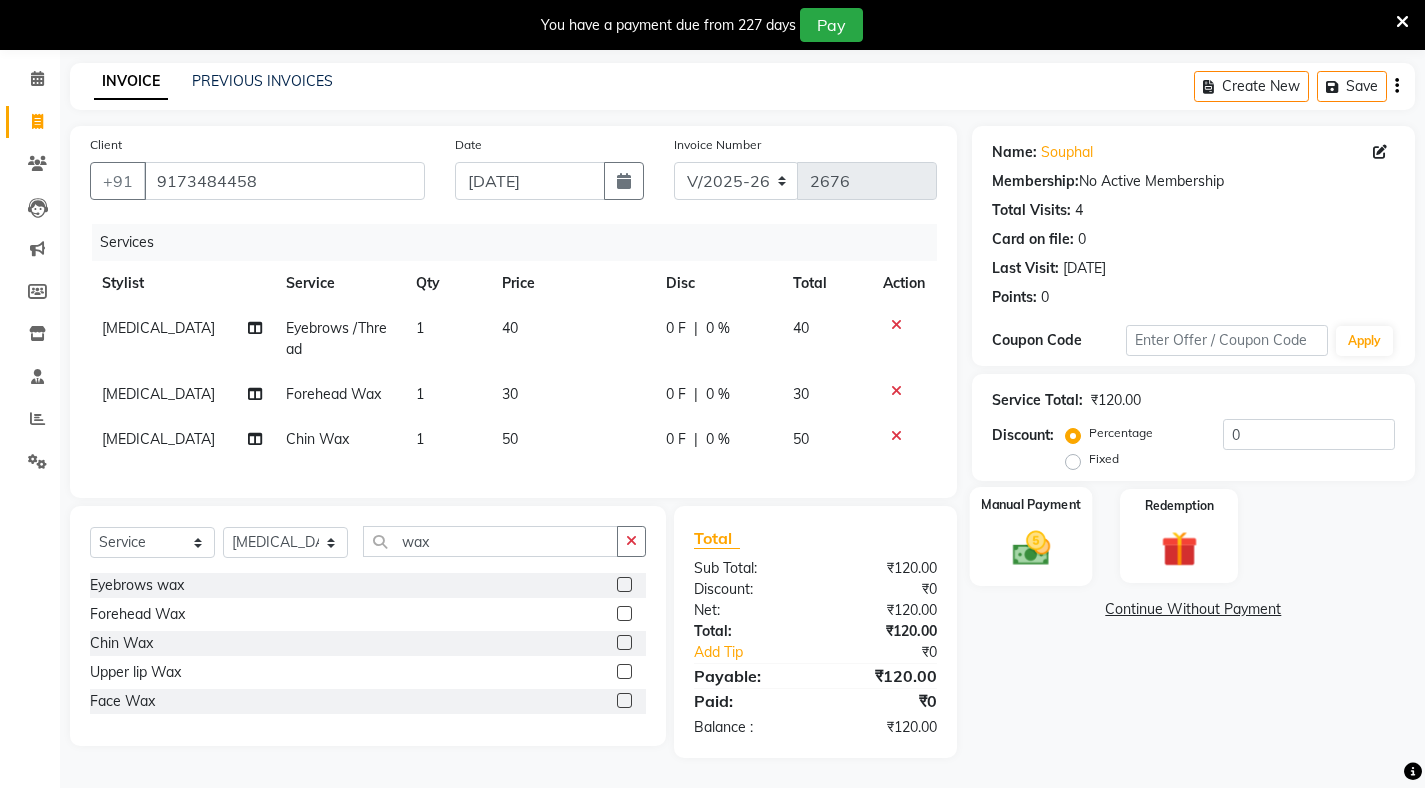 click on "Manual Payment" 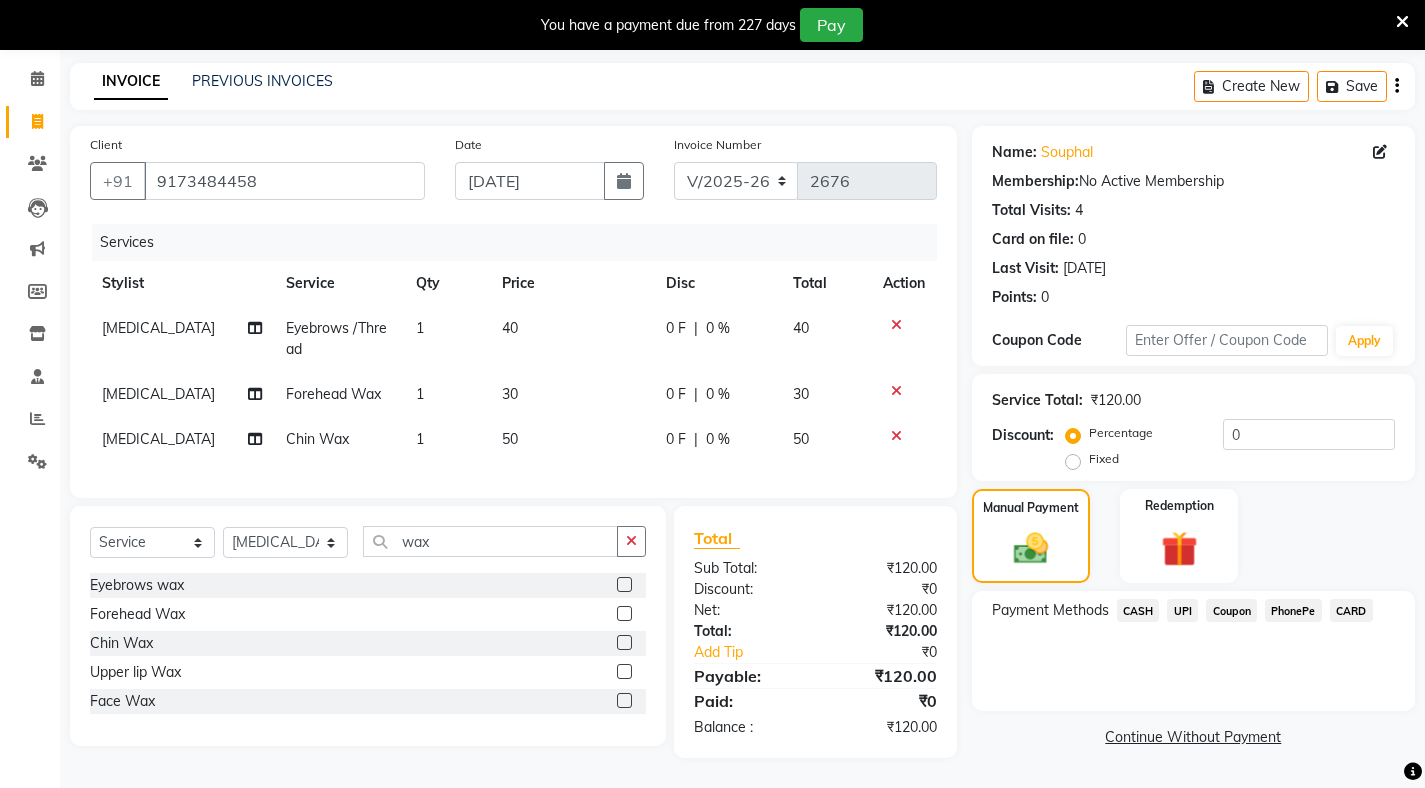 click on "UPI" 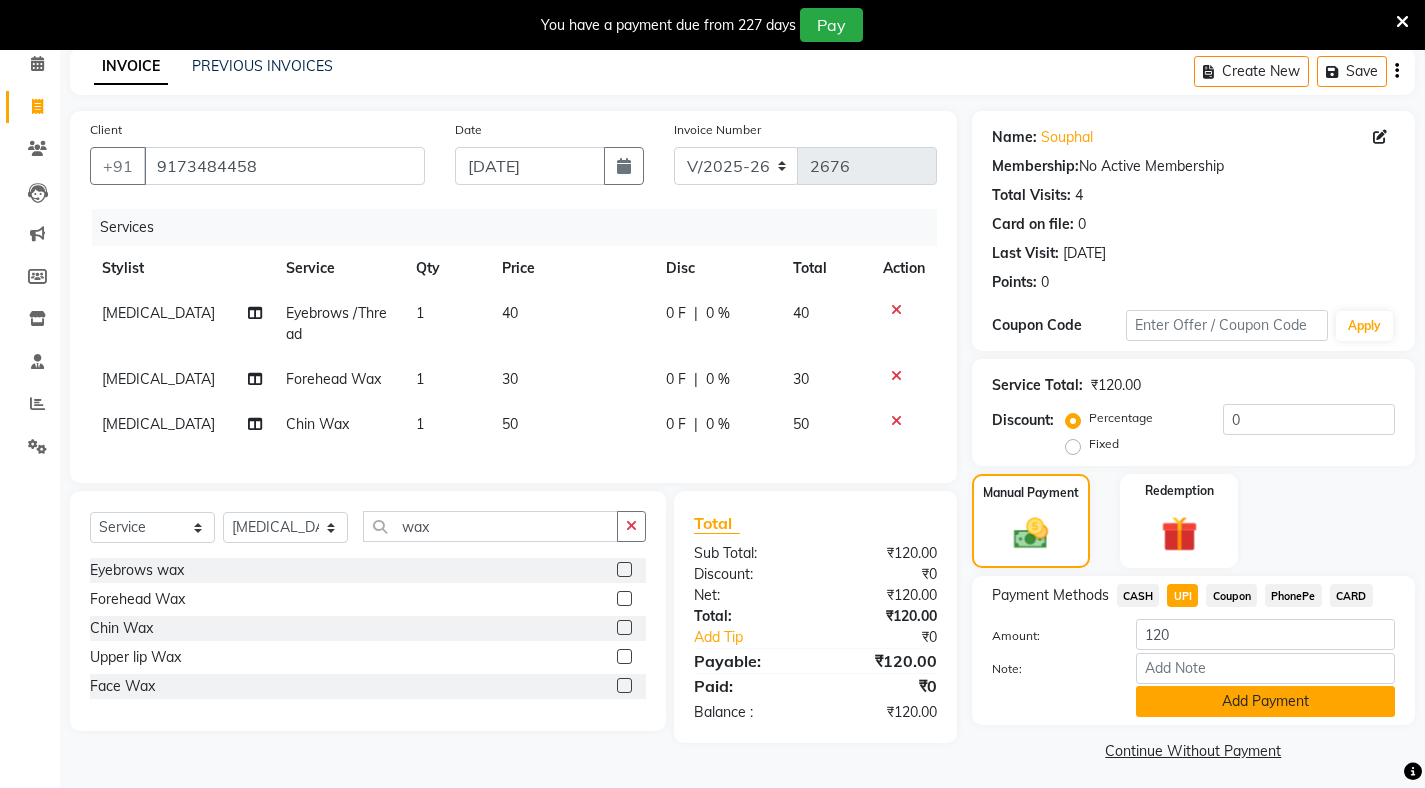 click on "Add Payment" 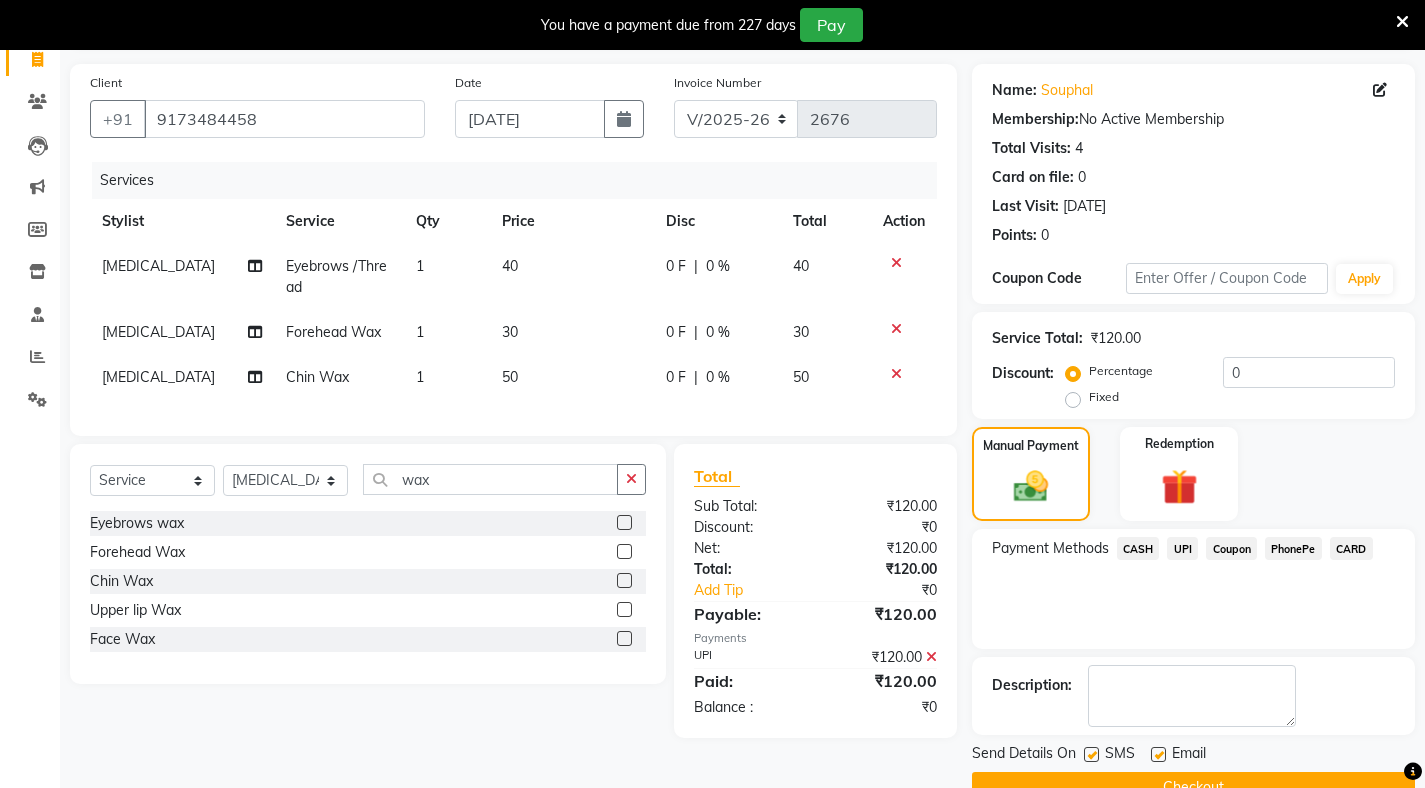 scroll, scrollTop: 181, scrollLeft: 0, axis: vertical 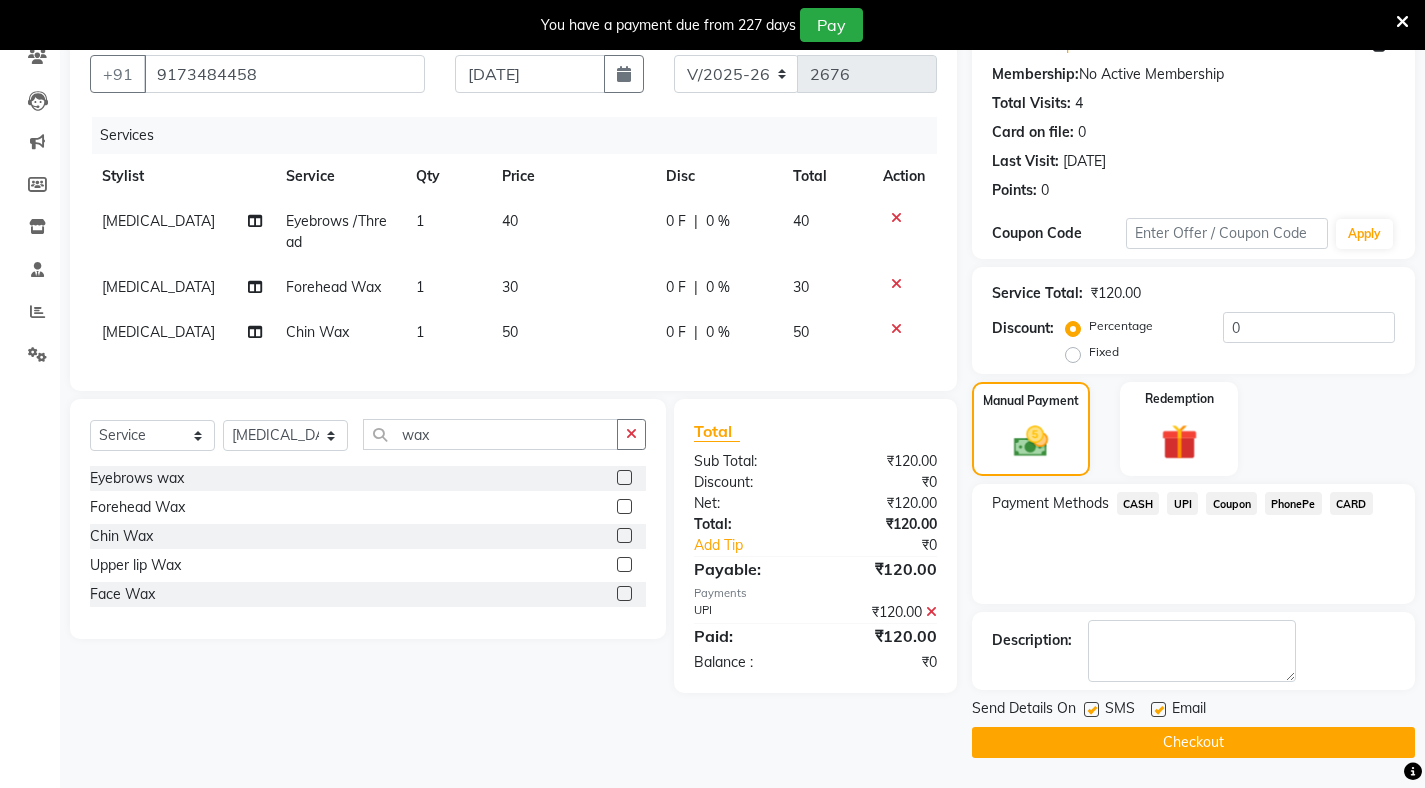 click on "Checkout" 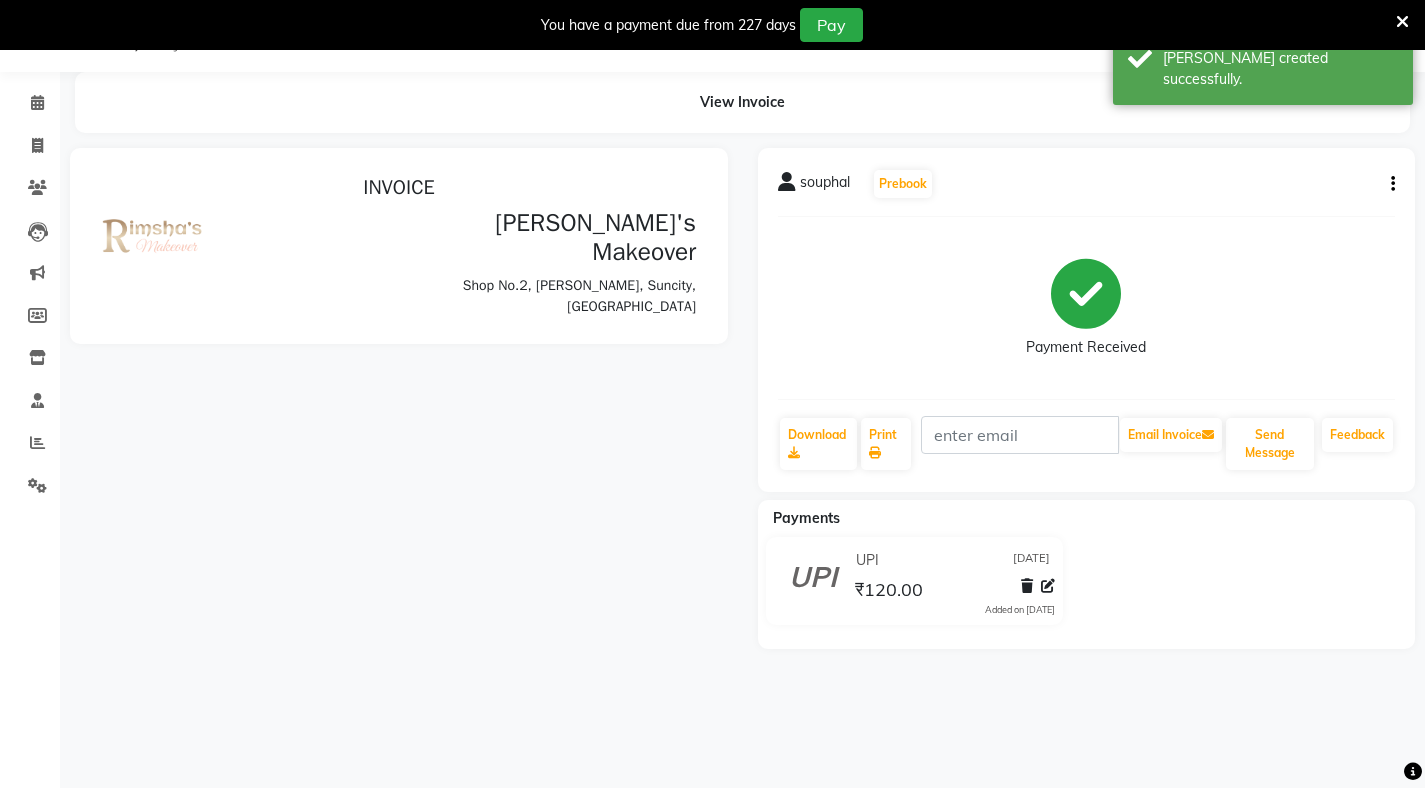 scroll, scrollTop: 0, scrollLeft: 0, axis: both 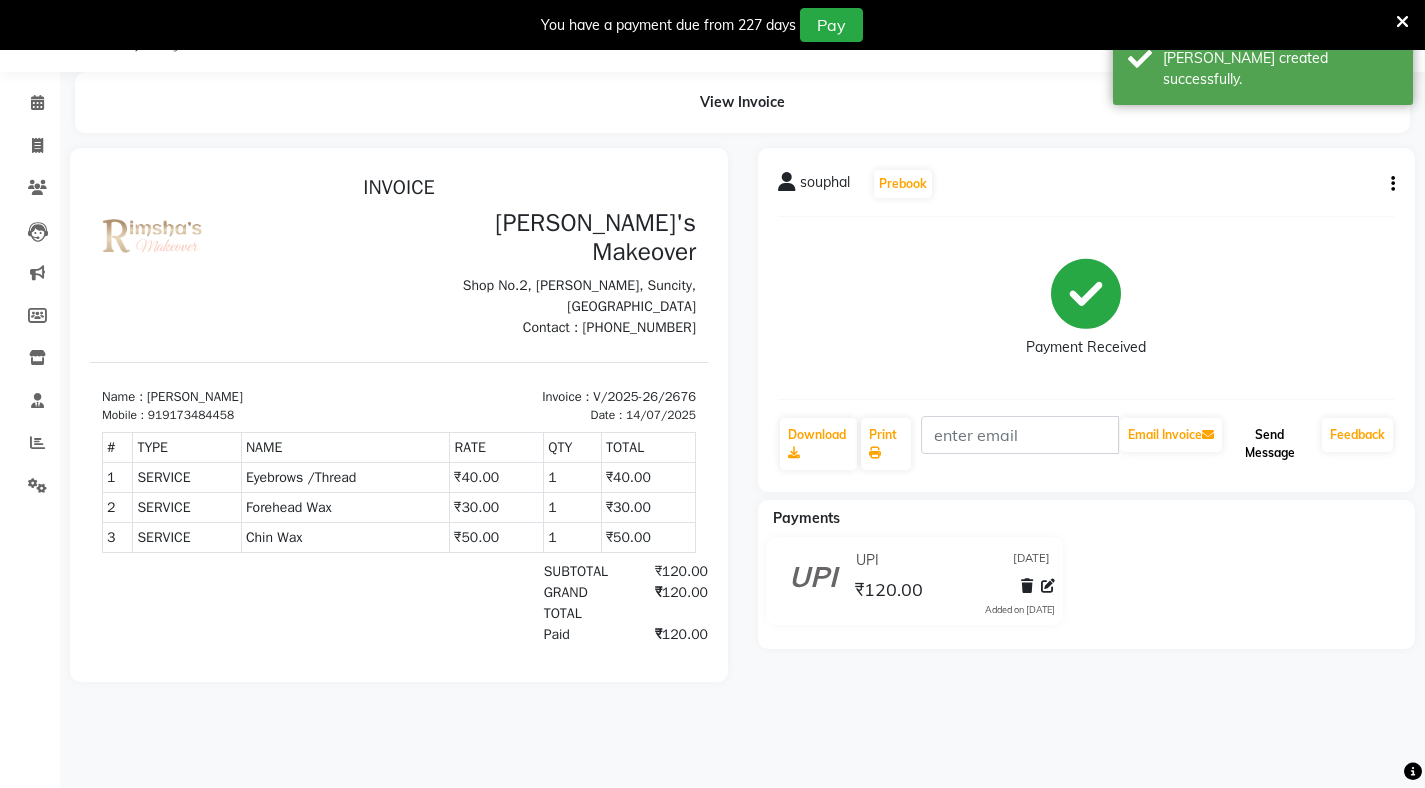 click on "Send Message" 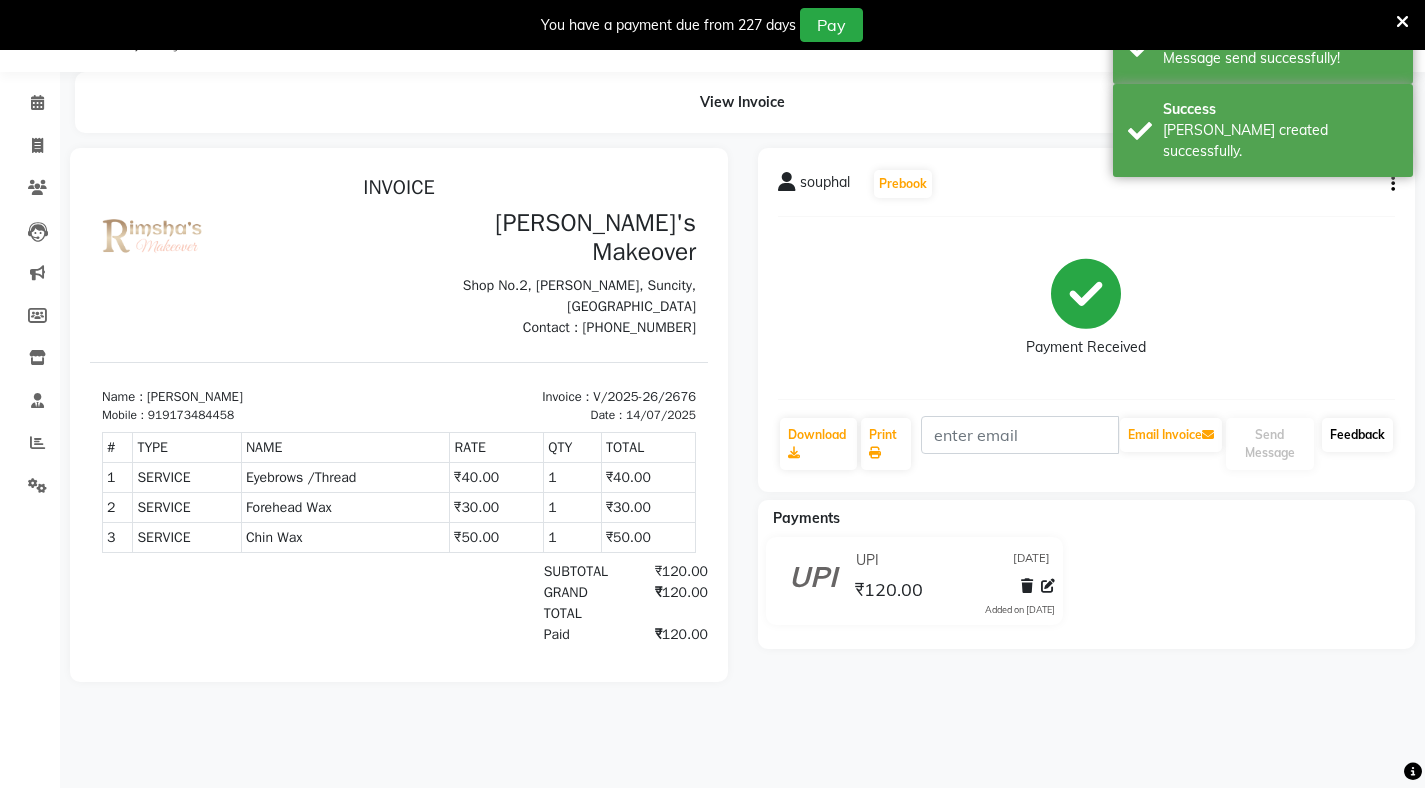 click on "Feedback" 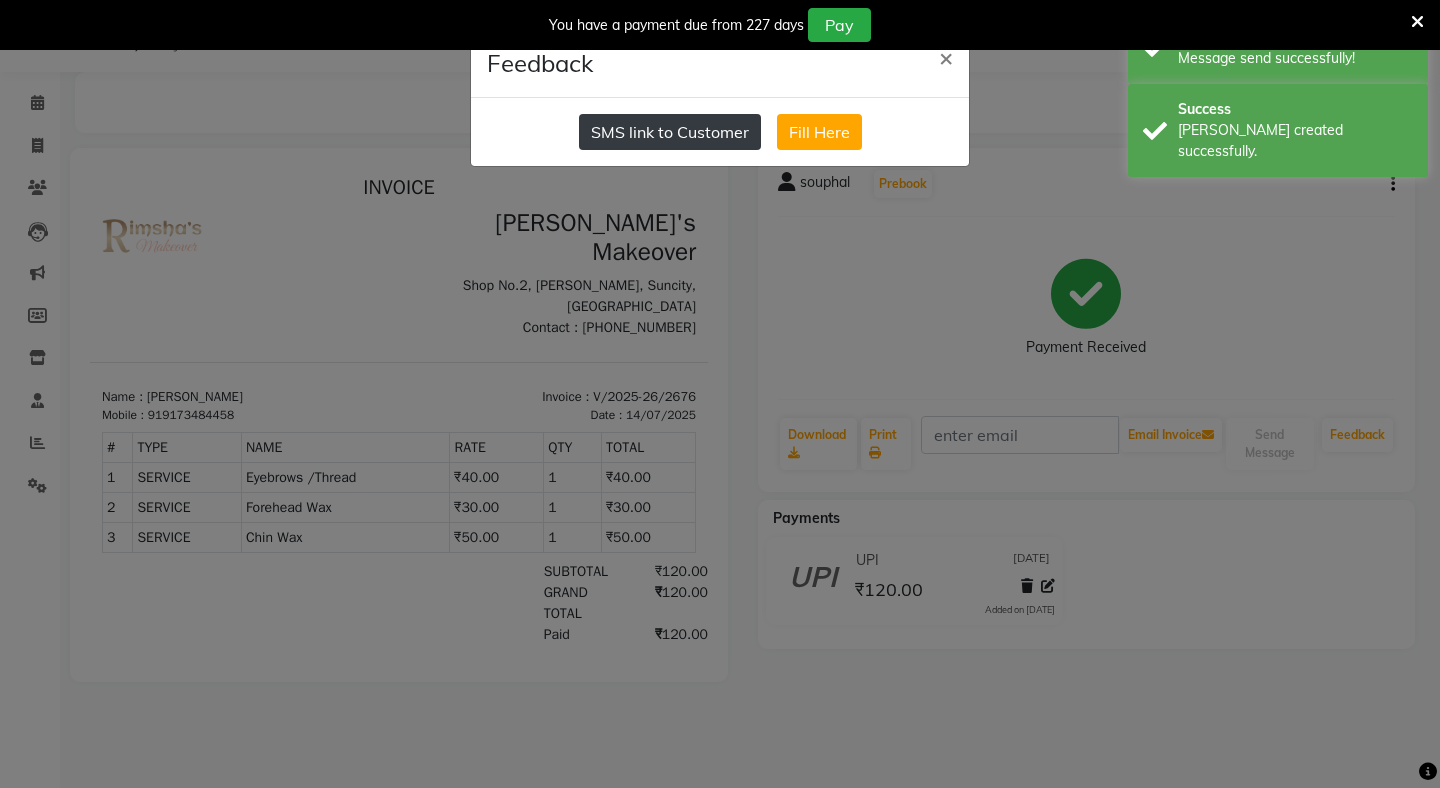 click on "SMS link to Customer" 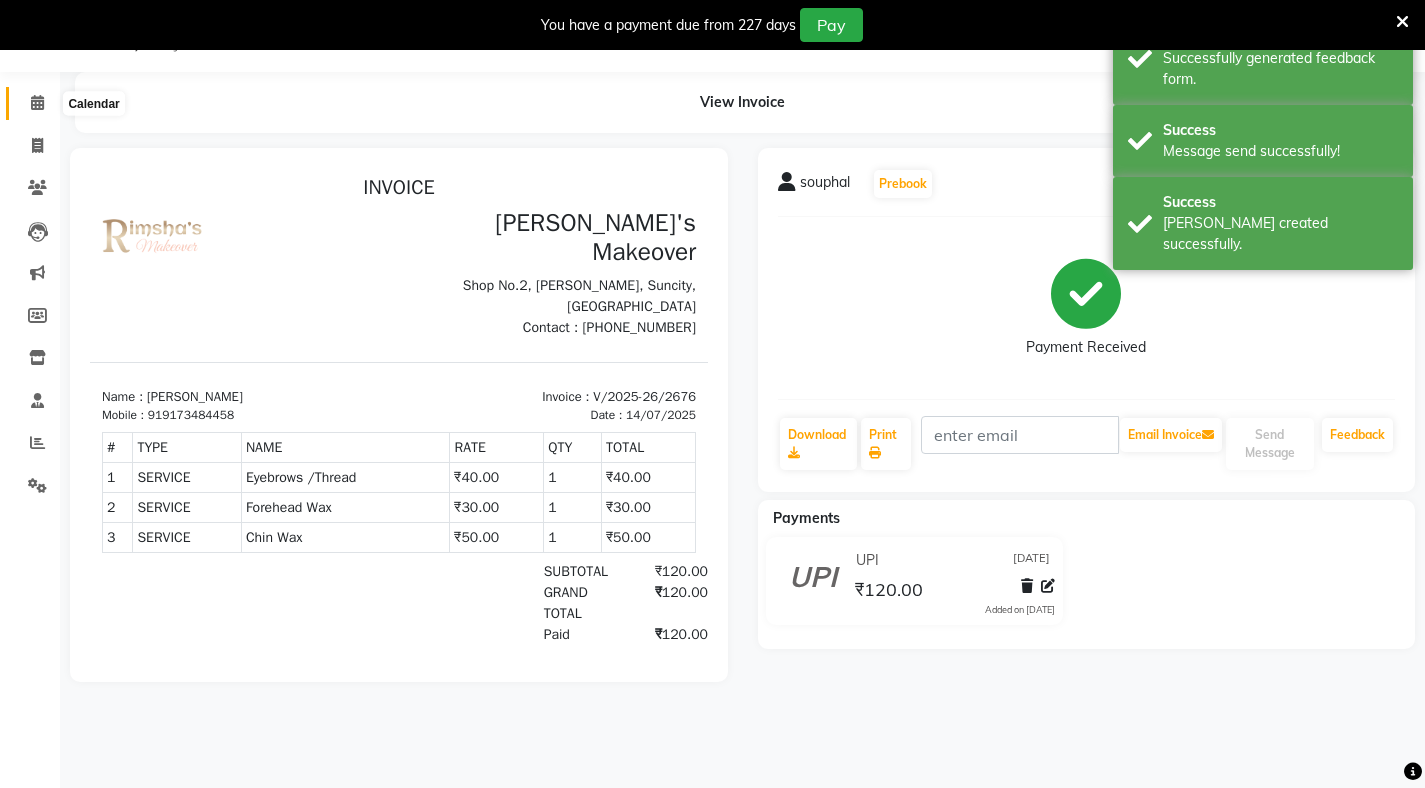 click 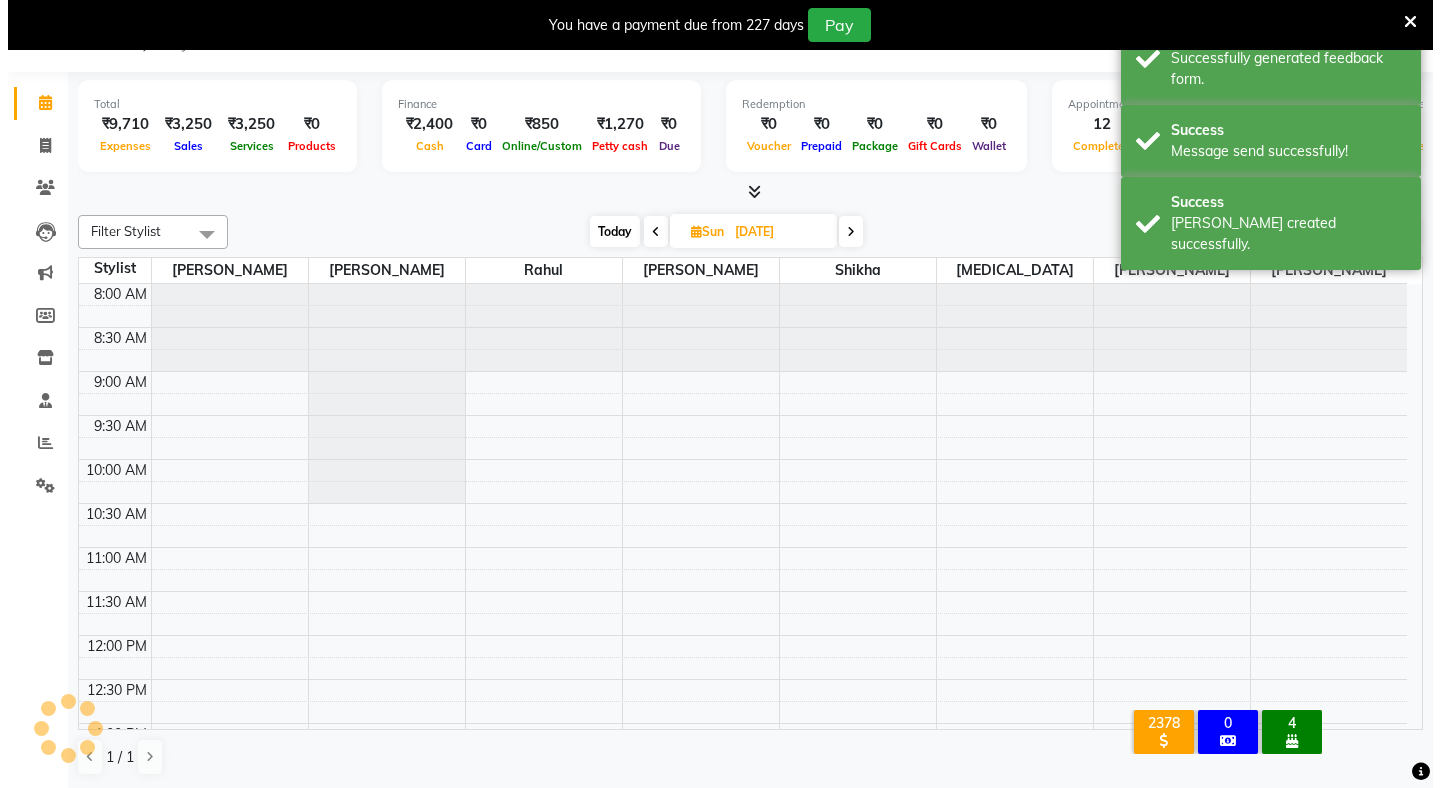 scroll, scrollTop: 747, scrollLeft: 0, axis: vertical 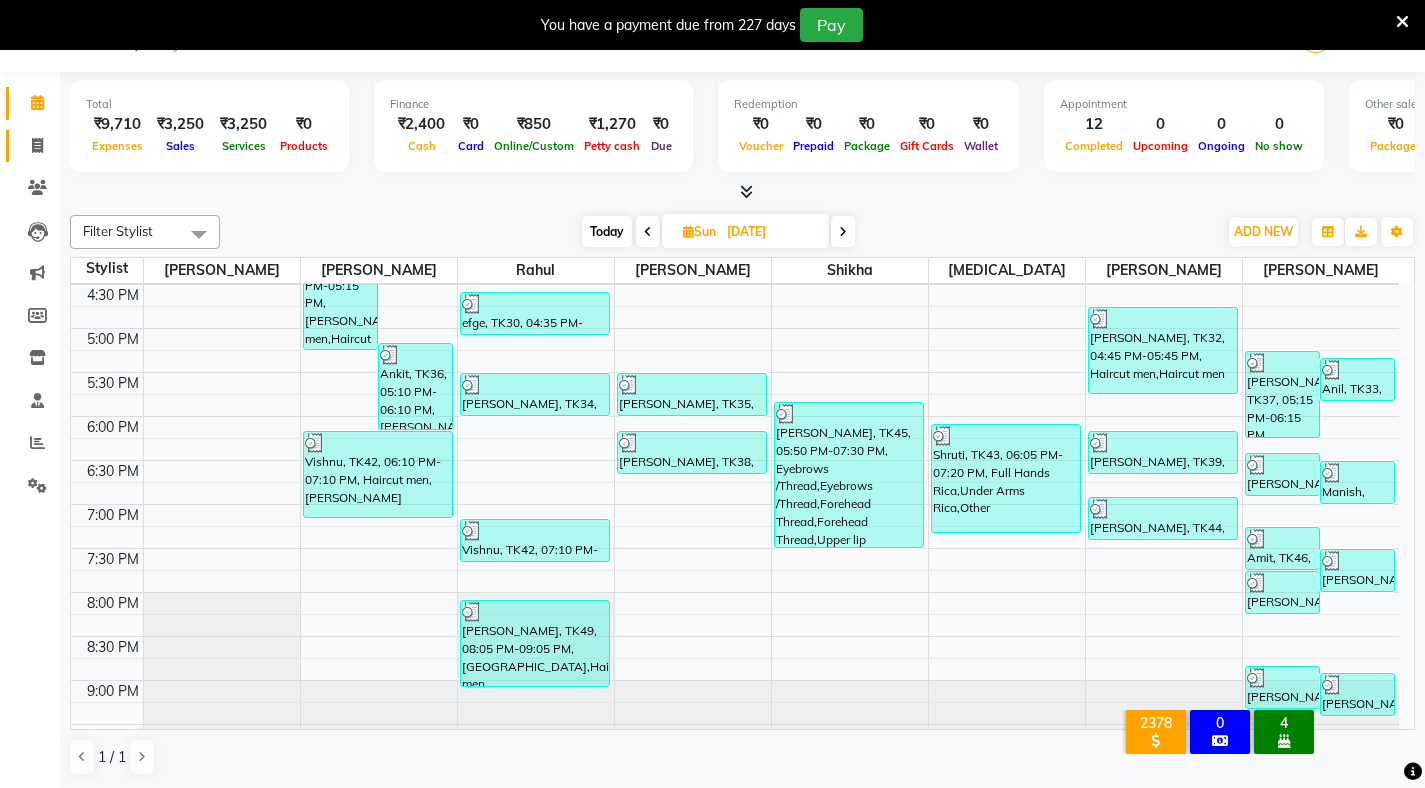 click 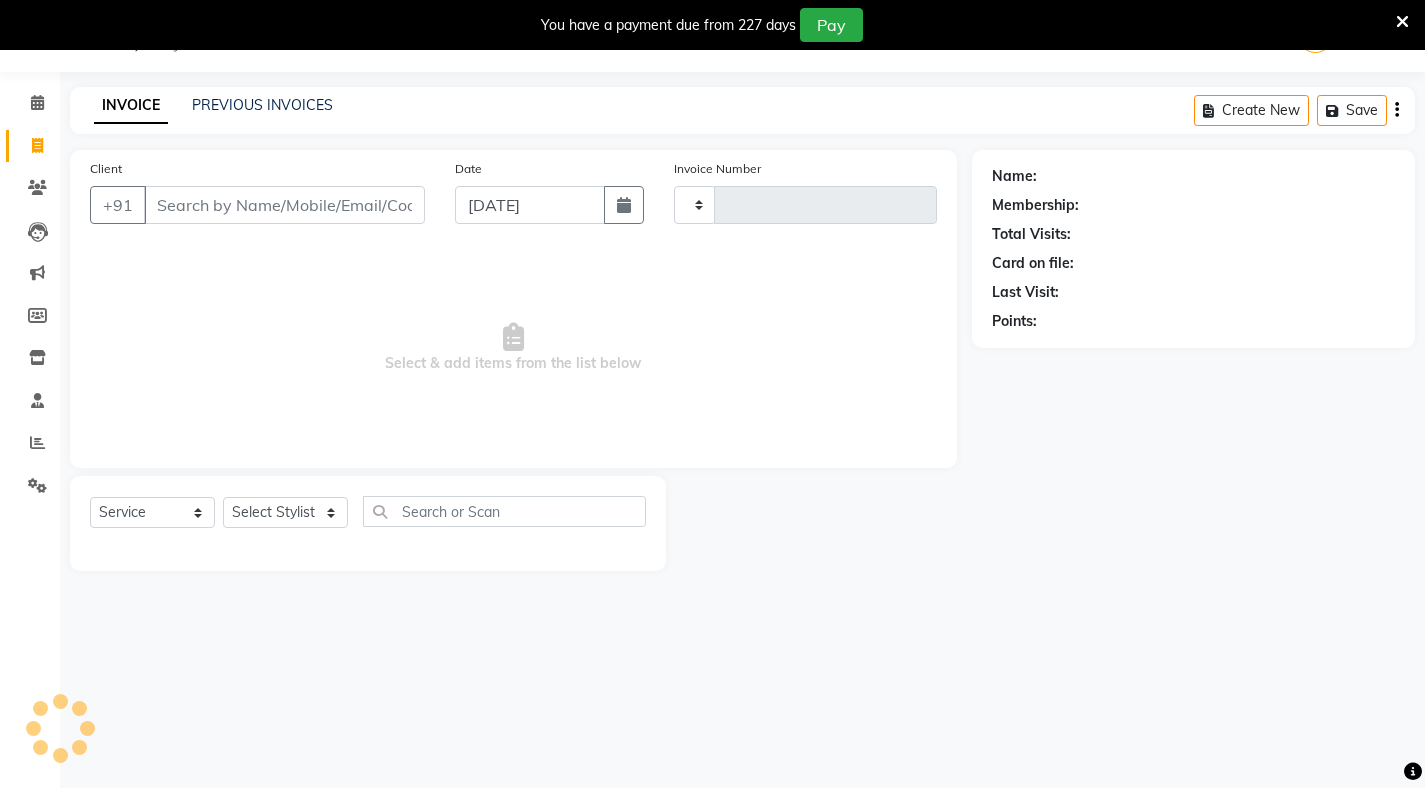 click on "Client +91" 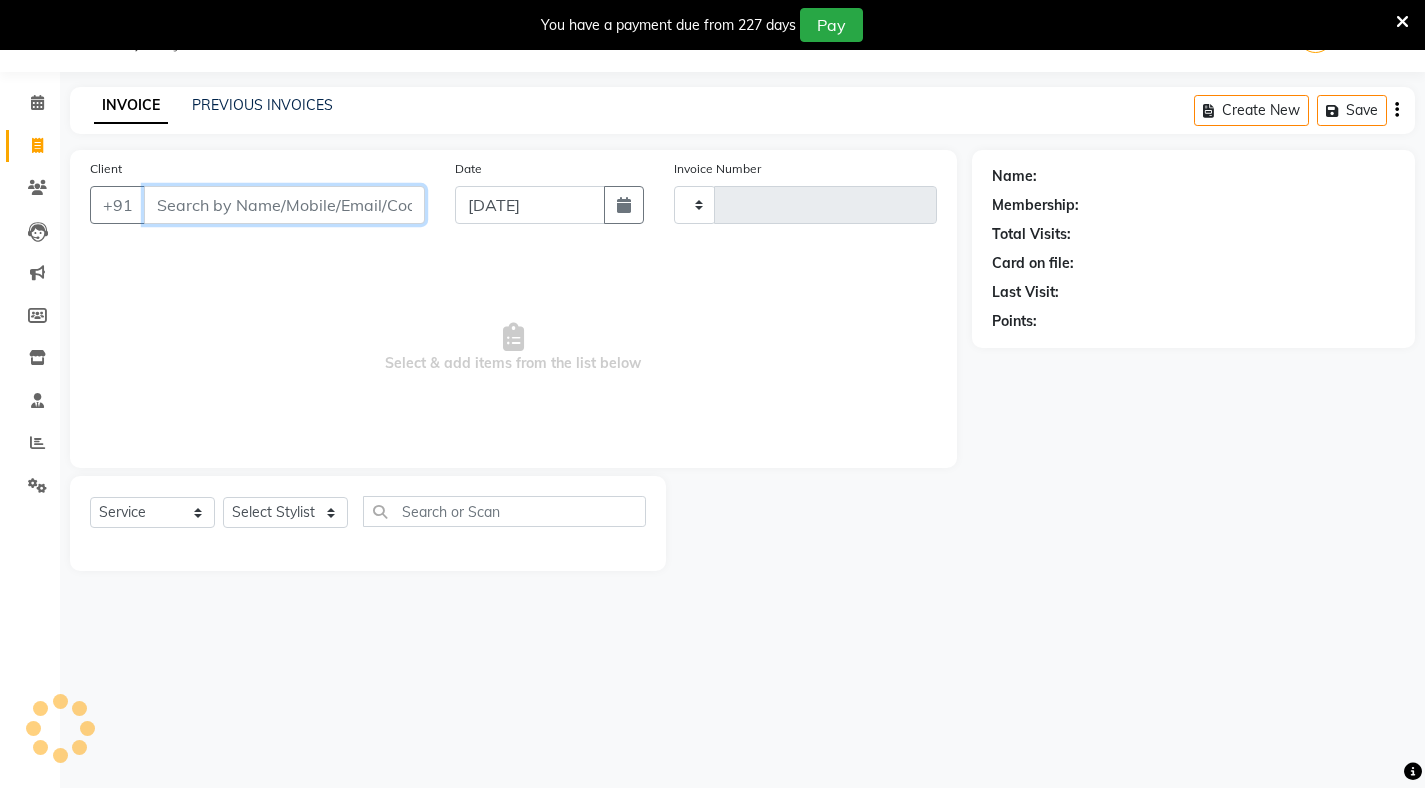 type on "2677" 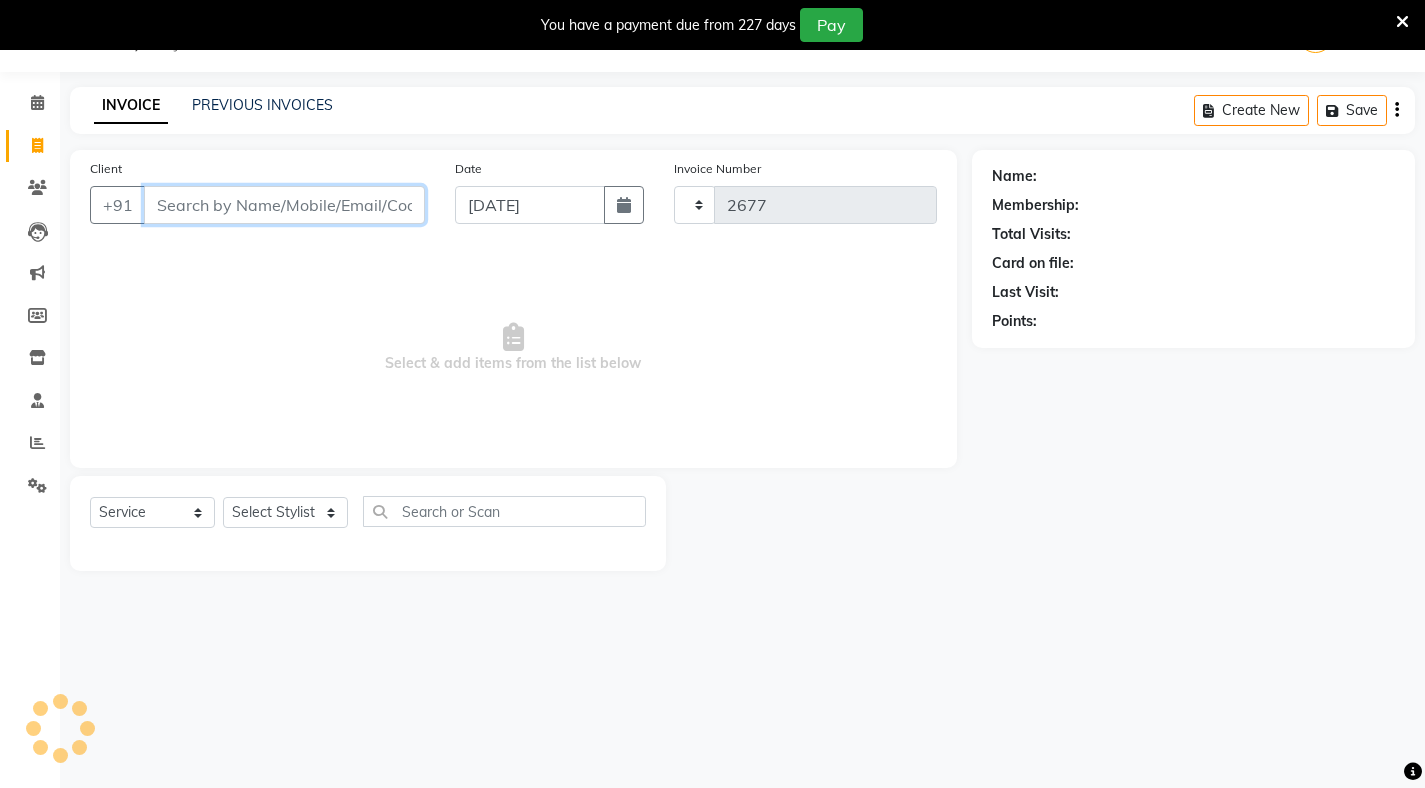 click on "Client" at bounding box center (284, 205) 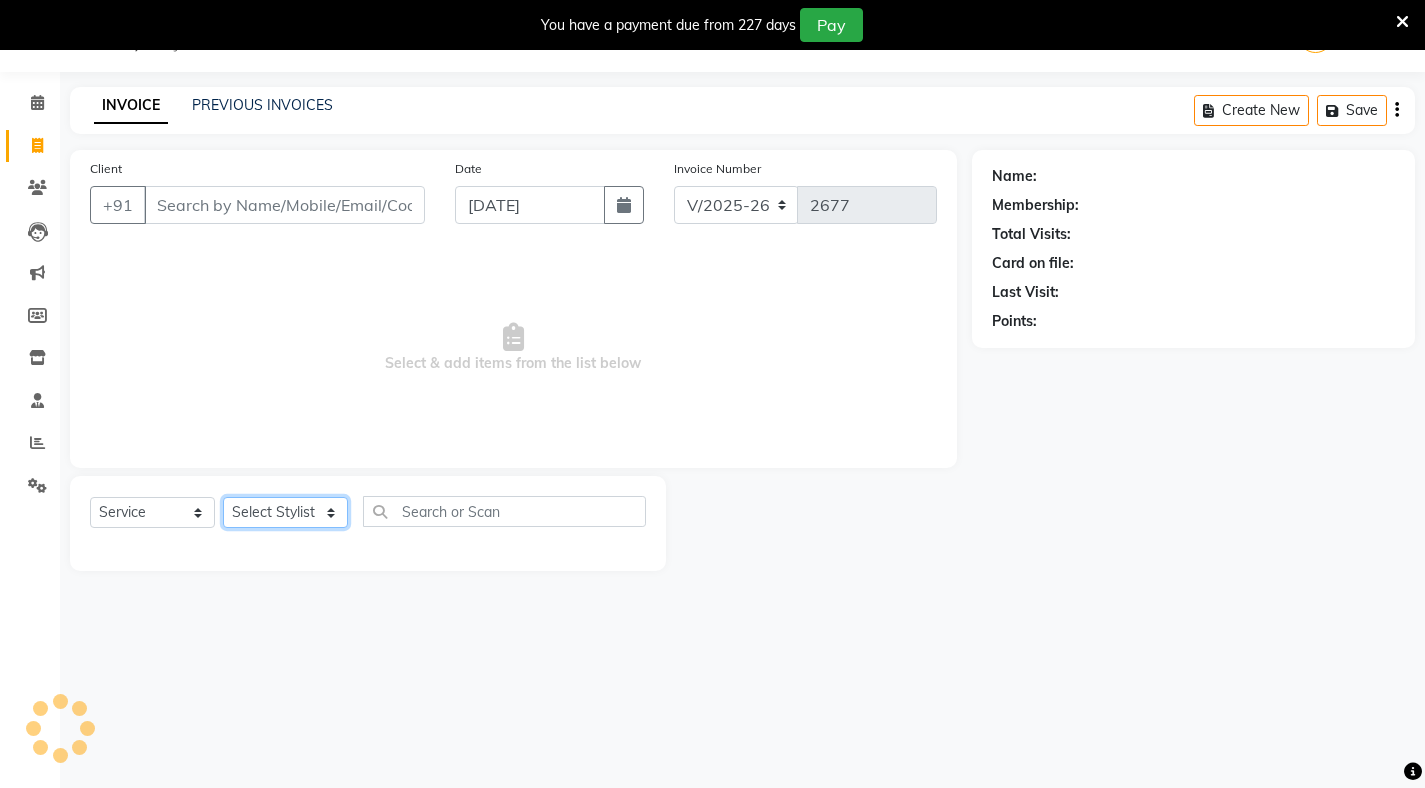 click on "Select Stylist" 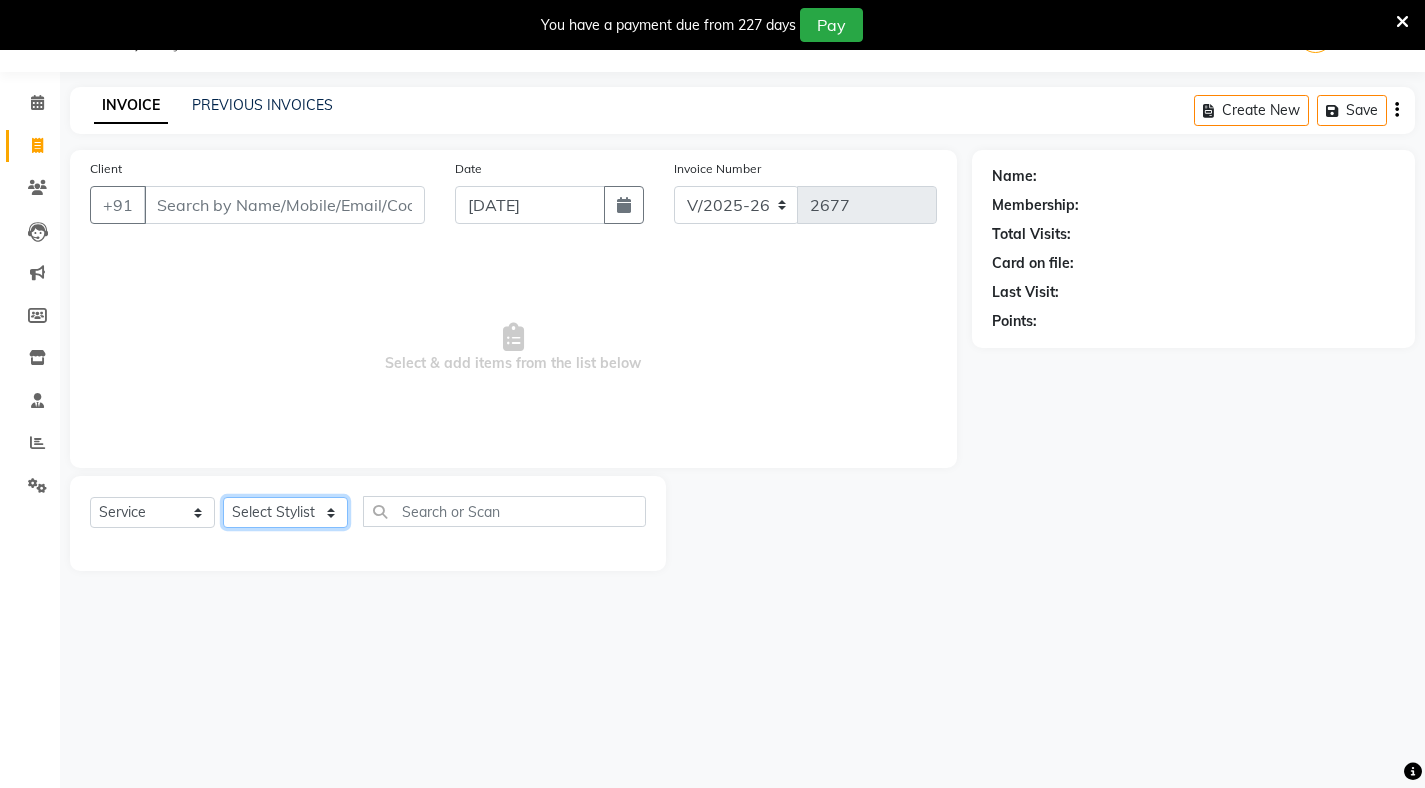 select on "75199" 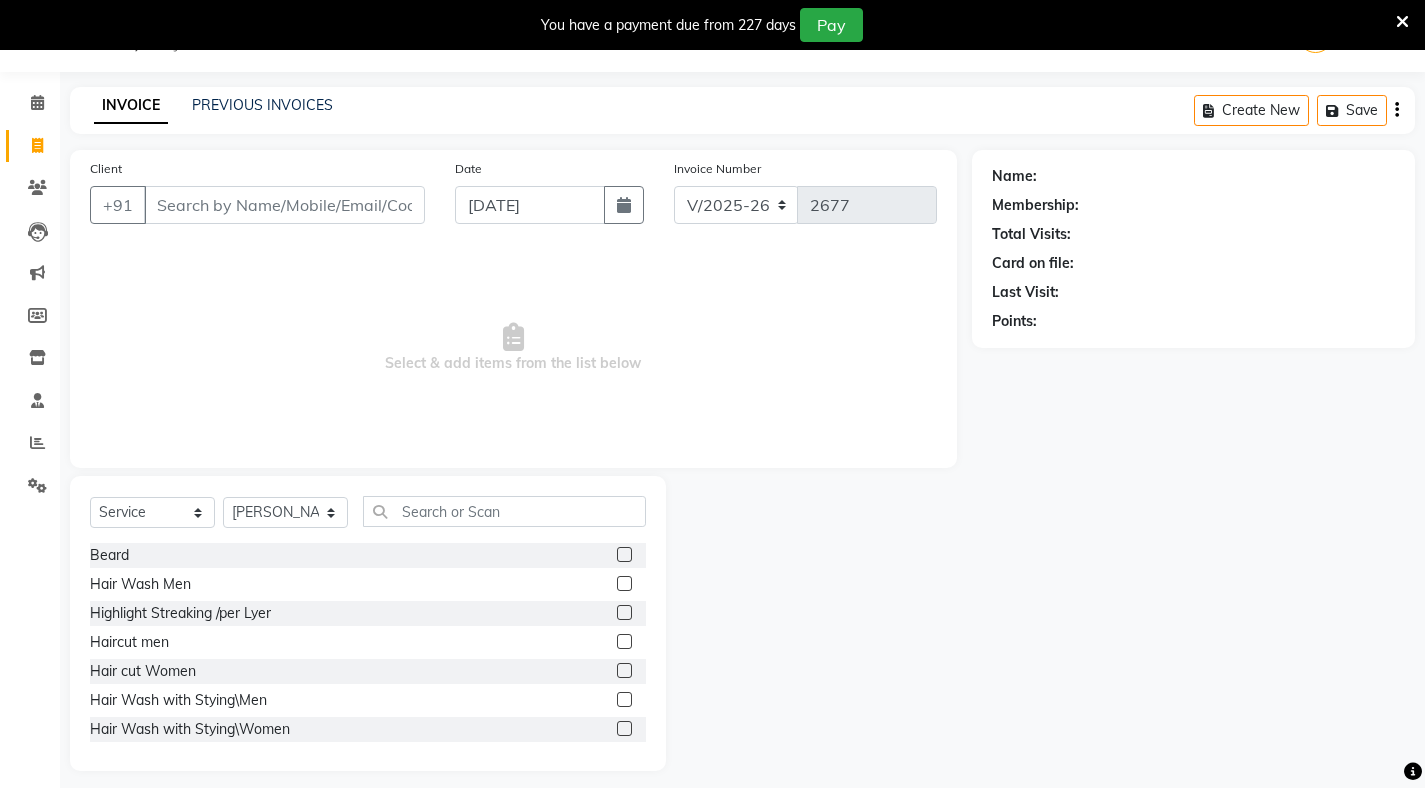 click 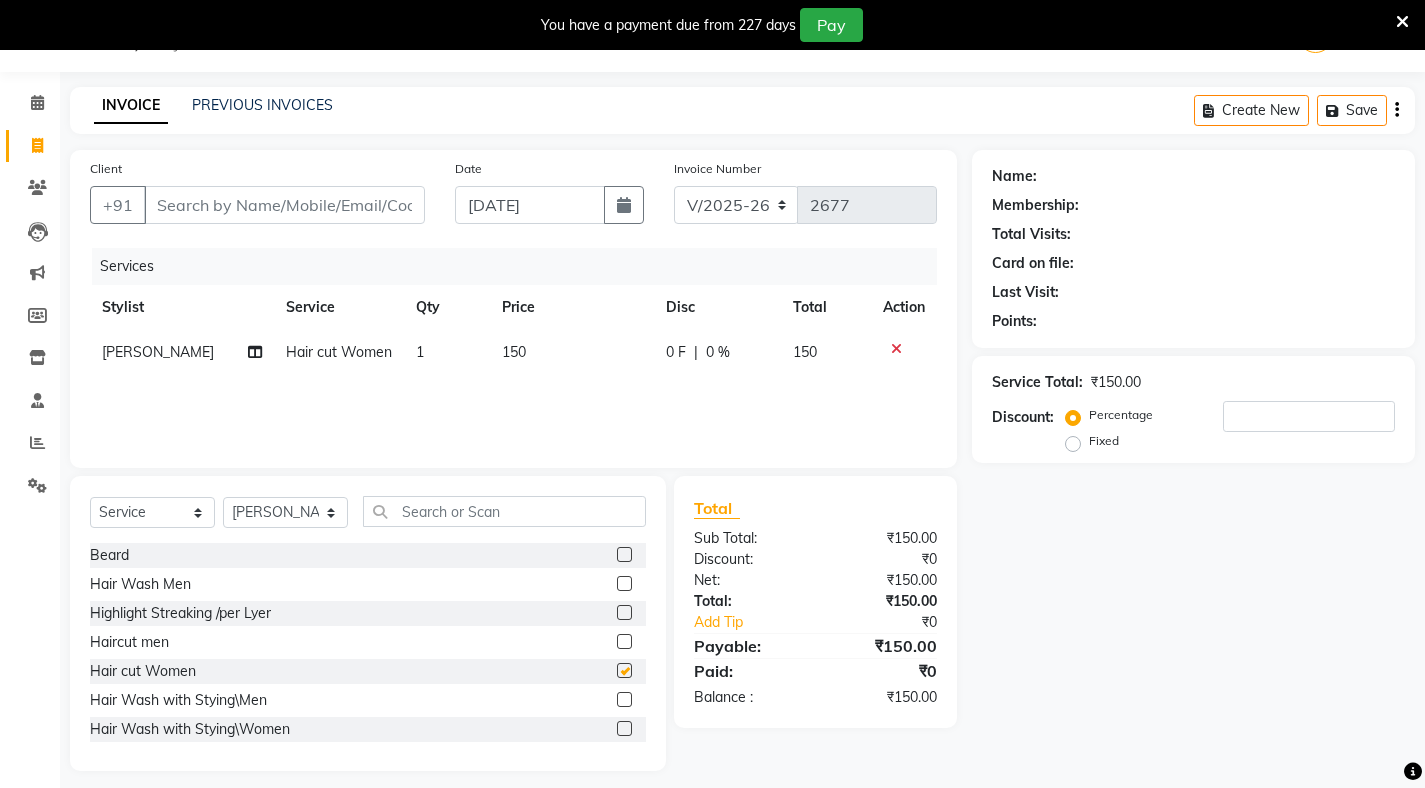 checkbox on "false" 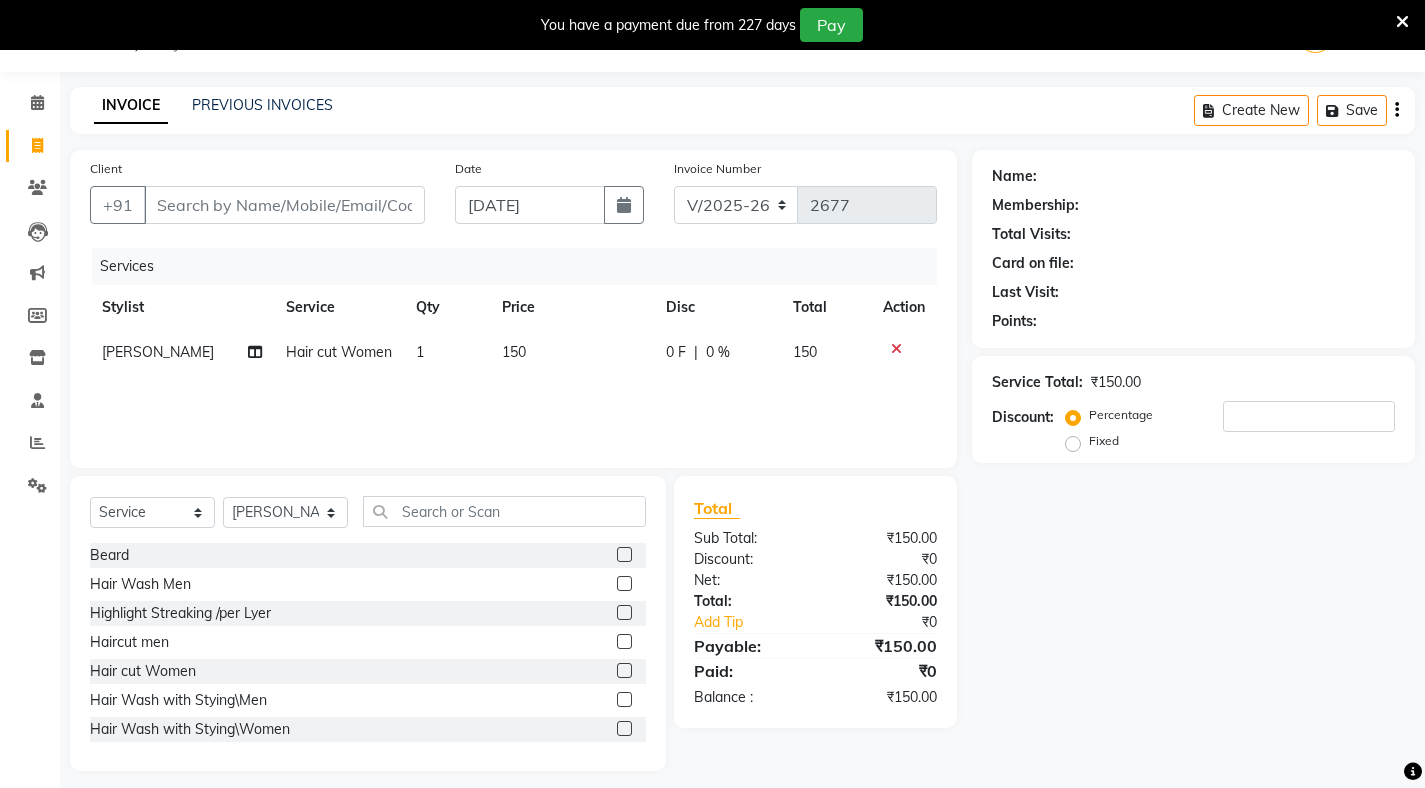 click on "150" 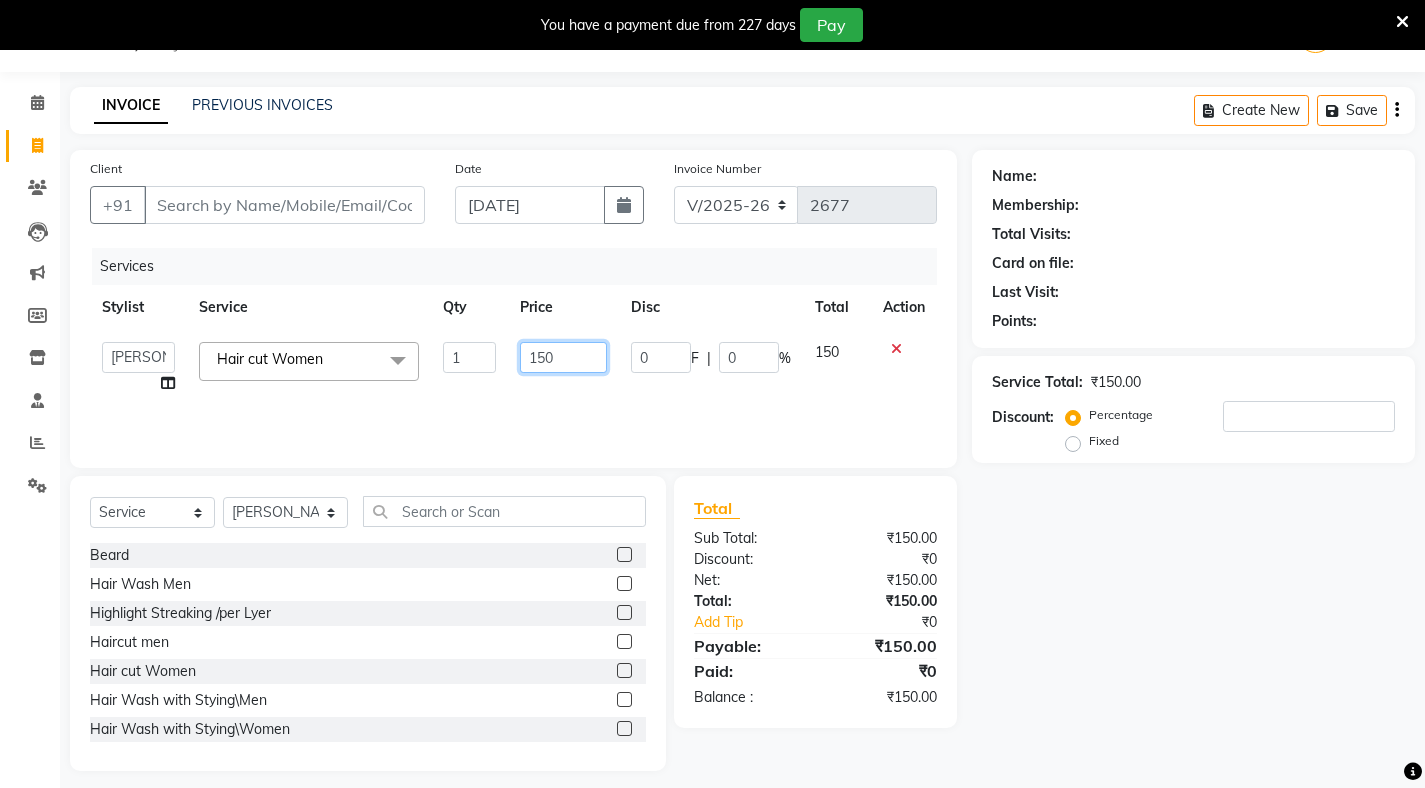 click on "150" 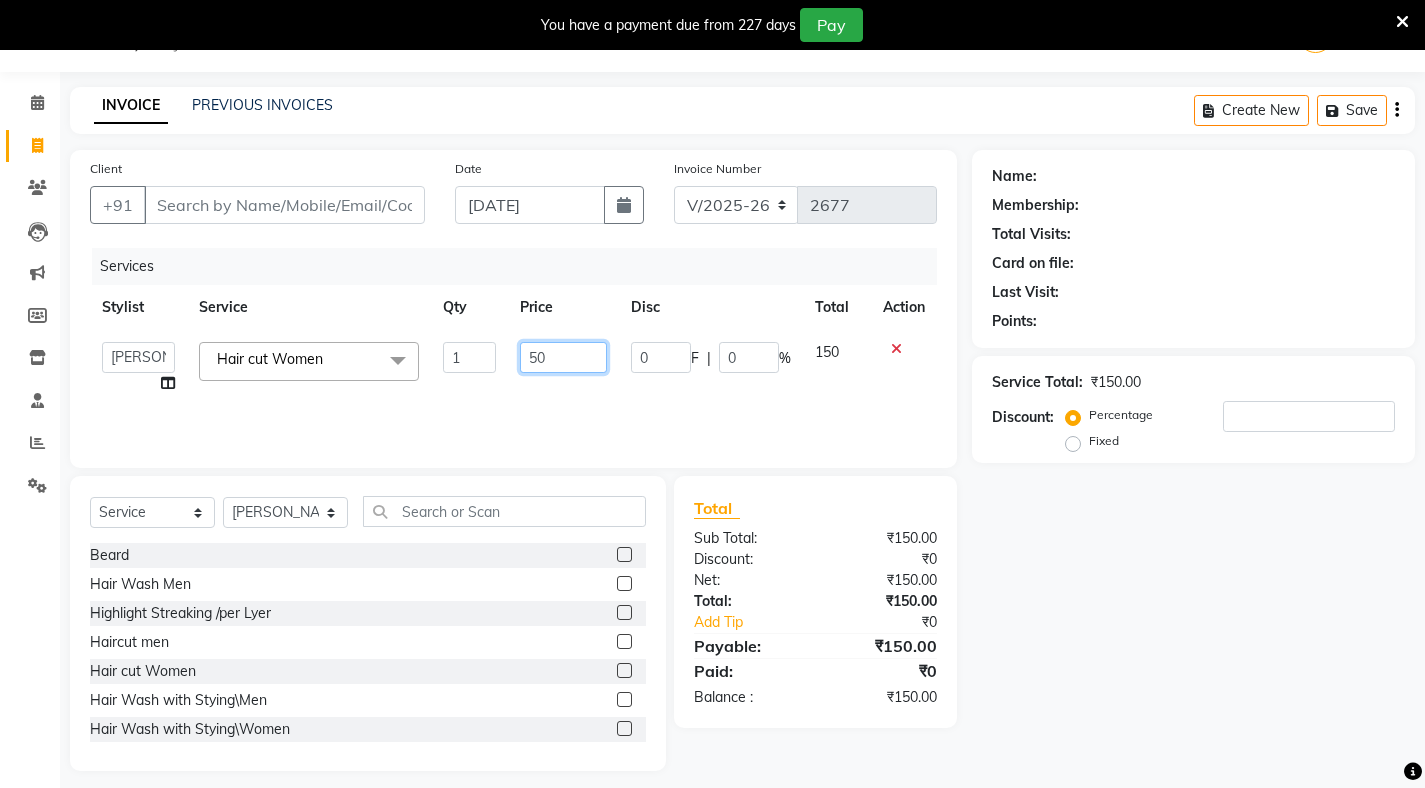 type on "250" 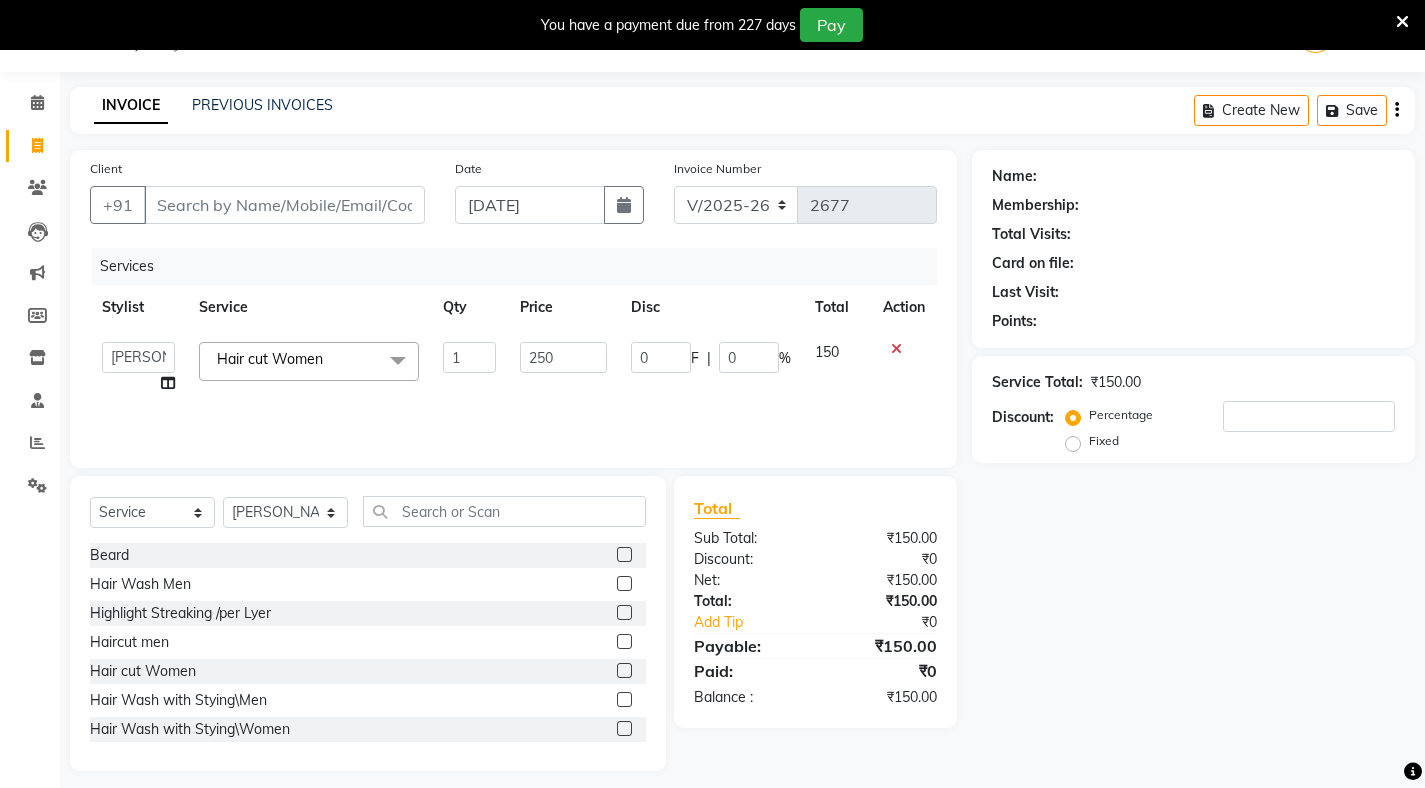 click on "Name: Membership: Total Visits: Card on file: Last Visit:  Points:  Service Total:  ₹150.00  Discount:  Percentage   Fixed" 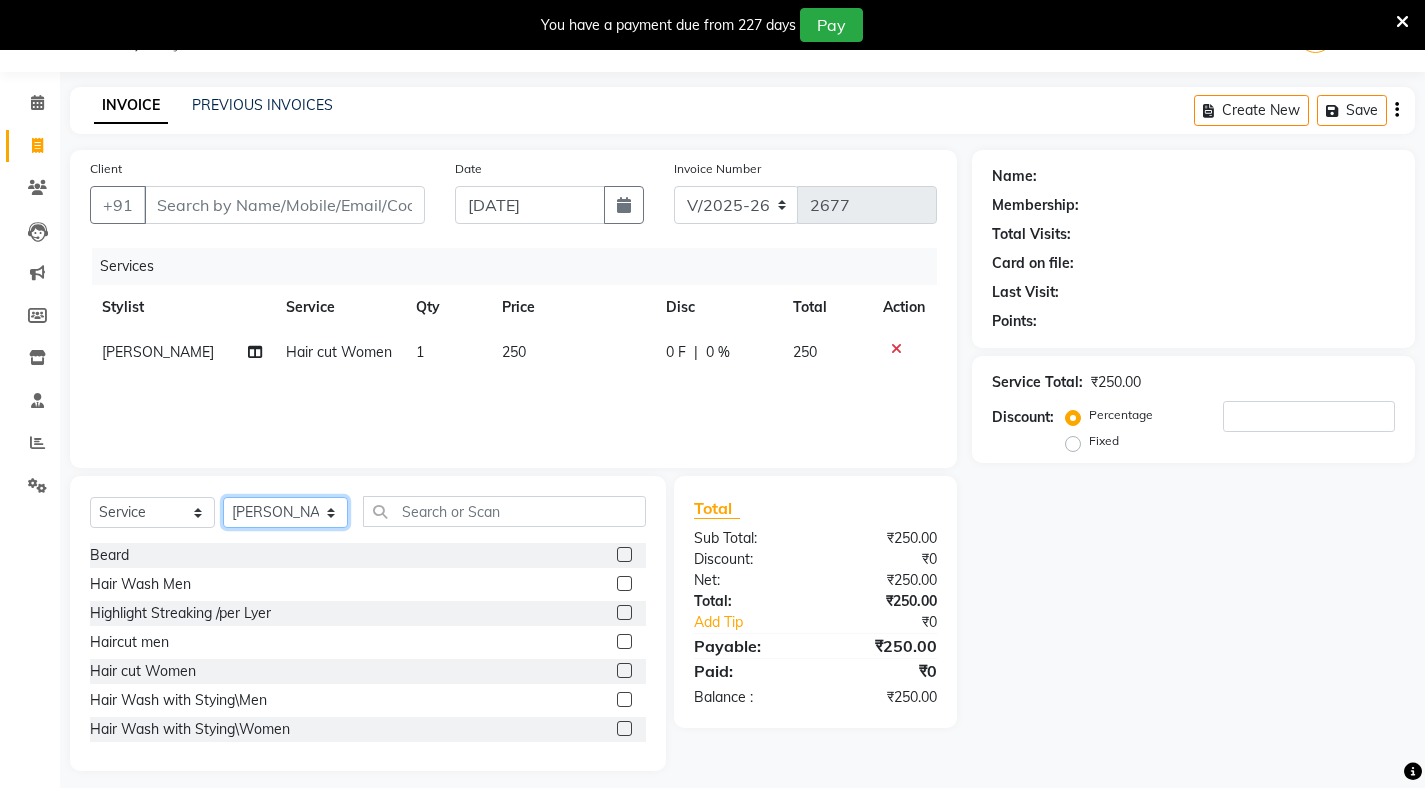 click on "Select Stylist [PERSON_NAME] [PERSON_NAME] [MEDICAL_DATA][PERSON_NAME] [PERSON_NAME] Verma" 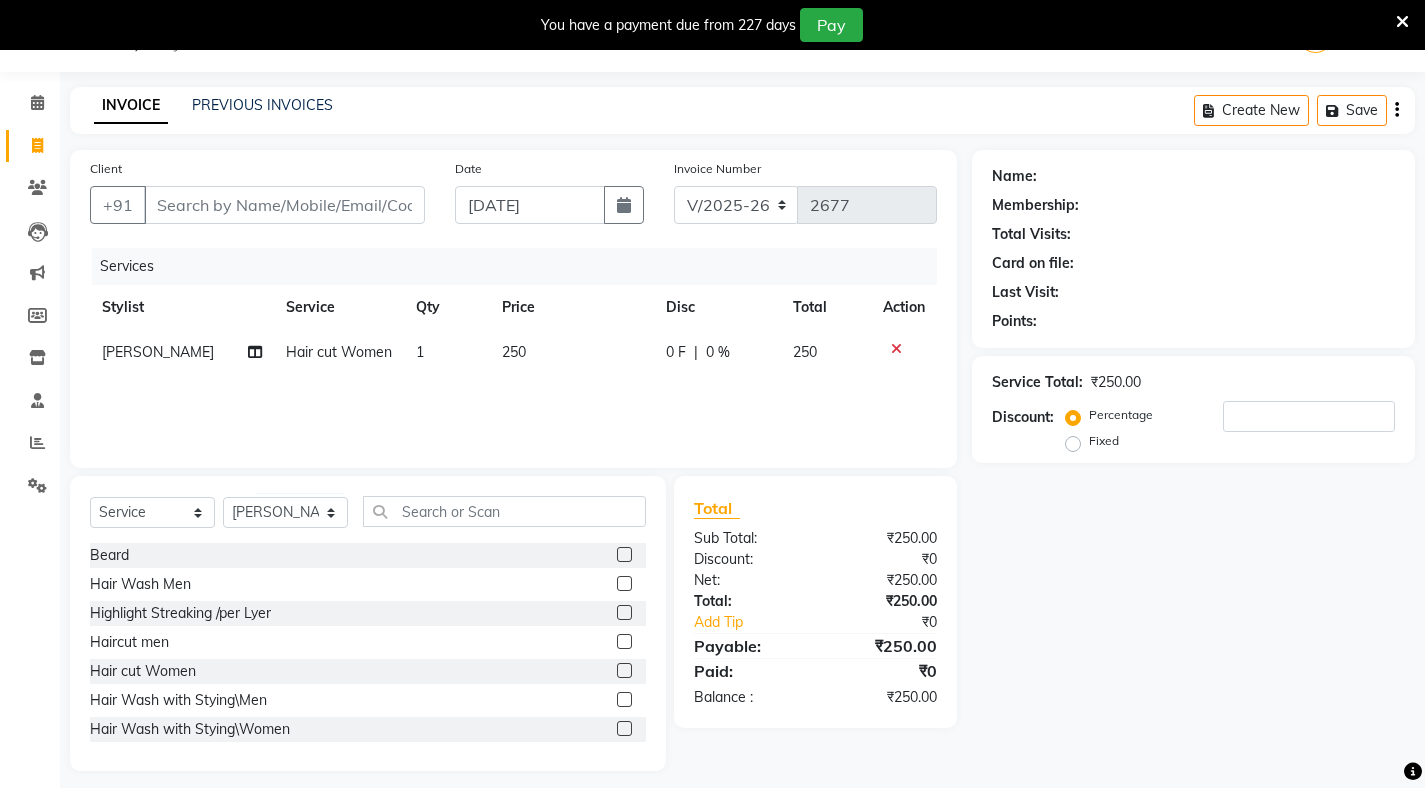click 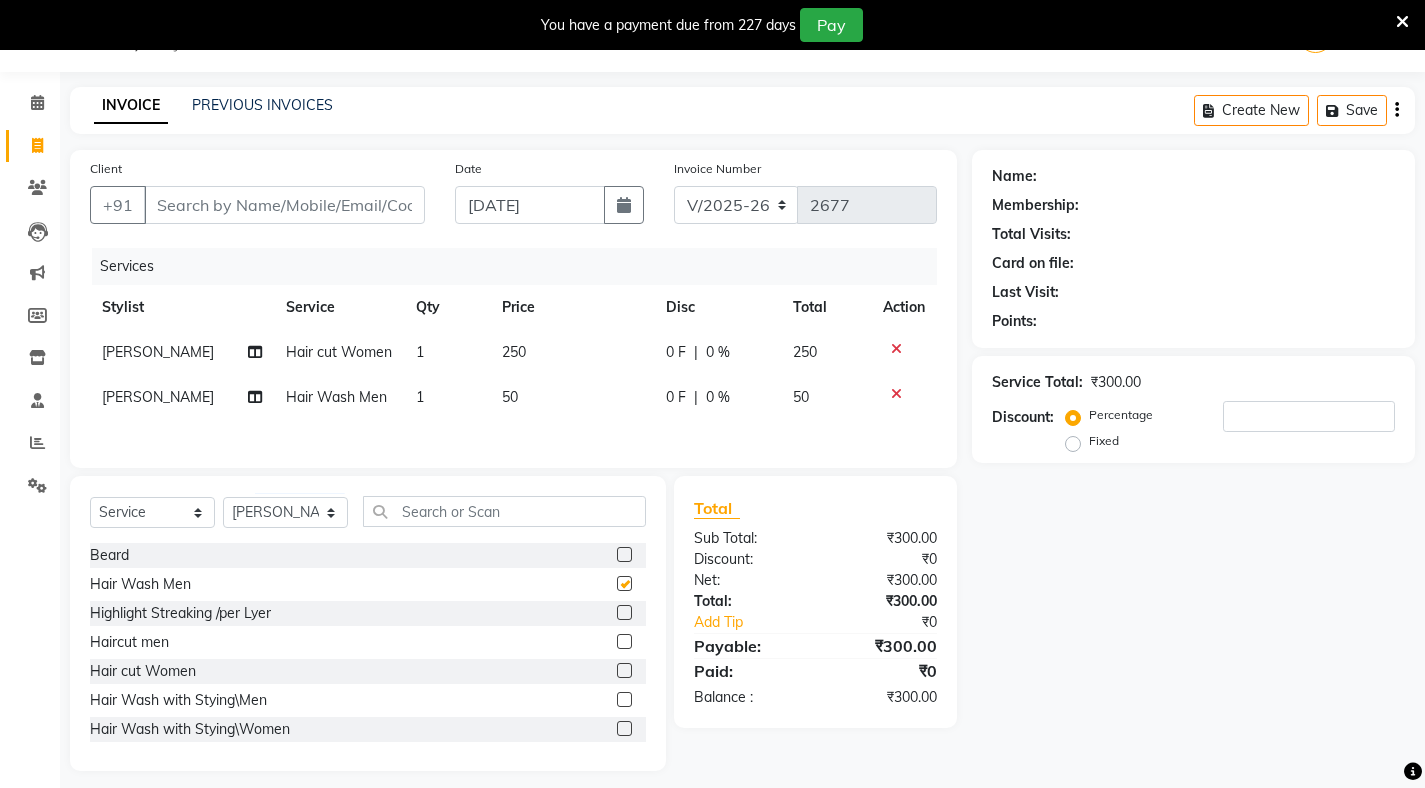 checkbox on "false" 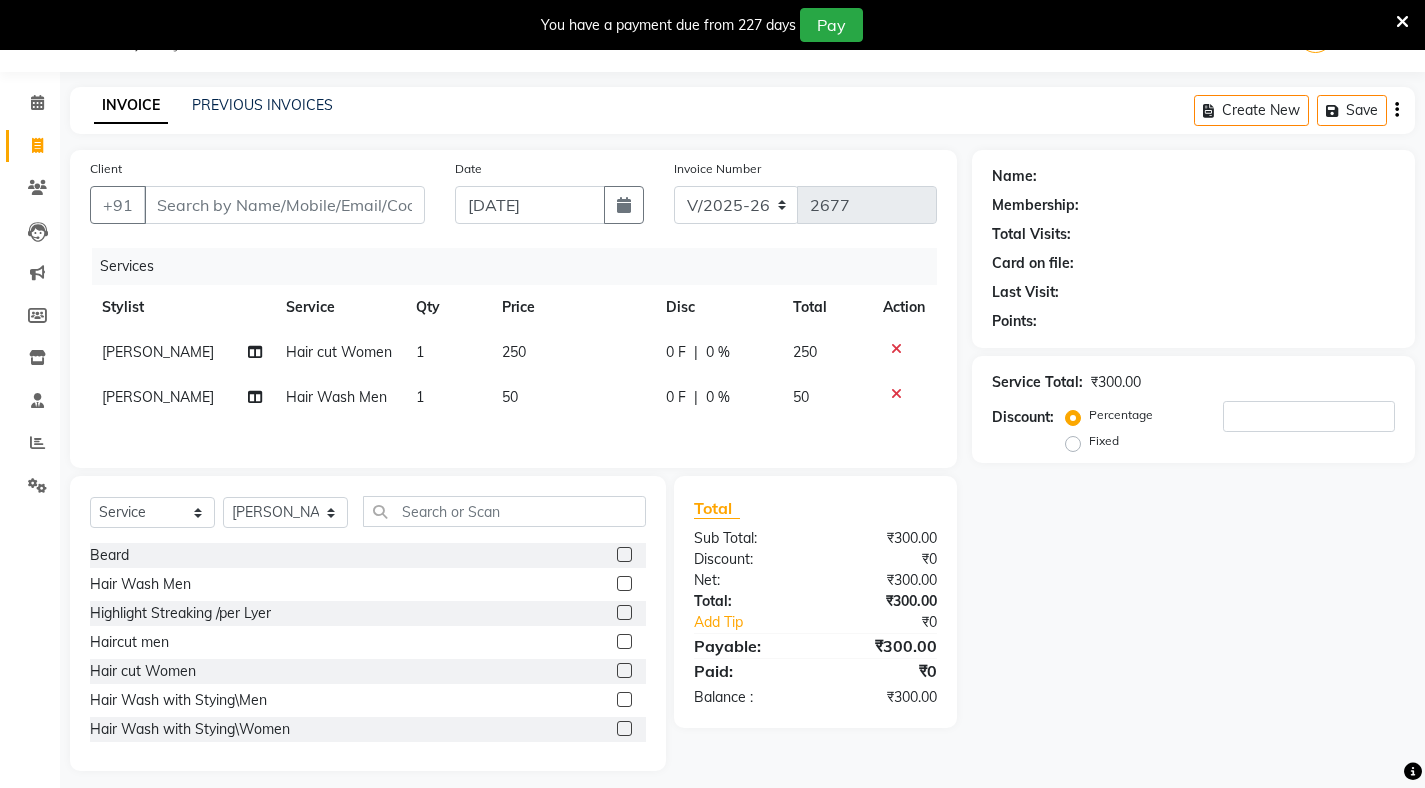 click 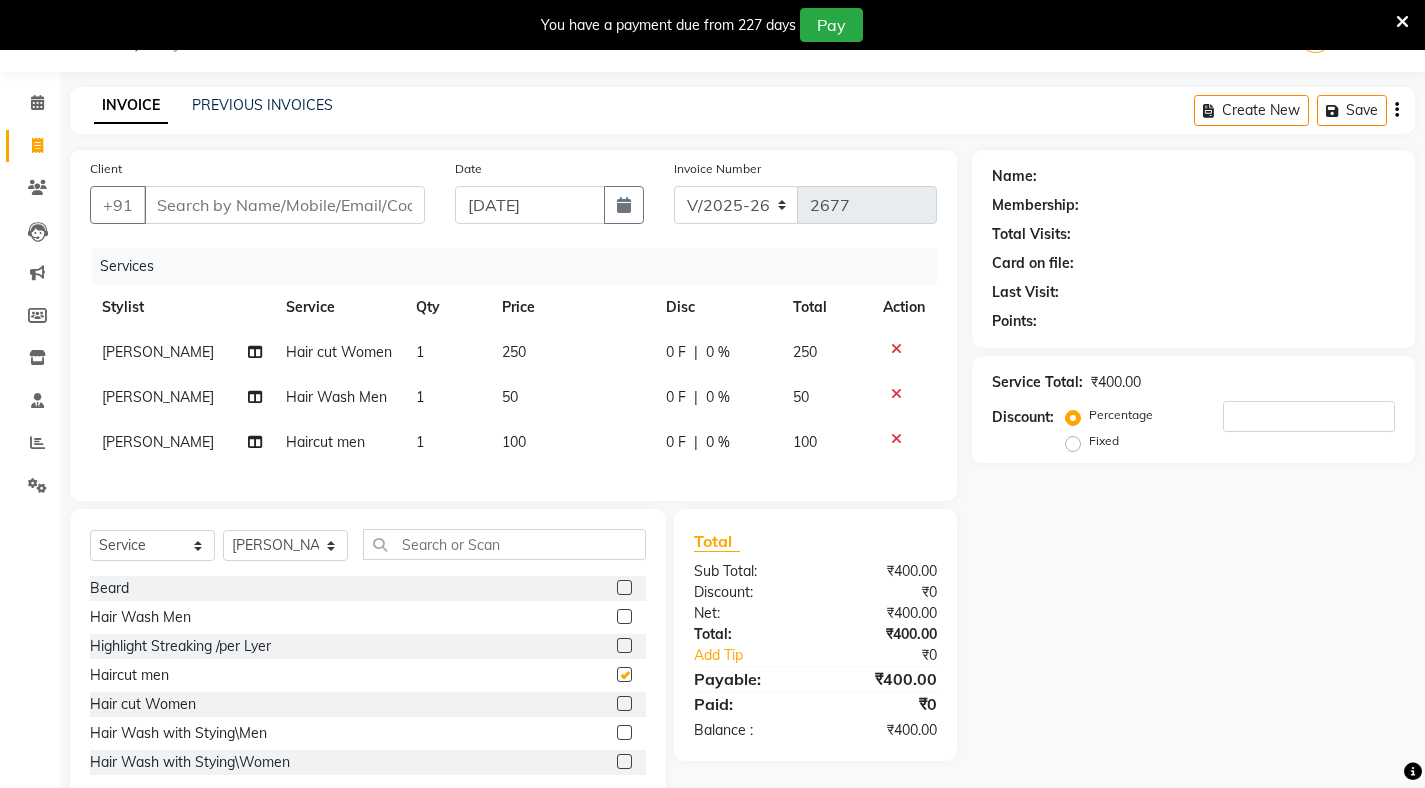 checkbox on "false" 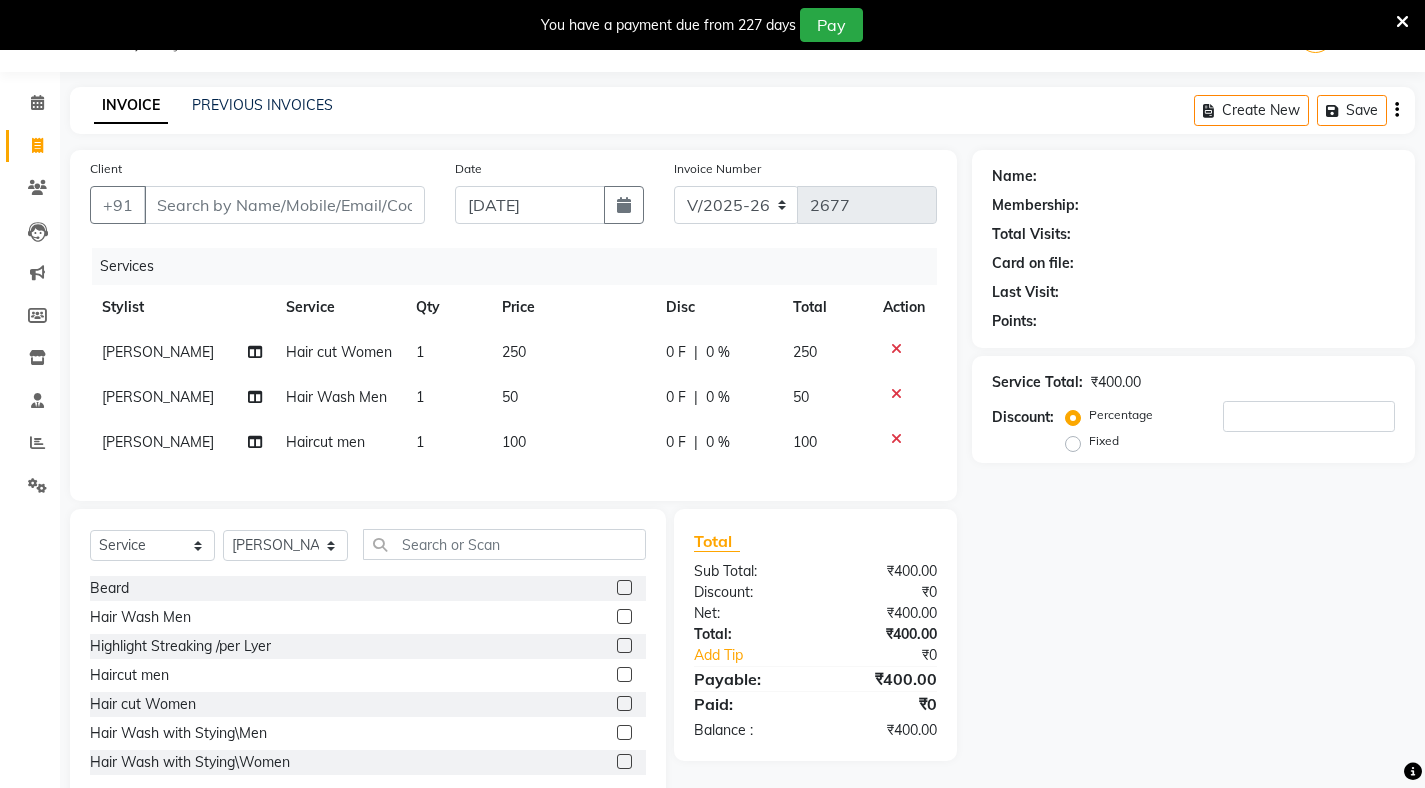 click on "Client +91" 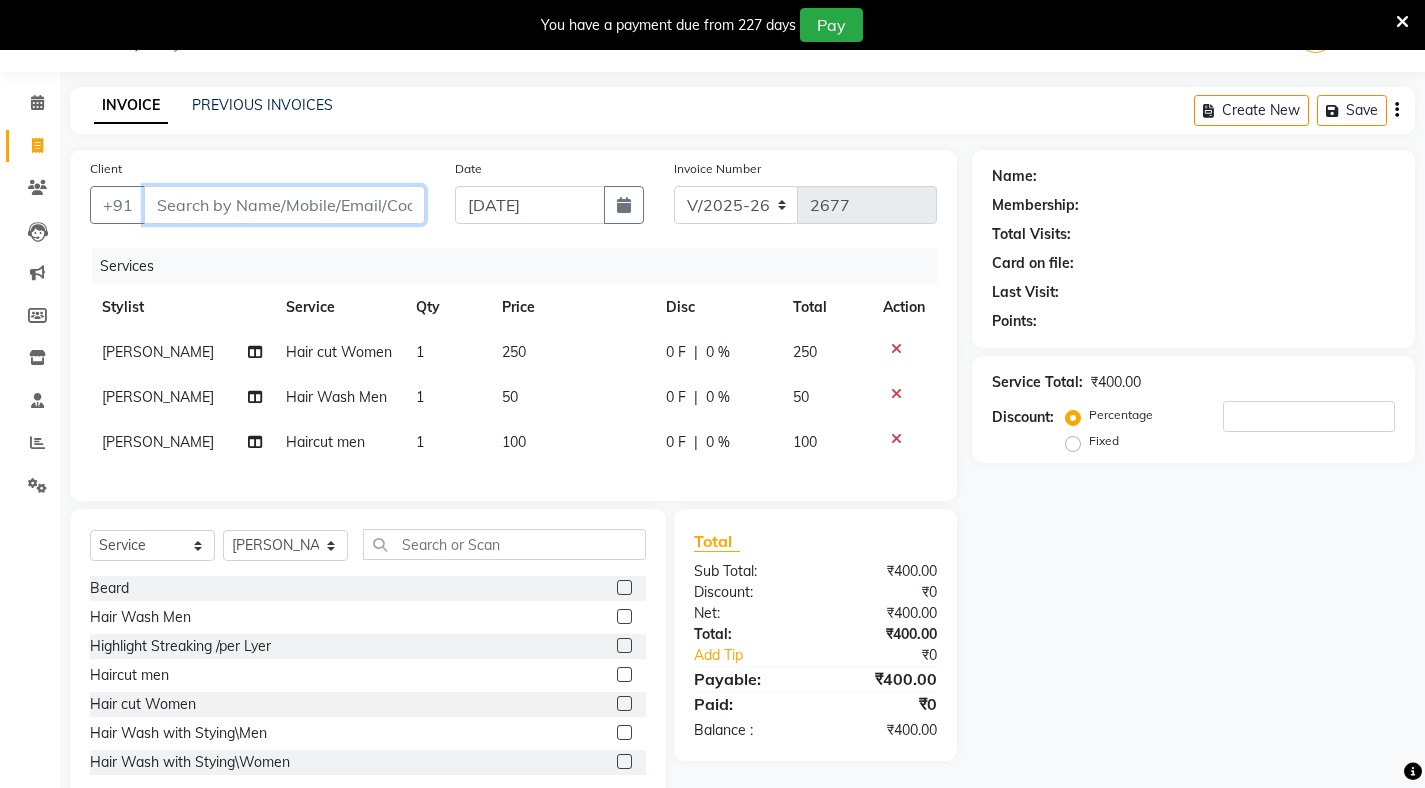 click on "Client" at bounding box center (284, 205) 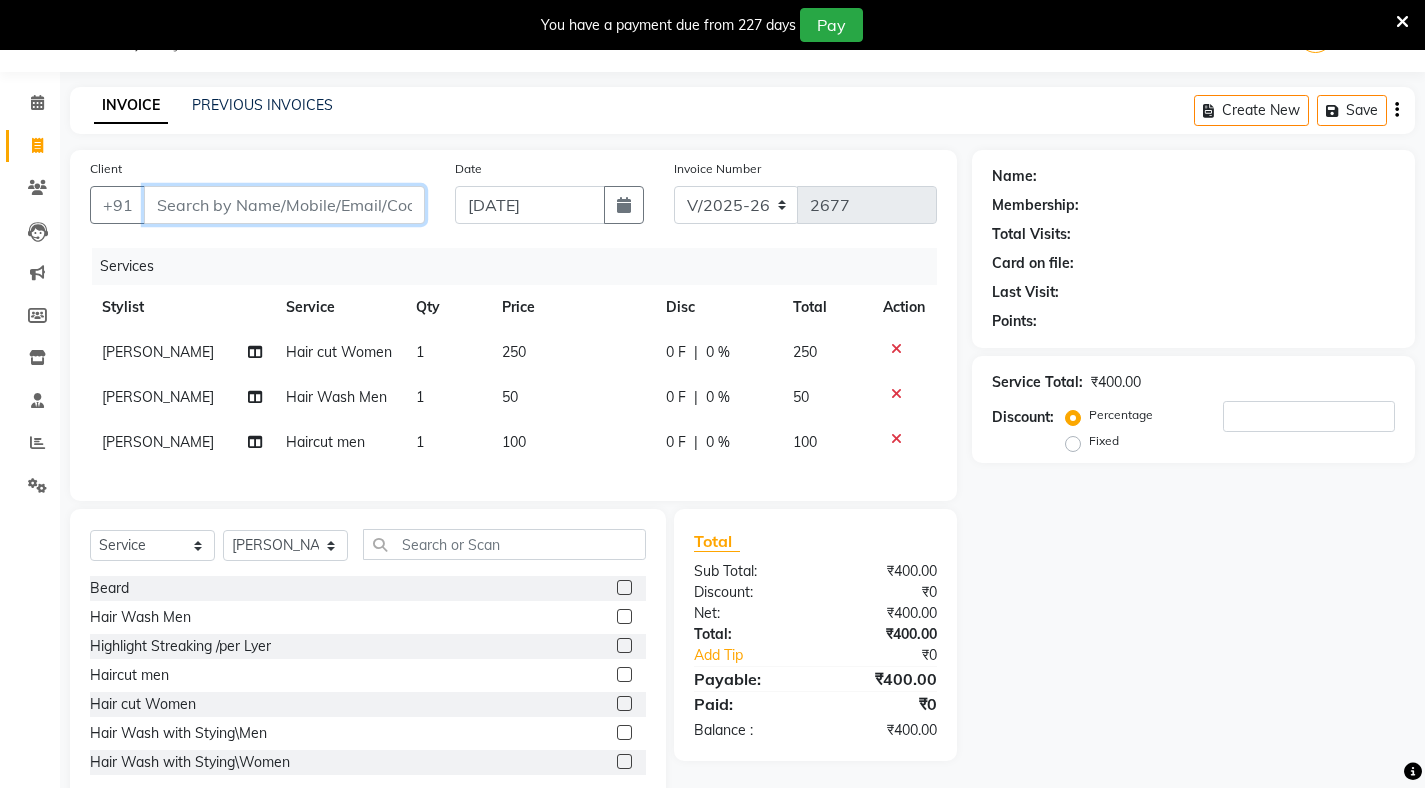 type on "9" 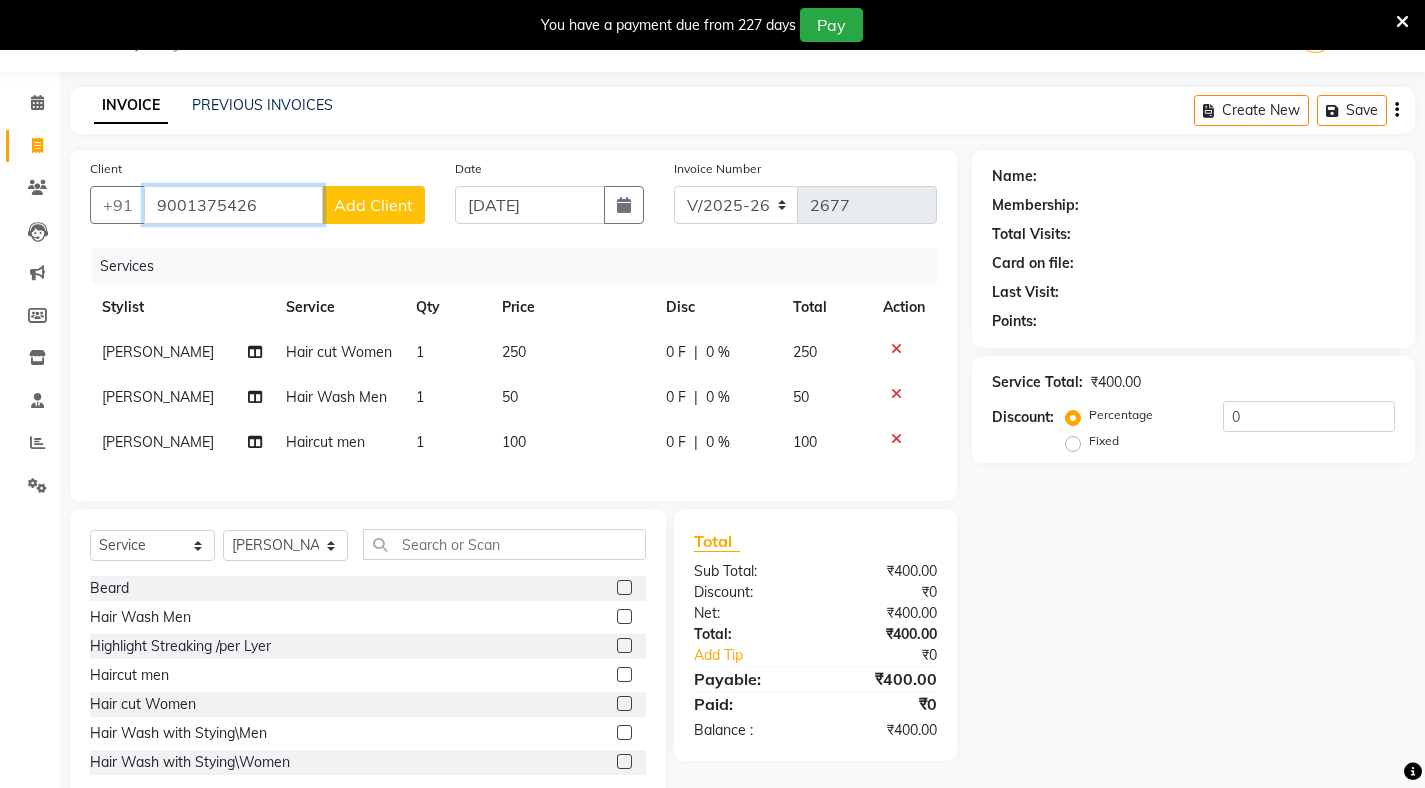 type on "9001375426" 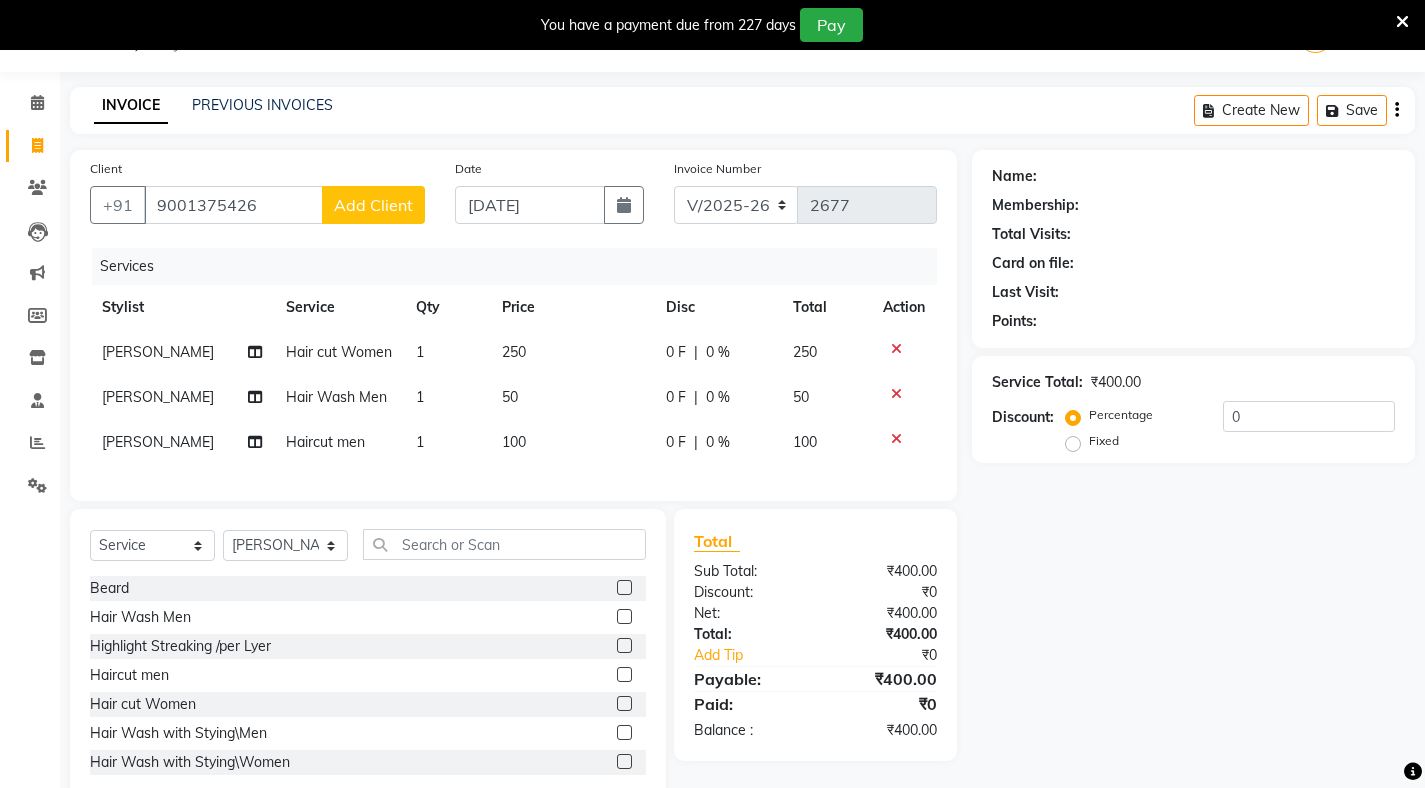 click on "Add Client" 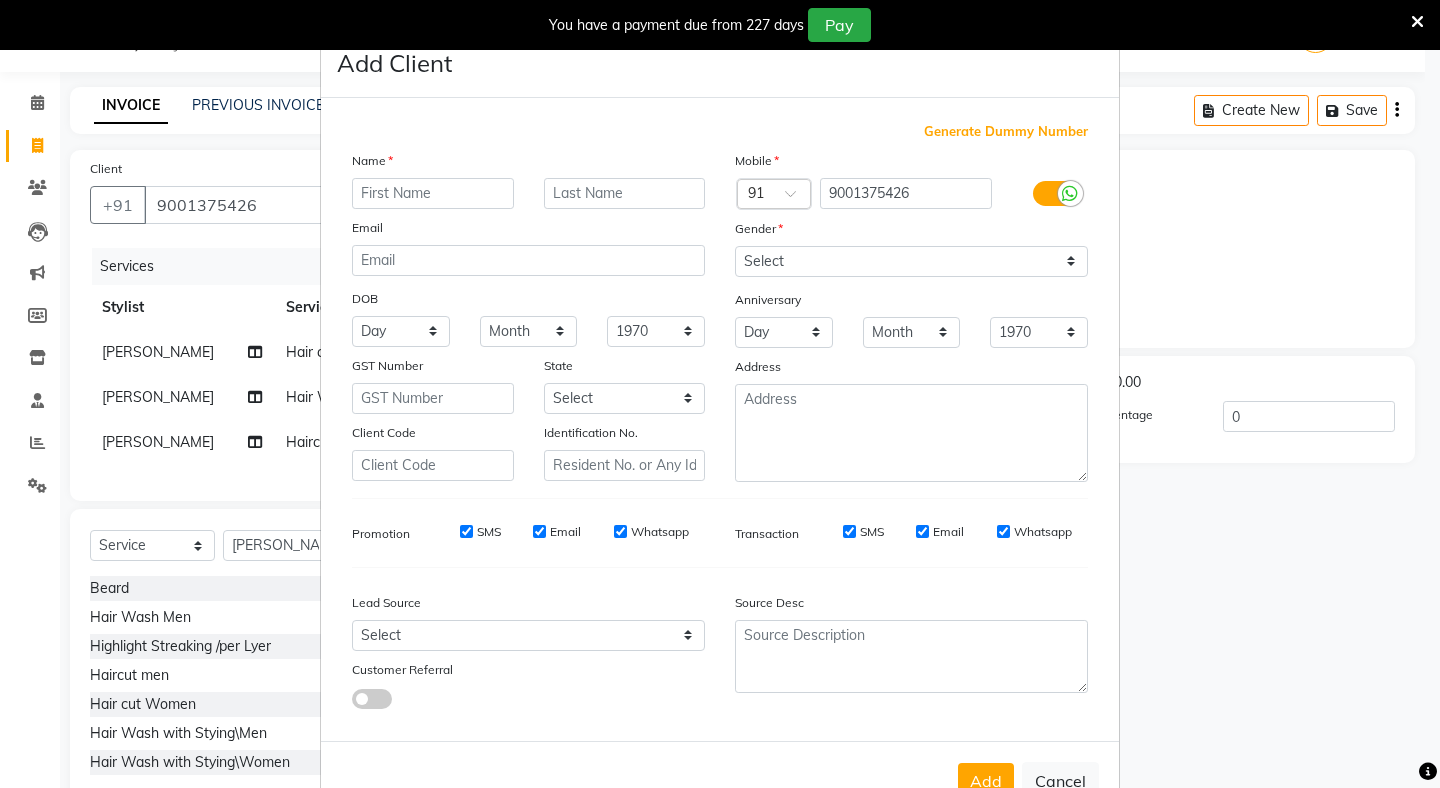 click on "Mobile Country Code × 91 9001375426 Gender Select [DEMOGRAPHIC_DATA] [DEMOGRAPHIC_DATA] Other Prefer Not To Say Anniversary Day 01 02 03 04 05 06 07 08 09 10 11 12 13 14 15 16 17 18 19 20 21 22 23 24 25 26 27 28 29 30 31 Month January February March April May June July August September October November [DATE] 1971 1972 1973 1974 1975 1976 1977 1978 1979 1980 1981 1982 1983 1984 1985 1986 1987 1988 1989 1990 1991 1992 1993 1994 1995 1996 1997 1998 1999 2000 2001 2002 2003 2004 2005 2006 2007 2008 2009 2010 2011 2012 2013 2014 2015 2016 2017 2018 2019 2020 2021 2022 2023 2024 2025 Address" at bounding box center (911, 316) 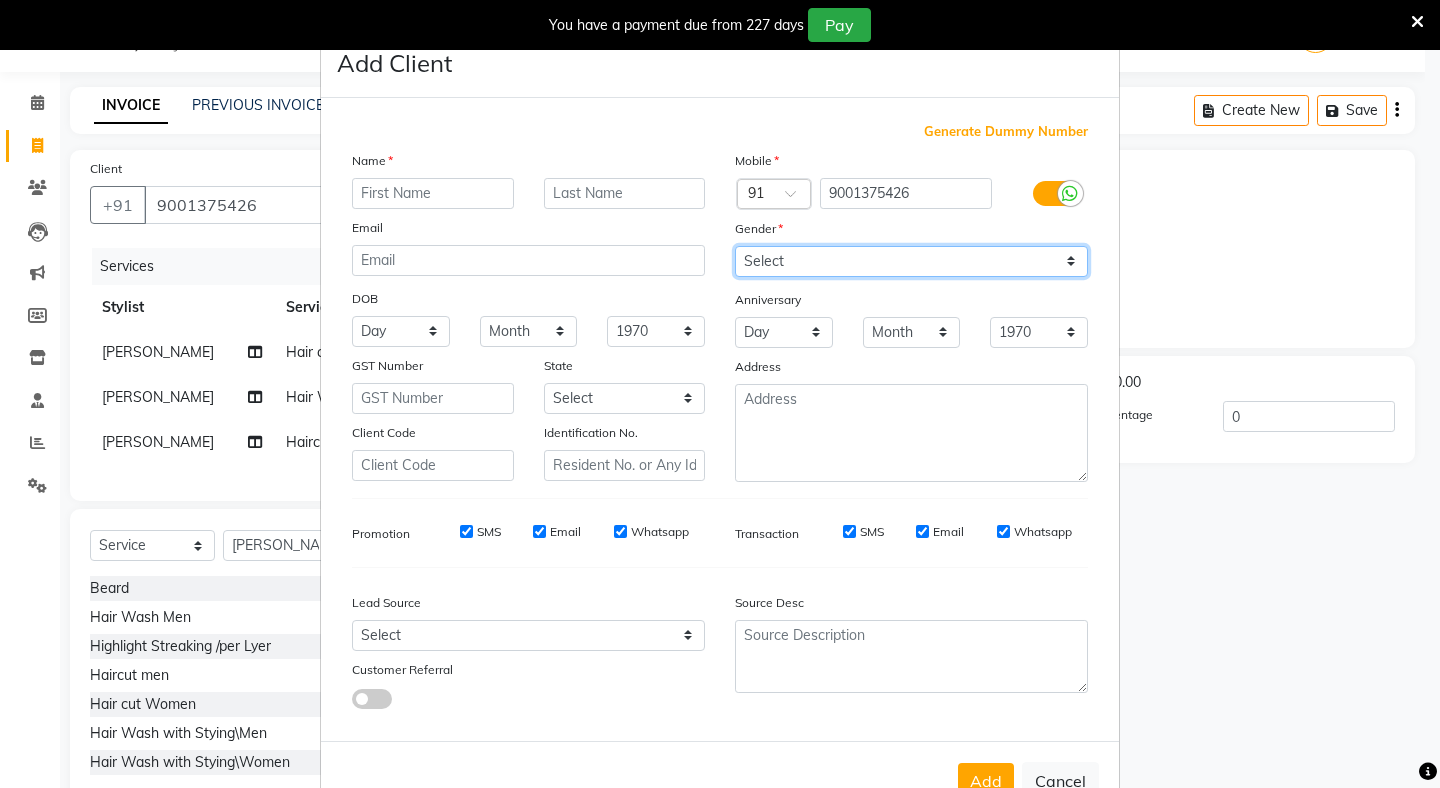 click on "Select [DEMOGRAPHIC_DATA] [DEMOGRAPHIC_DATA] Other Prefer Not To Say" at bounding box center [911, 261] 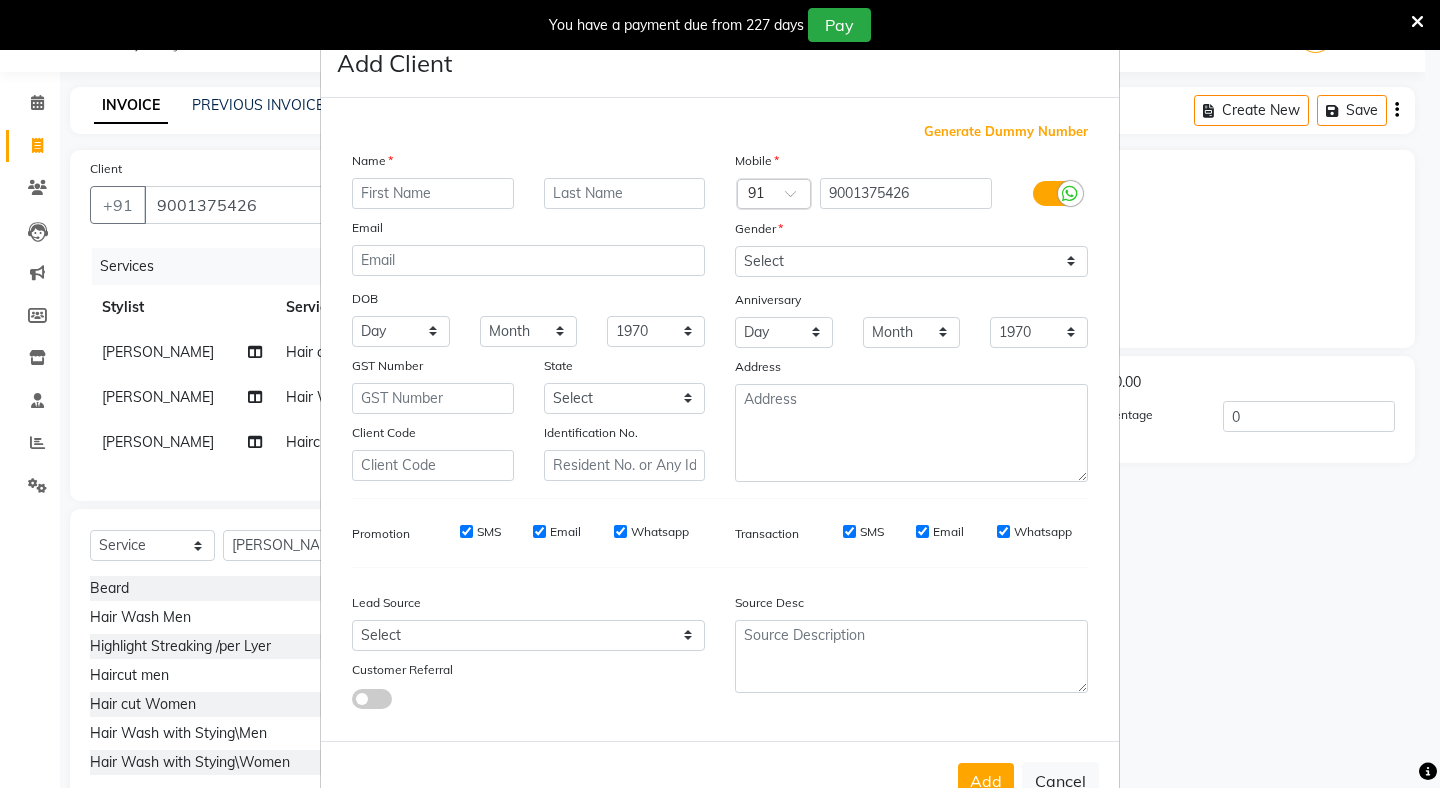 click on "Email" at bounding box center (528, 231) 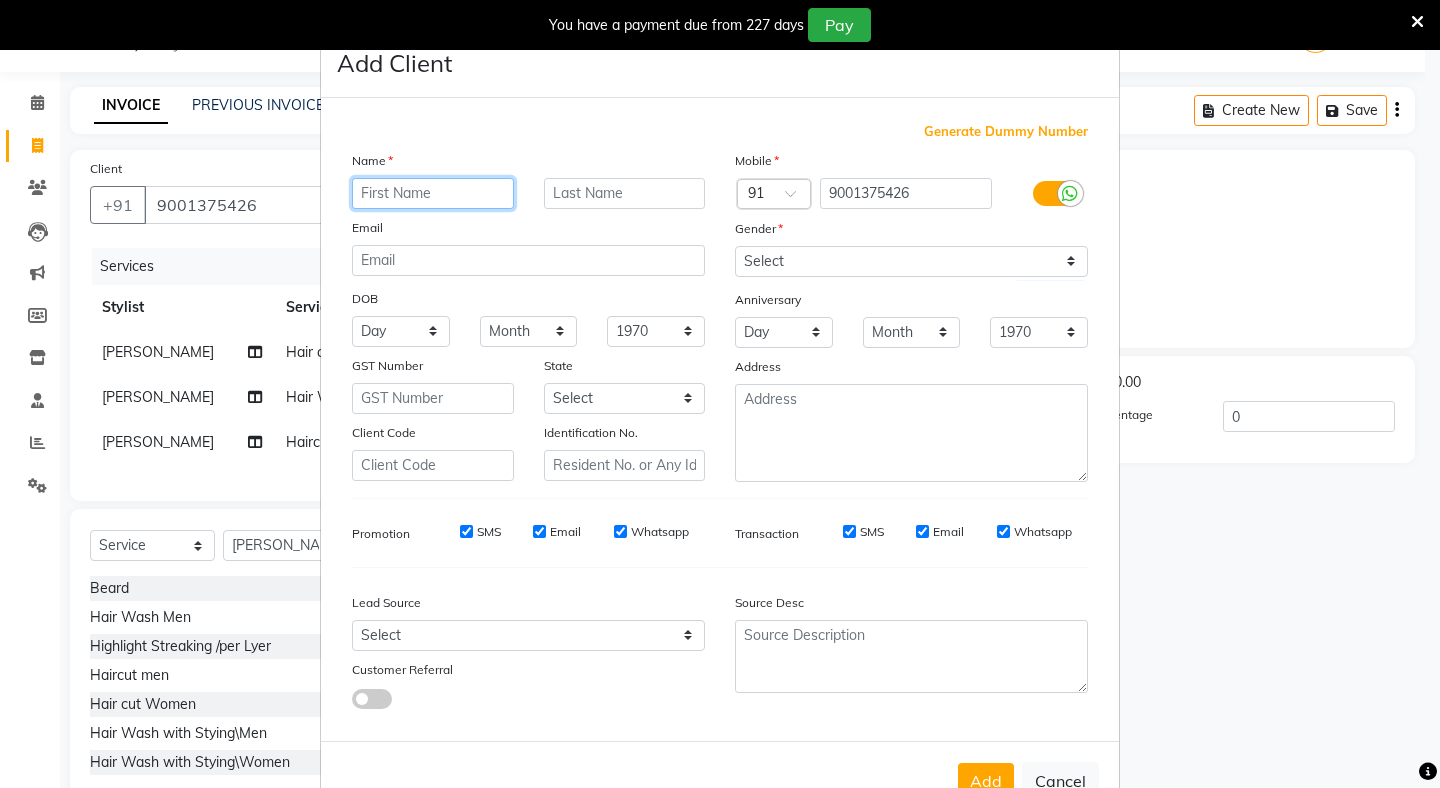 click at bounding box center (433, 193) 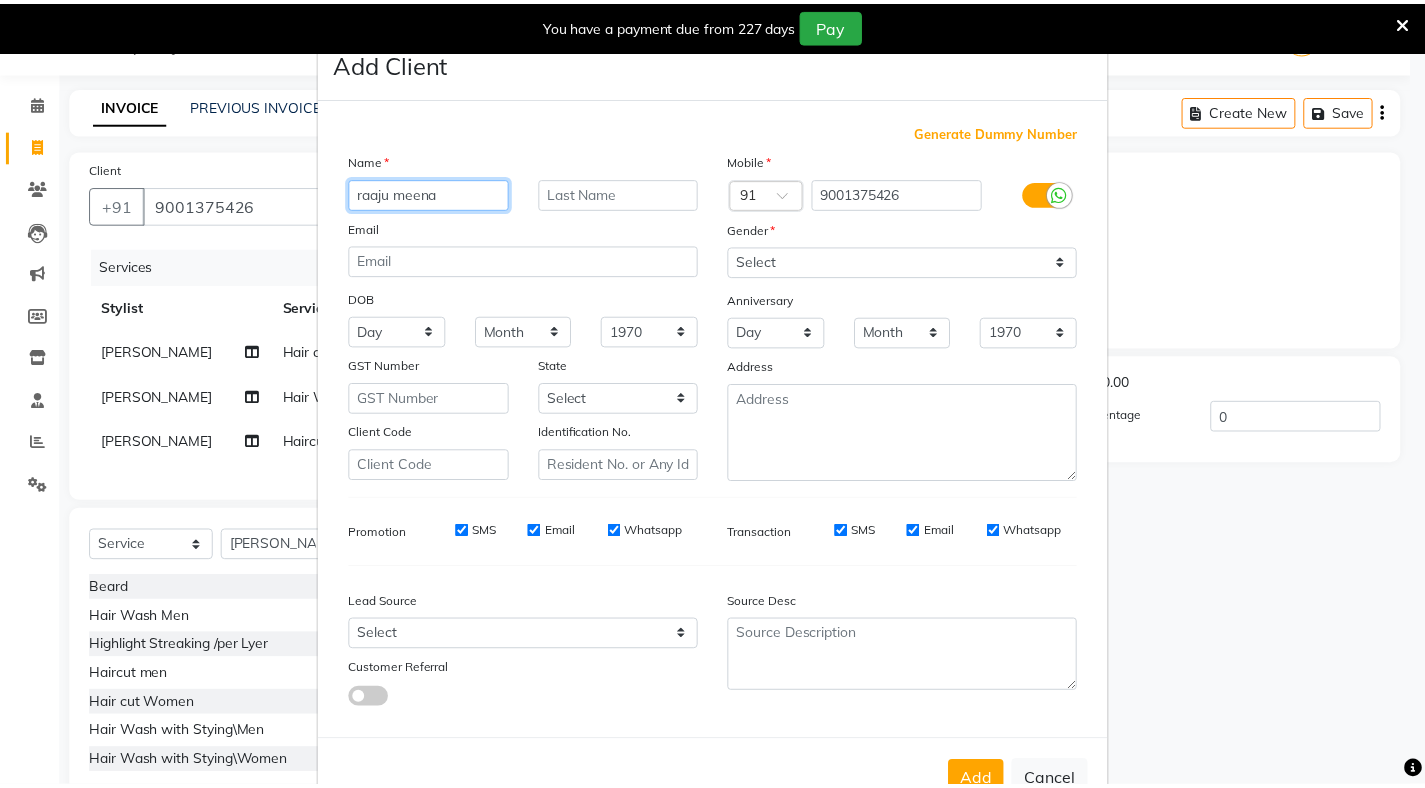 scroll, scrollTop: 60, scrollLeft: 0, axis: vertical 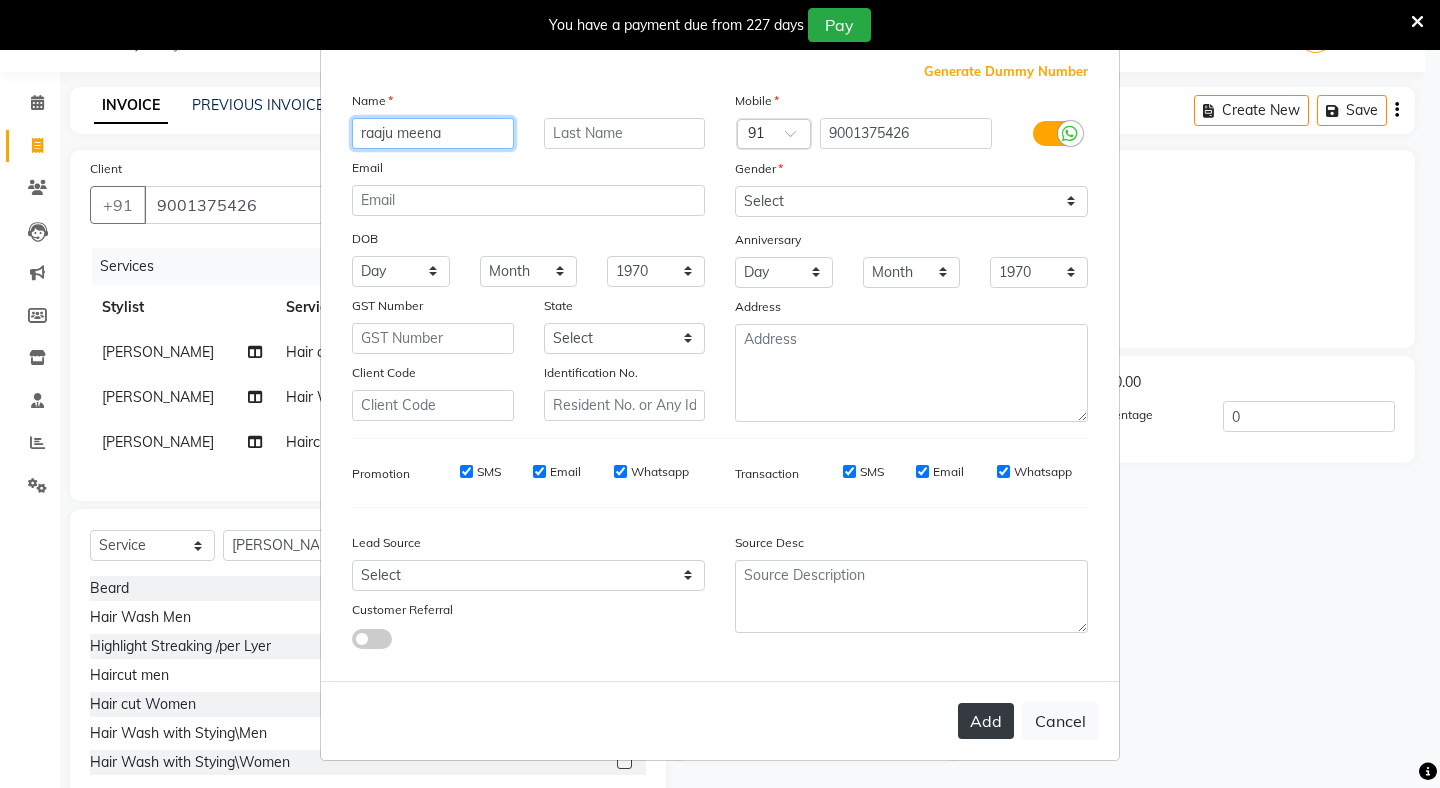 type on "raaju meena" 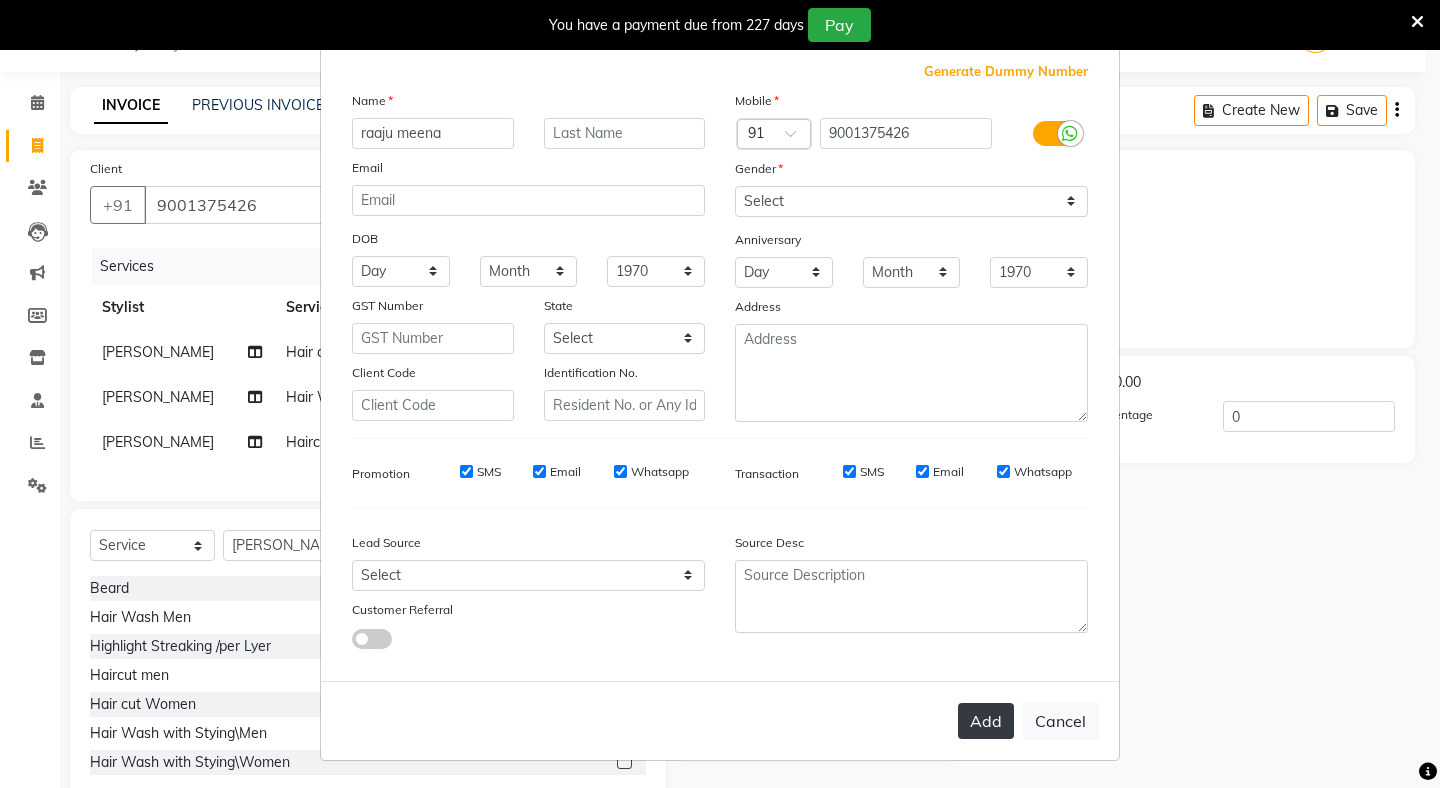 click on "Add" at bounding box center [986, 721] 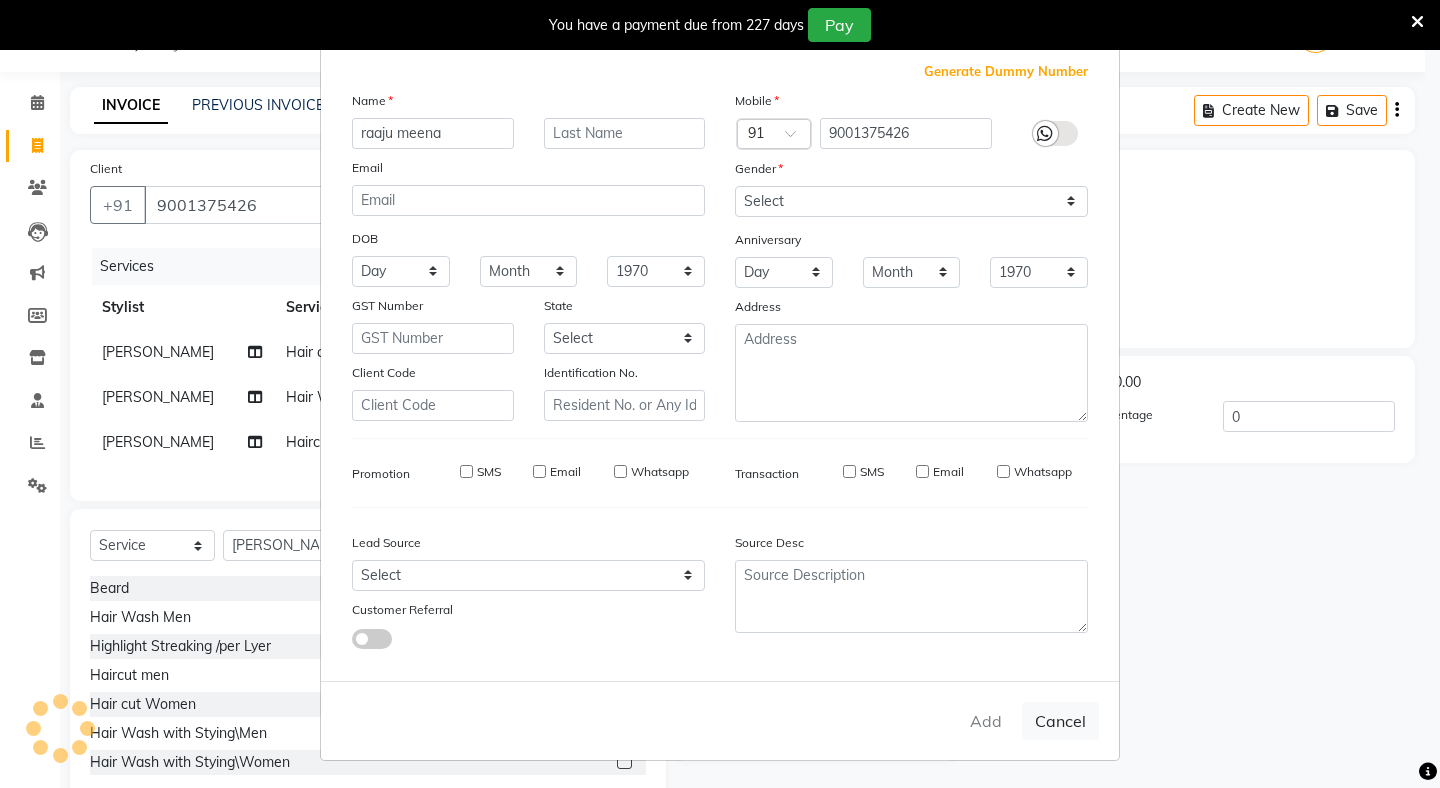 type 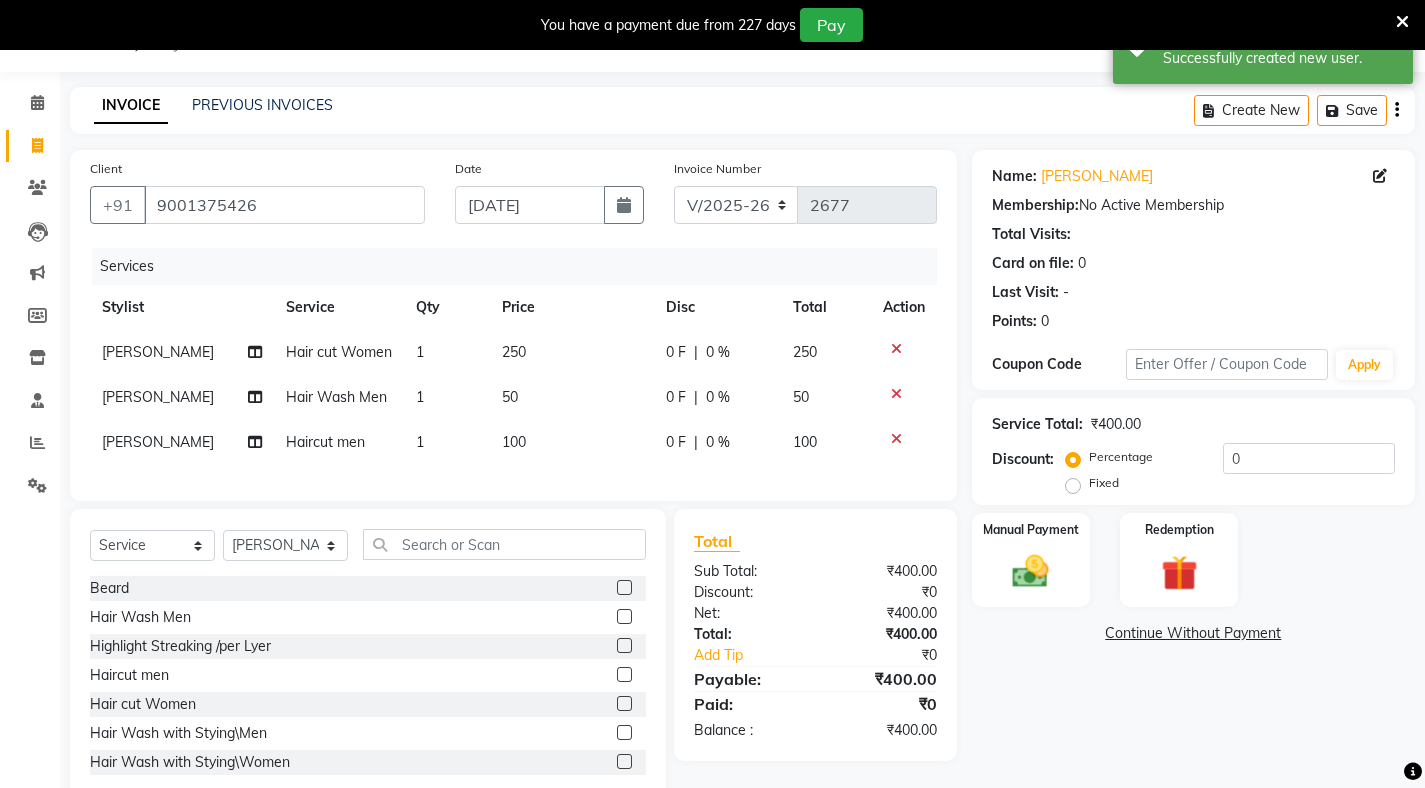 scroll, scrollTop: 102, scrollLeft: 0, axis: vertical 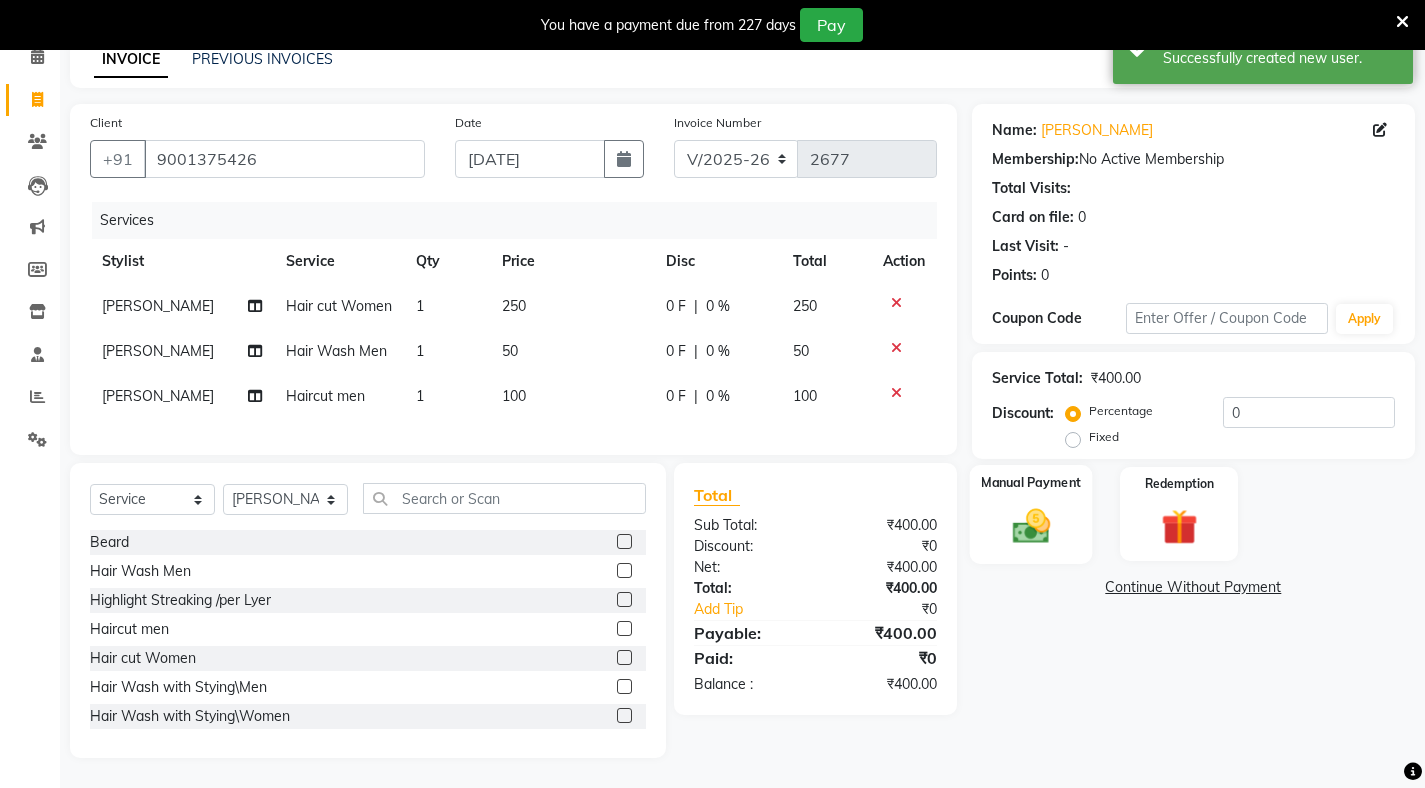 click on "Manual Payment" 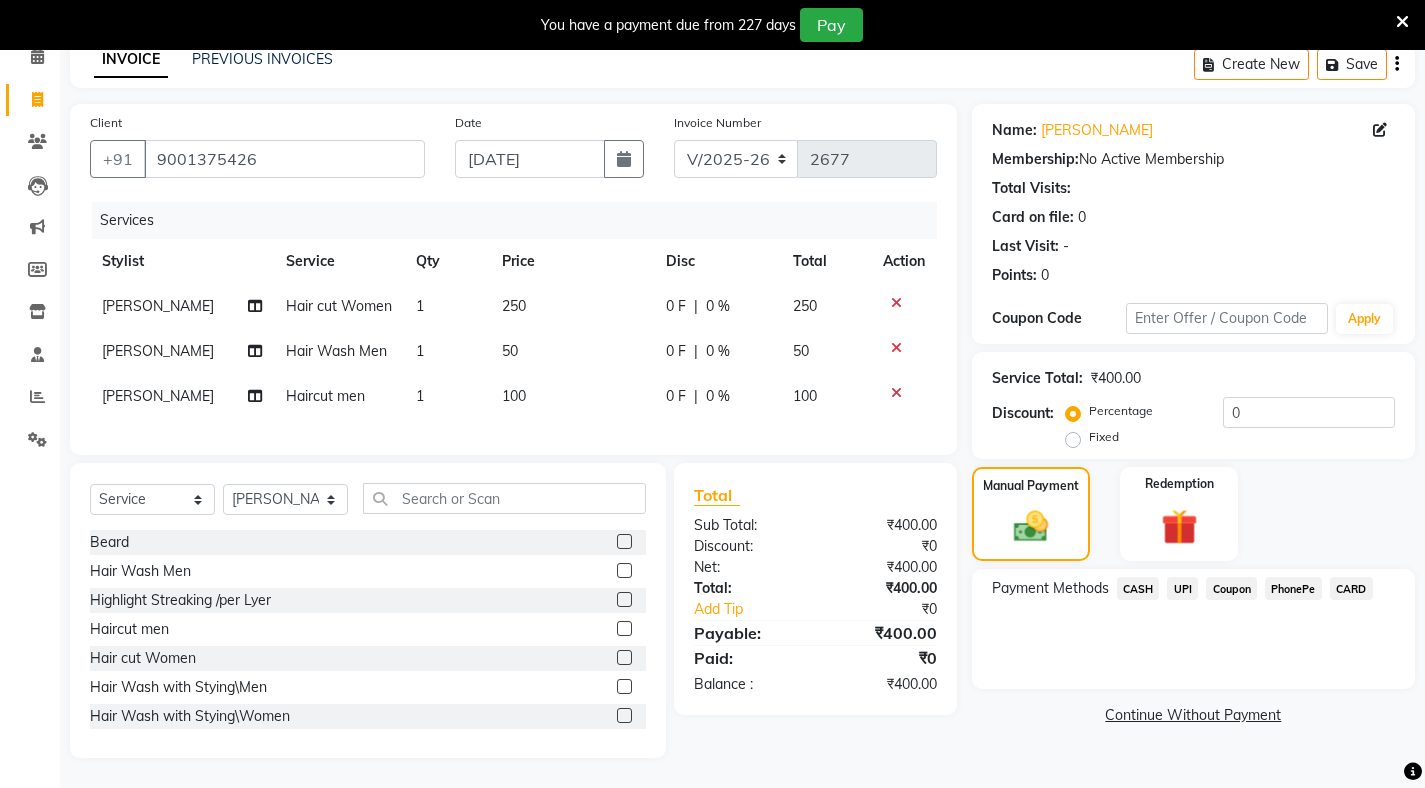 click on "UPI" 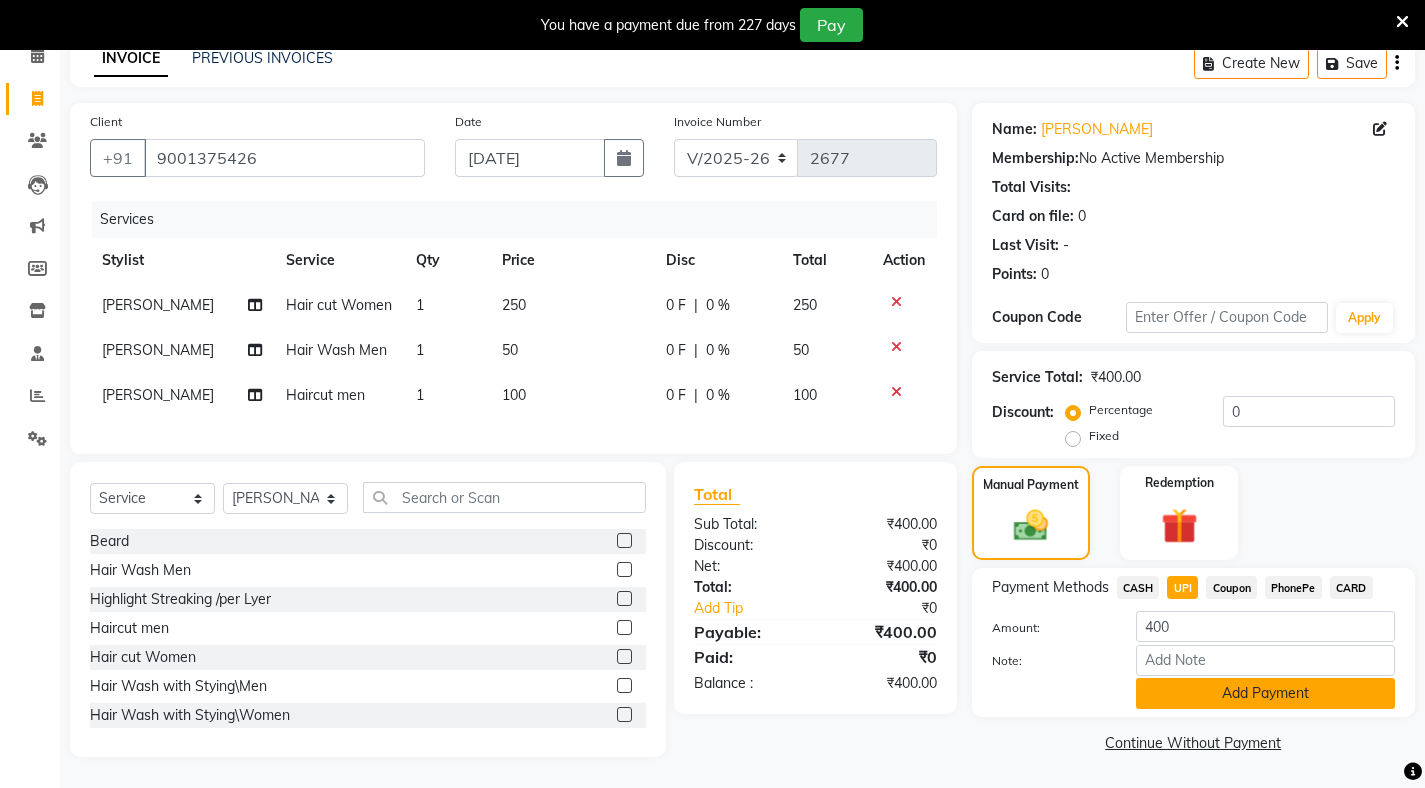 click on "Add Payment" 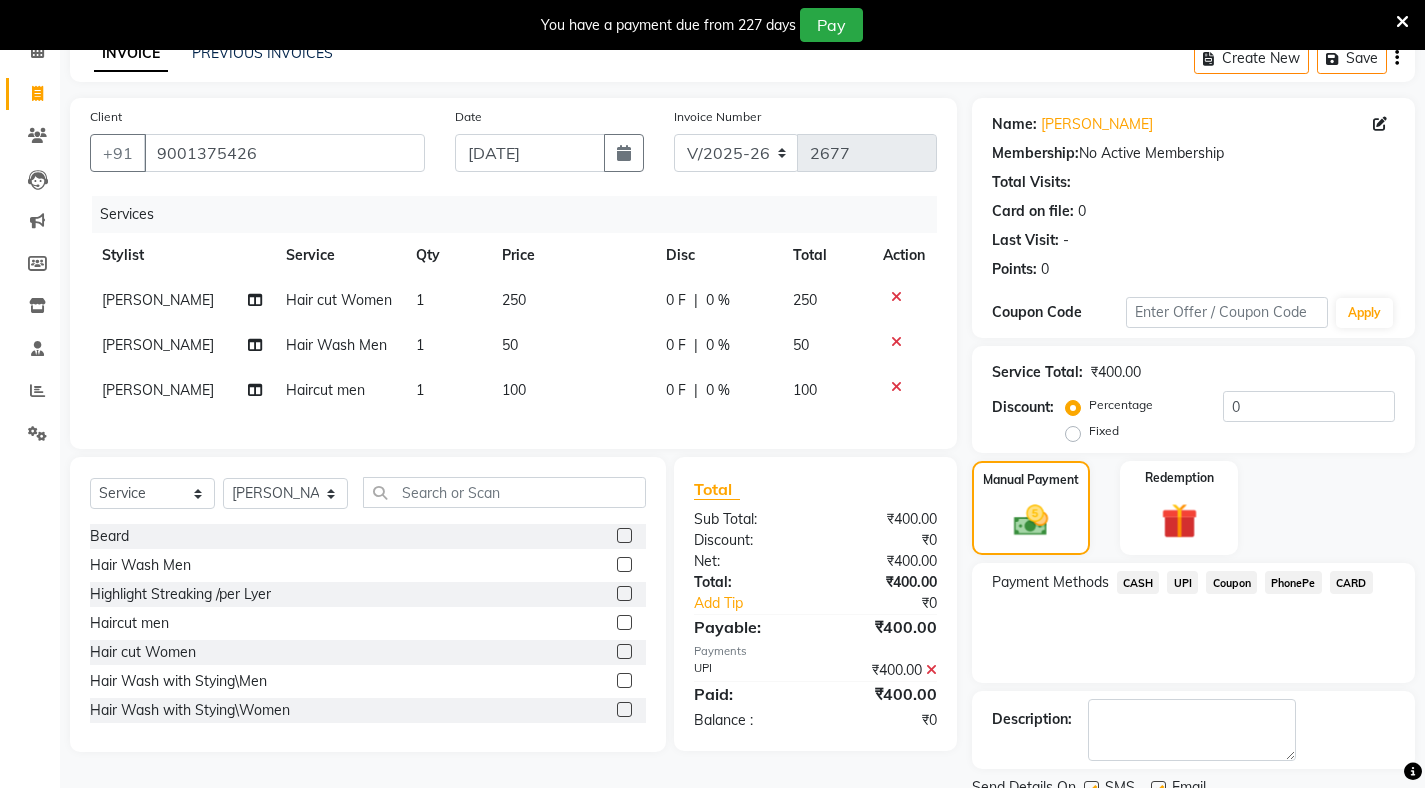 scroll, scrollTop: 181, scrollLeft: 0, axis: vertical 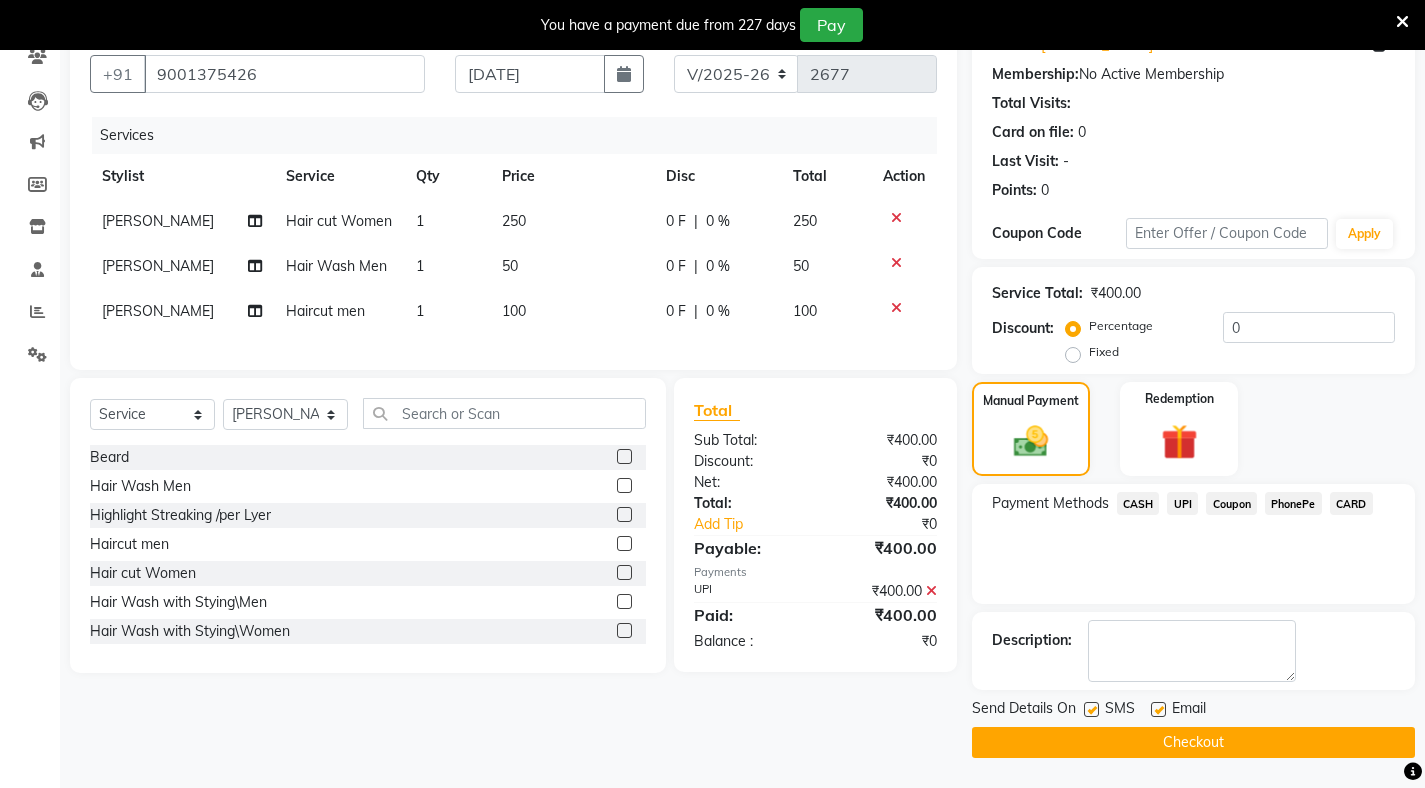 click on "Checkout" 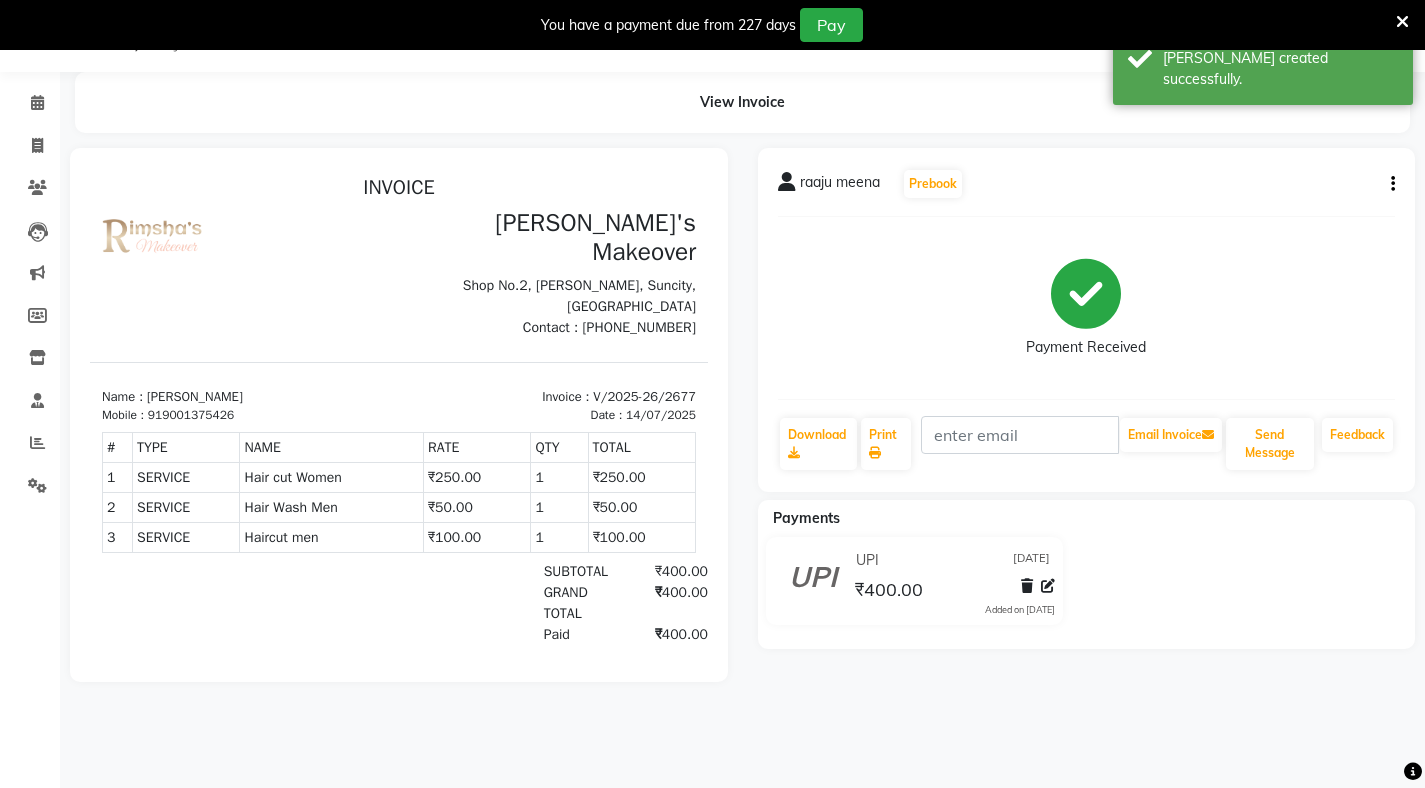 scroll, scrollTop: 0, scrollLeft: 0, axis: both 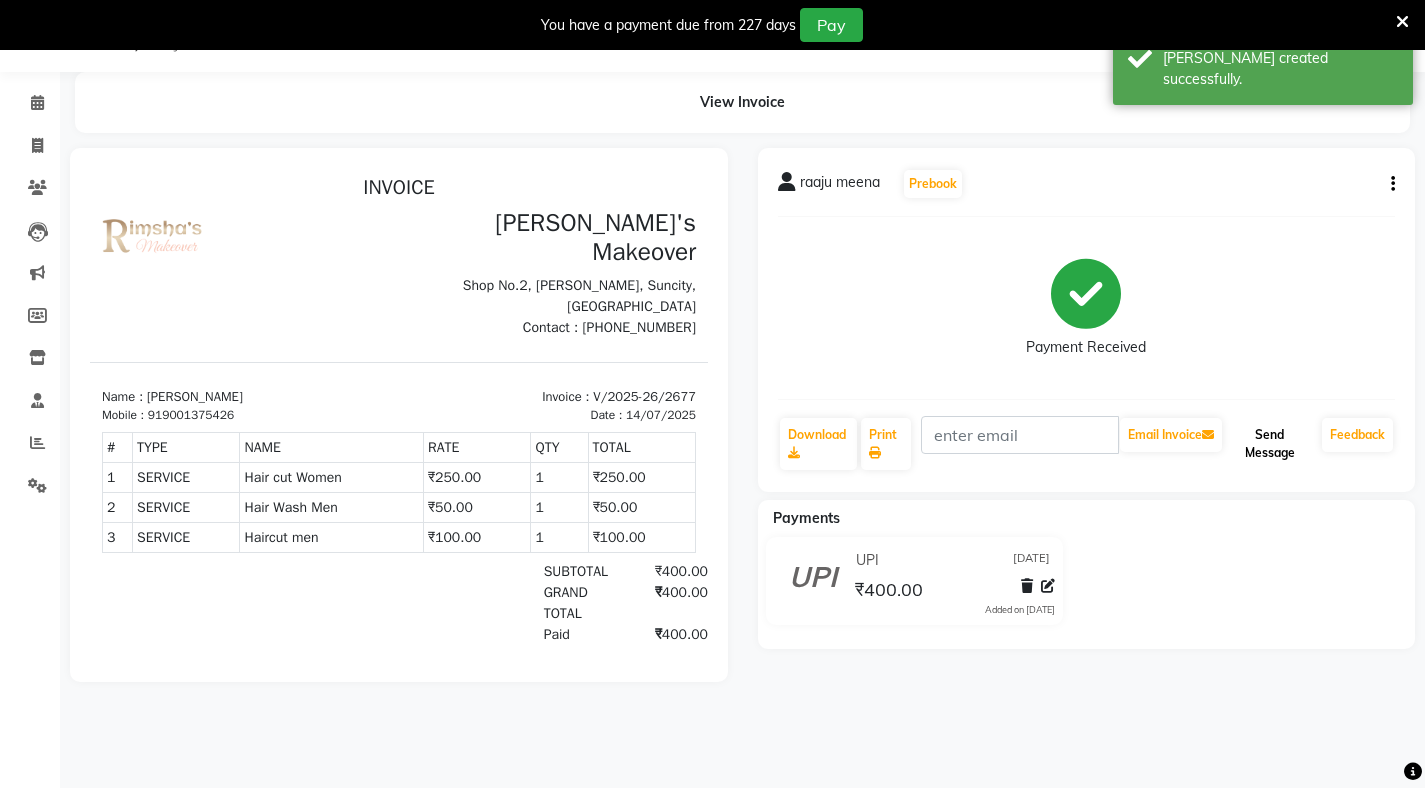 click on "Send Message" 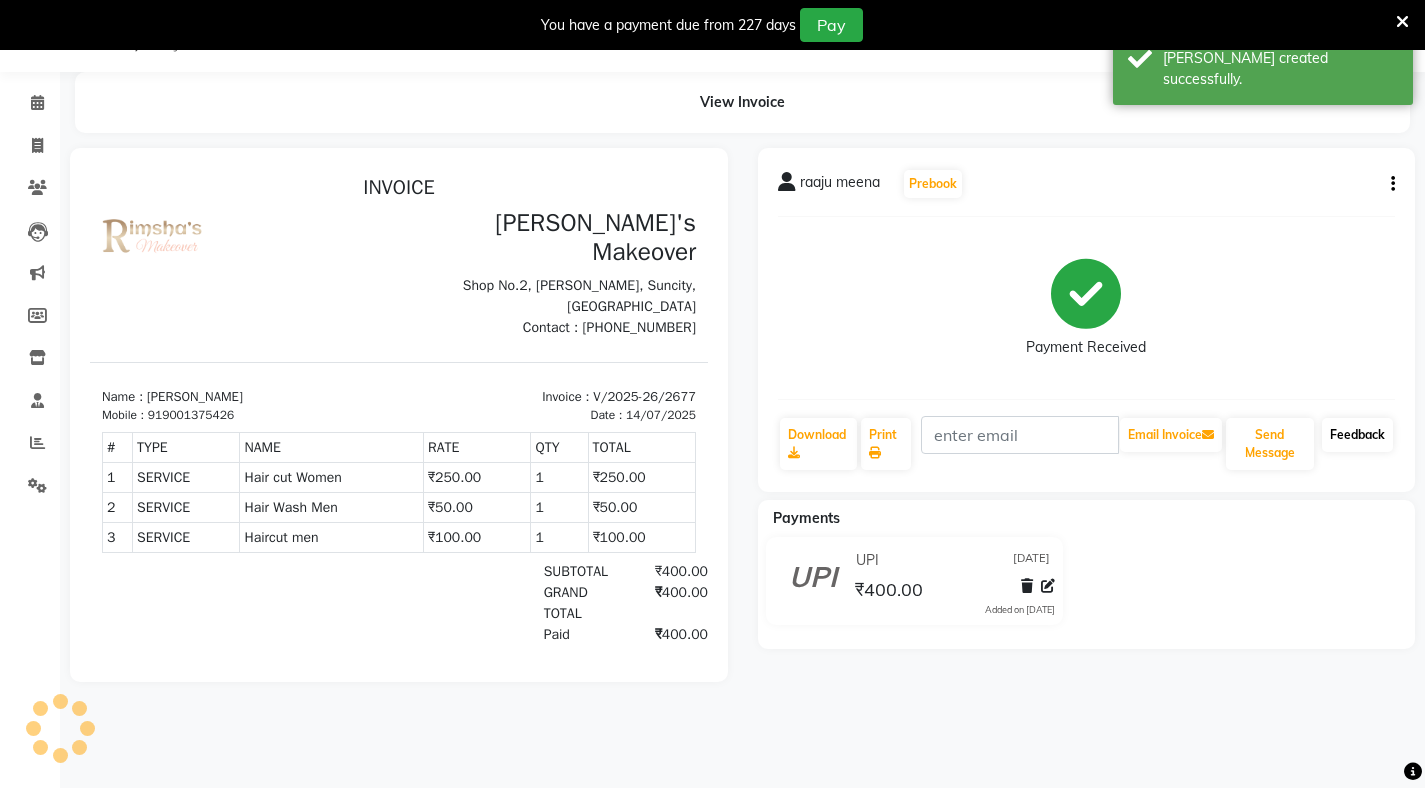 click on "Feedback" 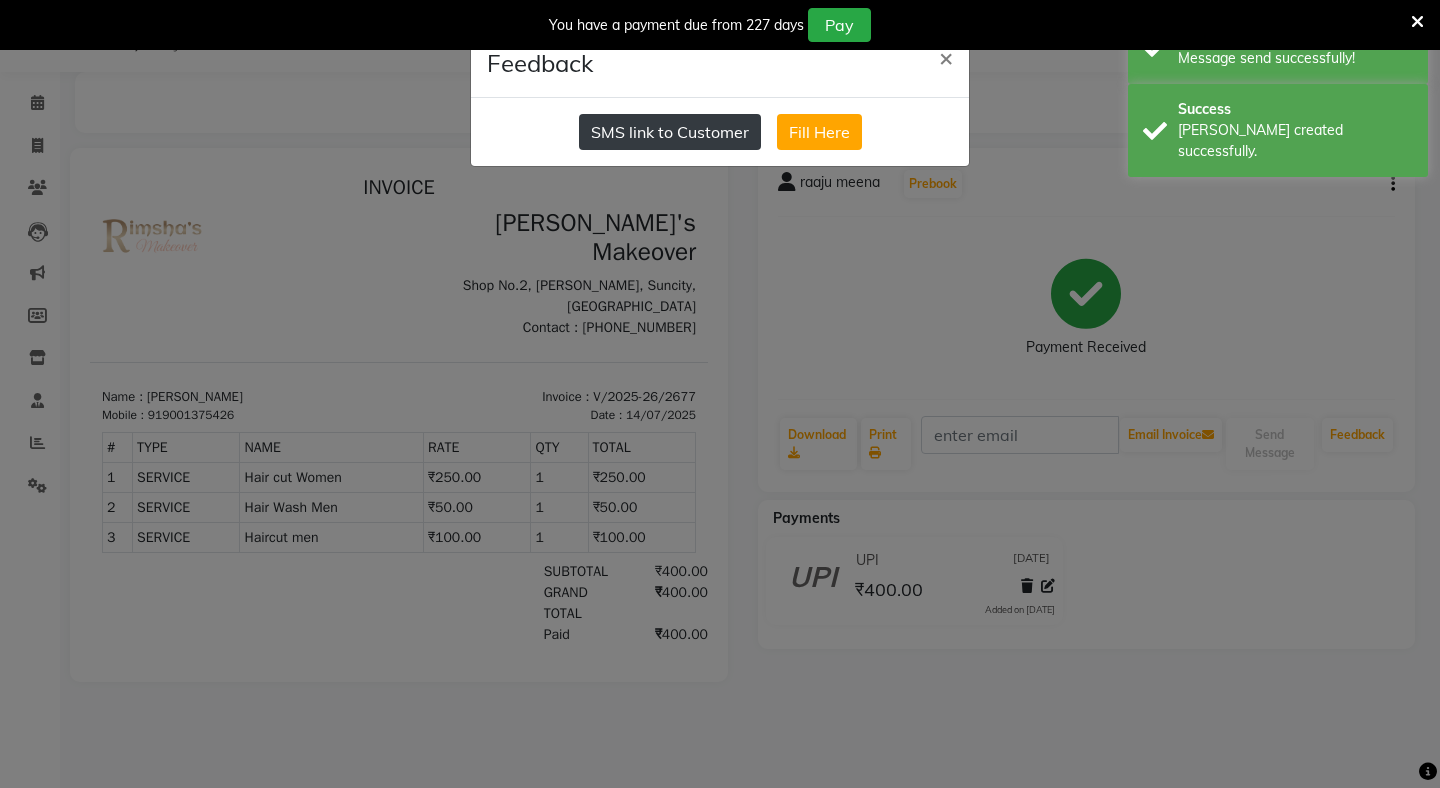 click on "SMS link to Customer" 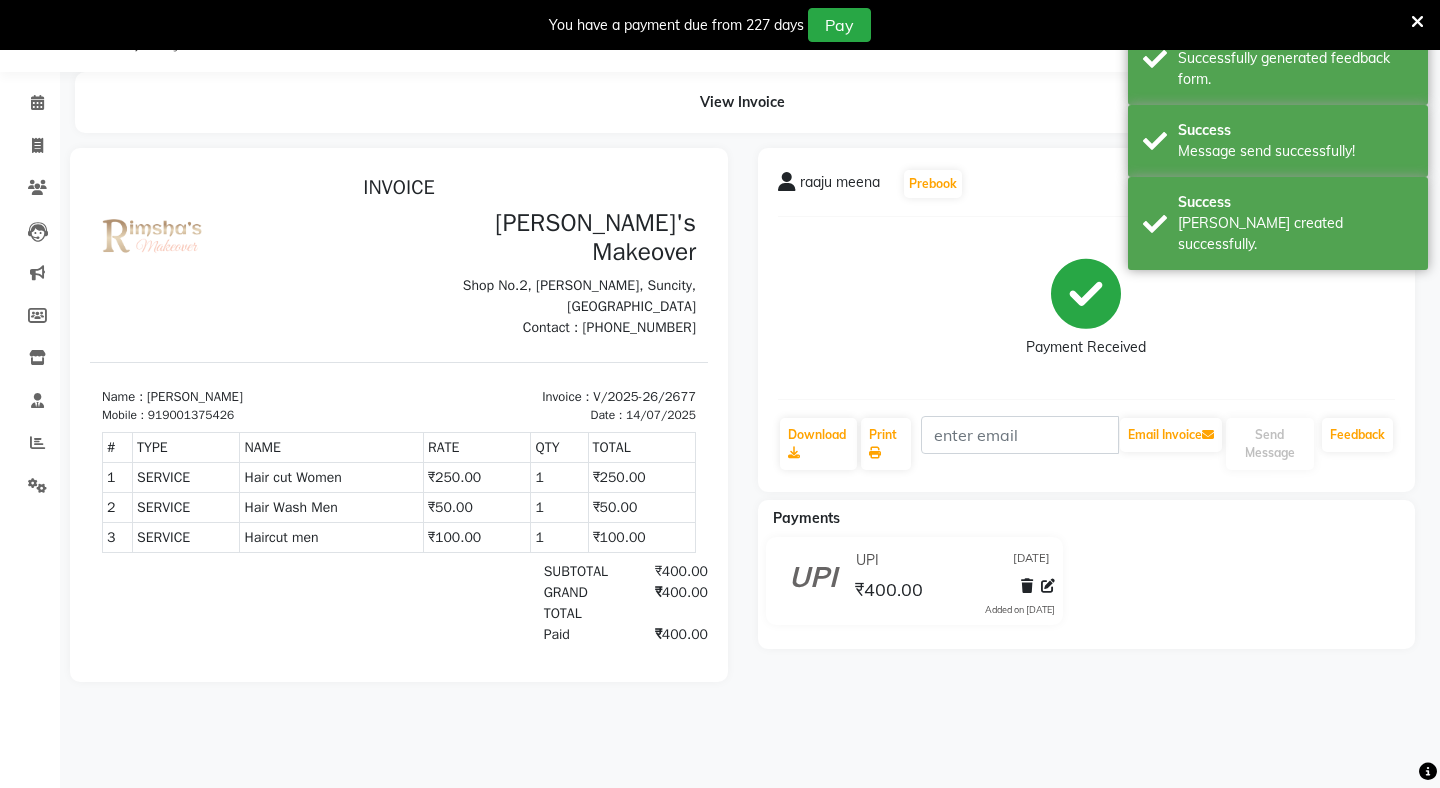 click on "Feedback ×  SMS link to Customer   Fill Here" at bounding box center (720, 394) 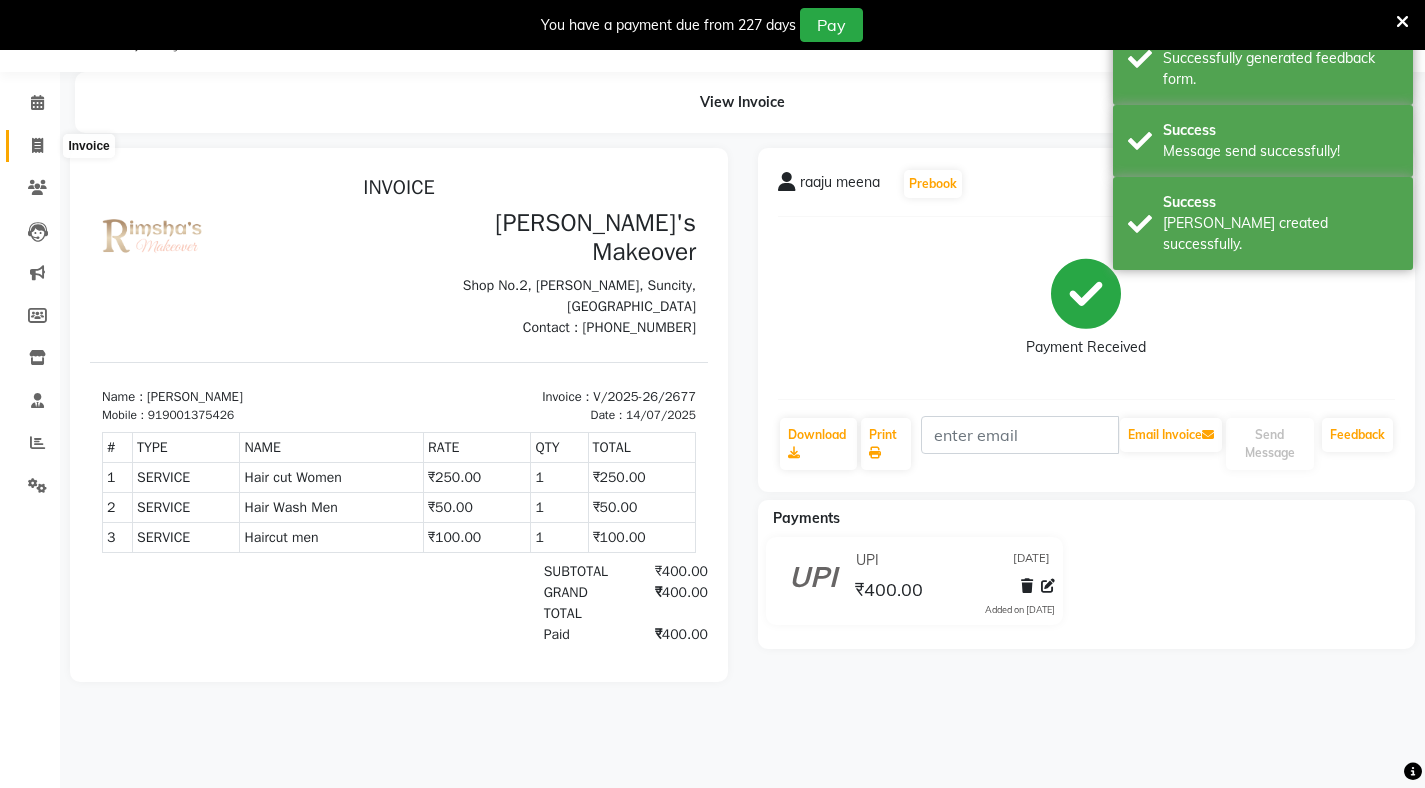 click 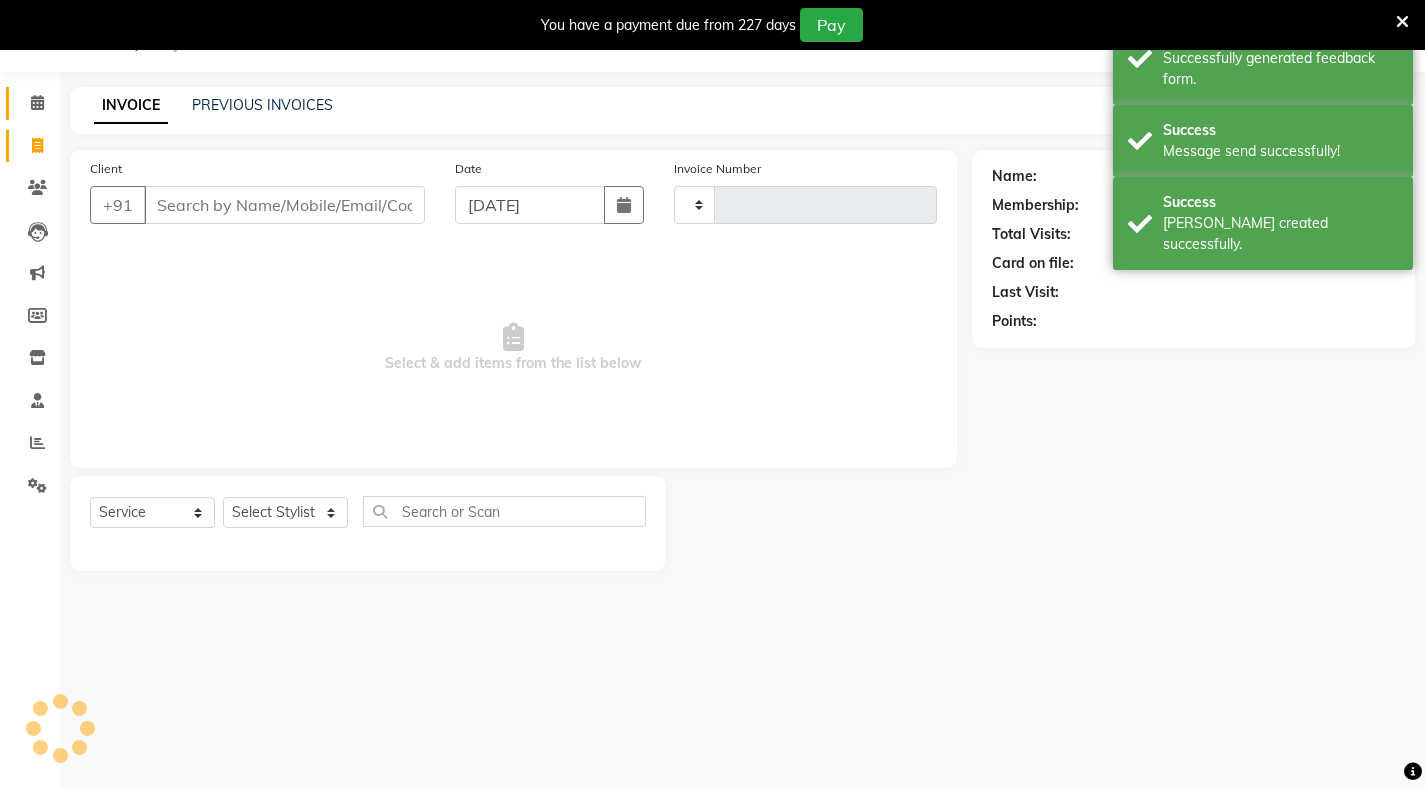 type on "2678" 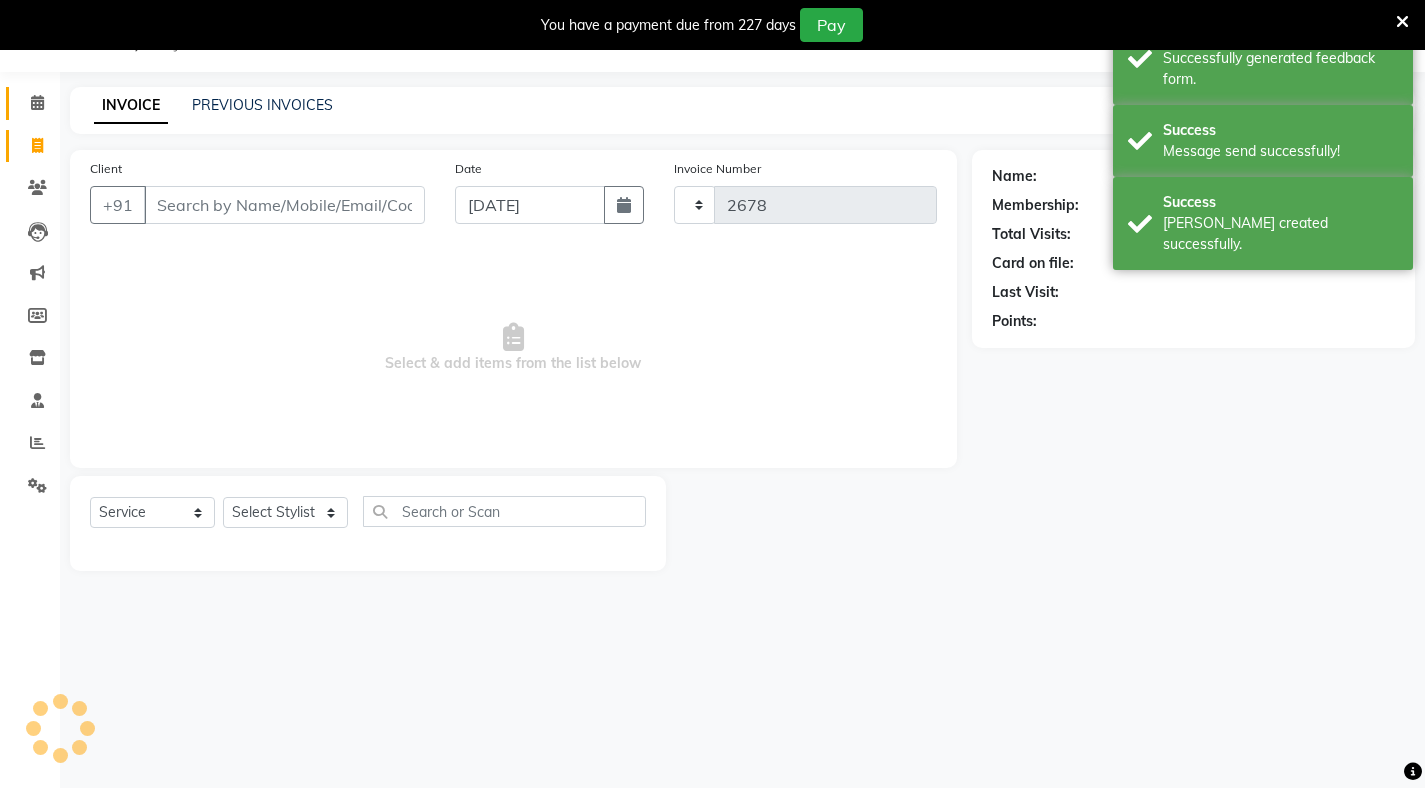 select on "7317" 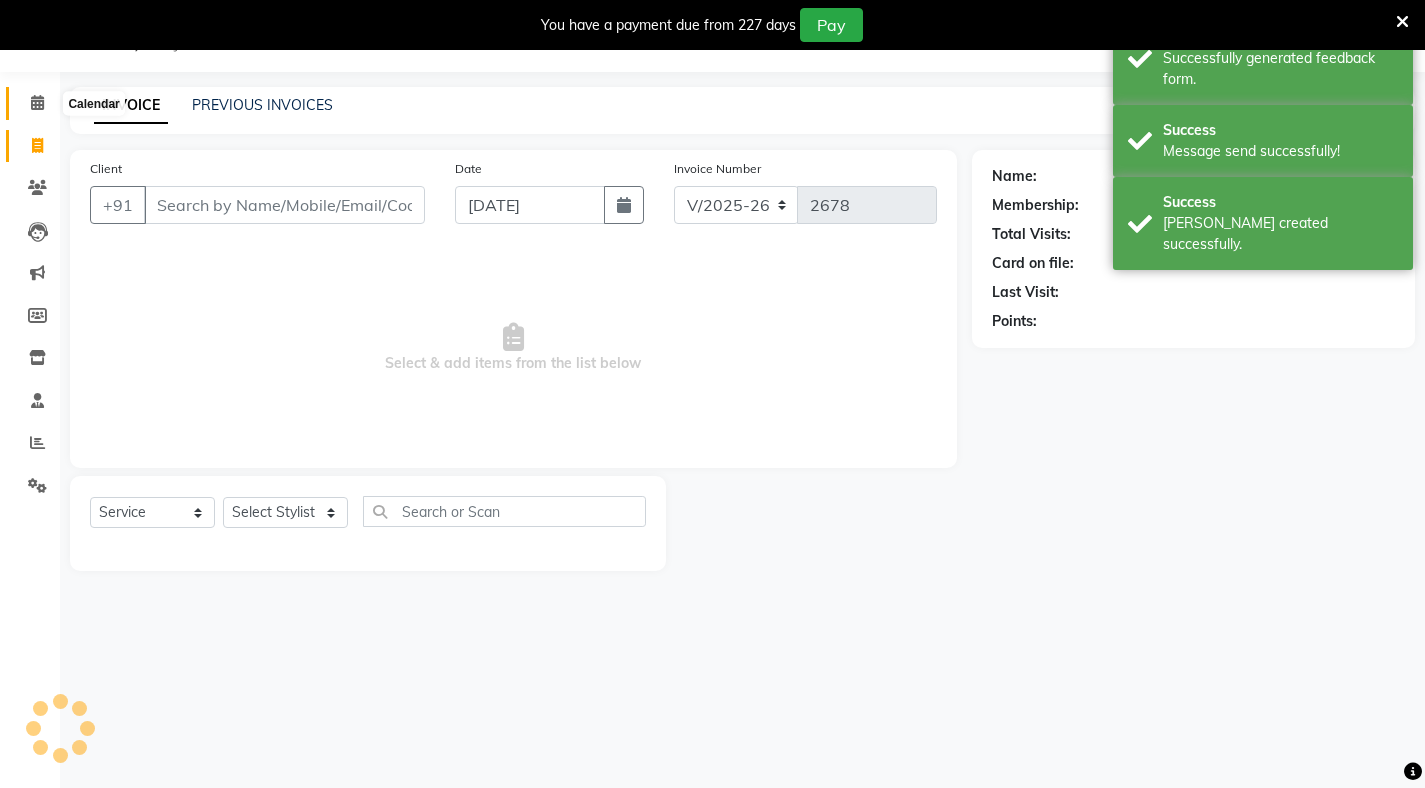 click 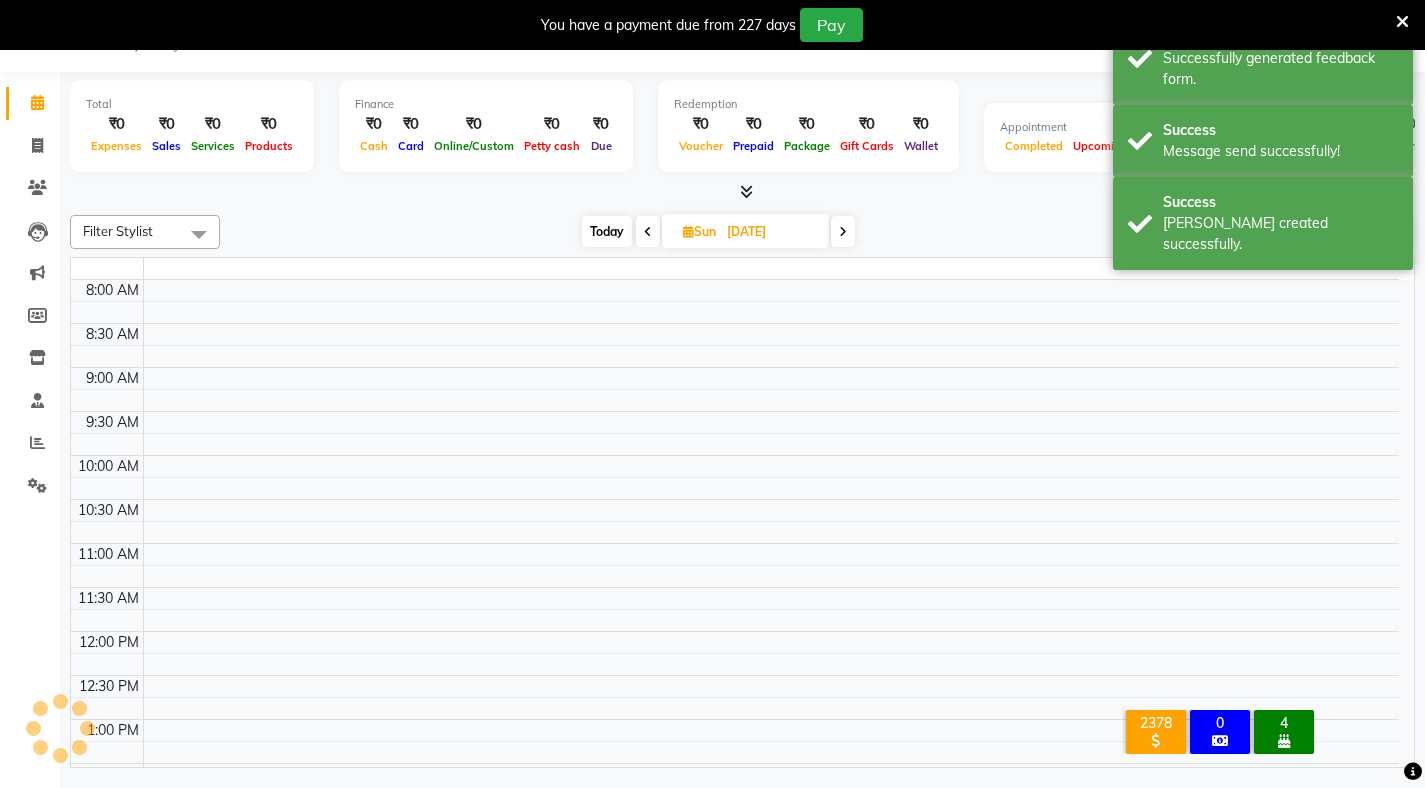 scroll, scrollTop: 0, scrollLeft: 0, axis: both 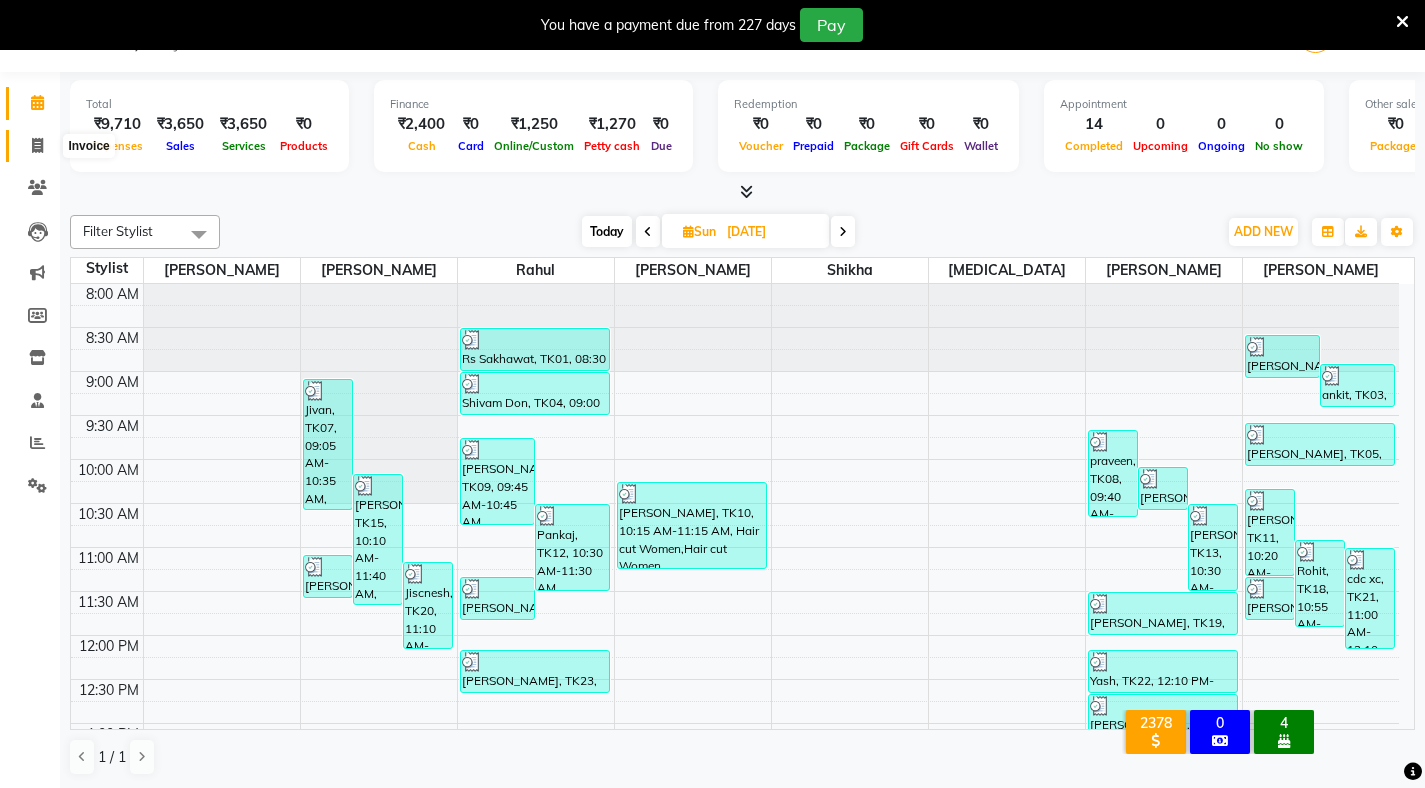 click 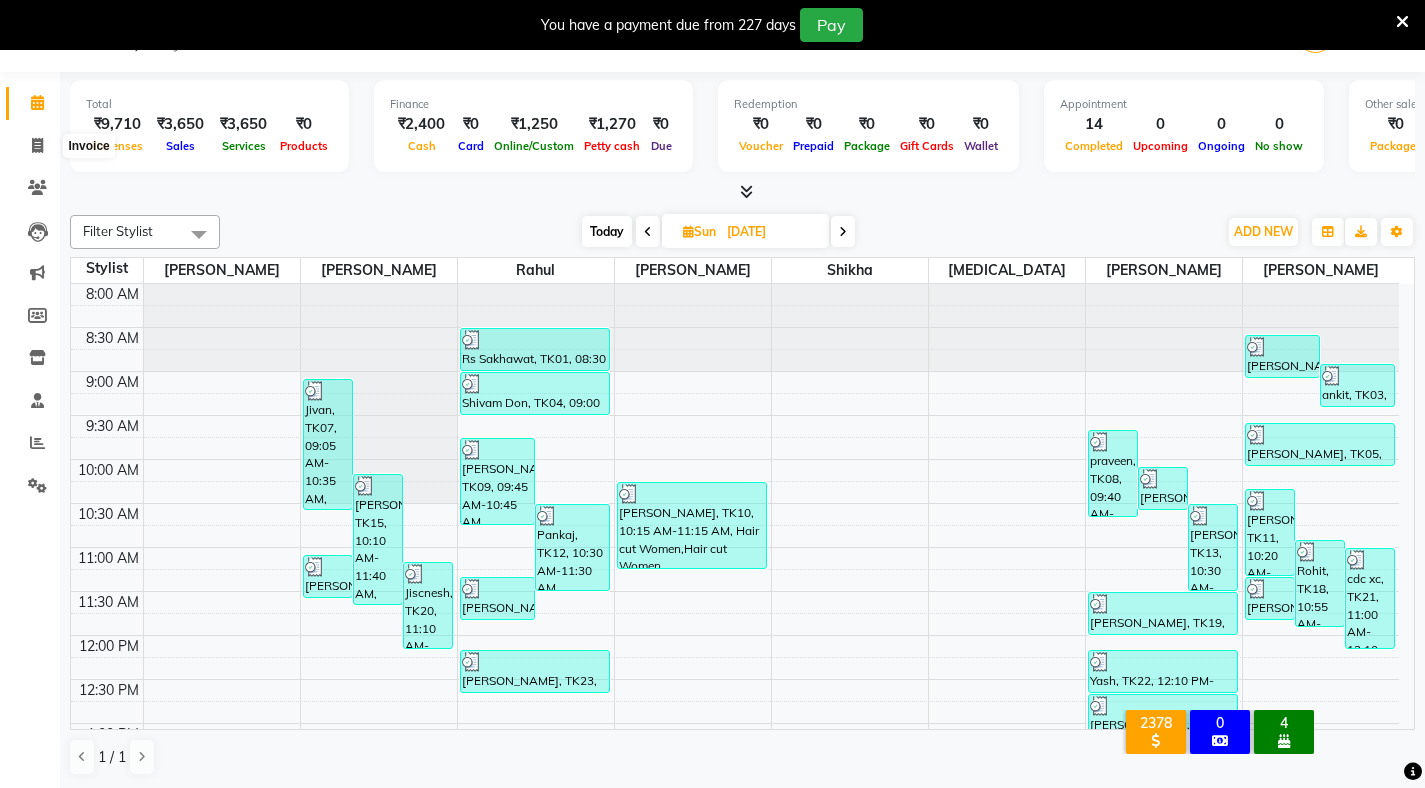 select on "service" 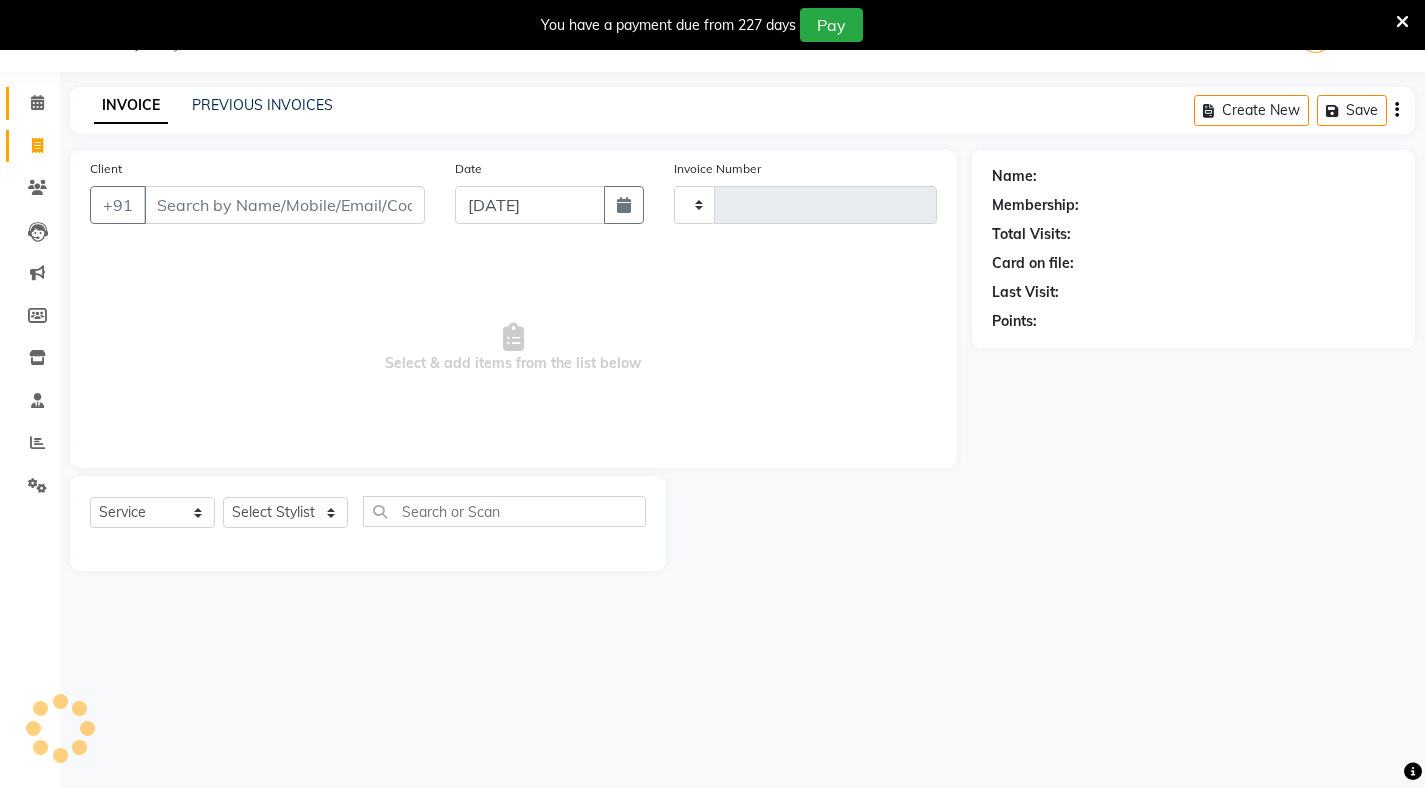 click 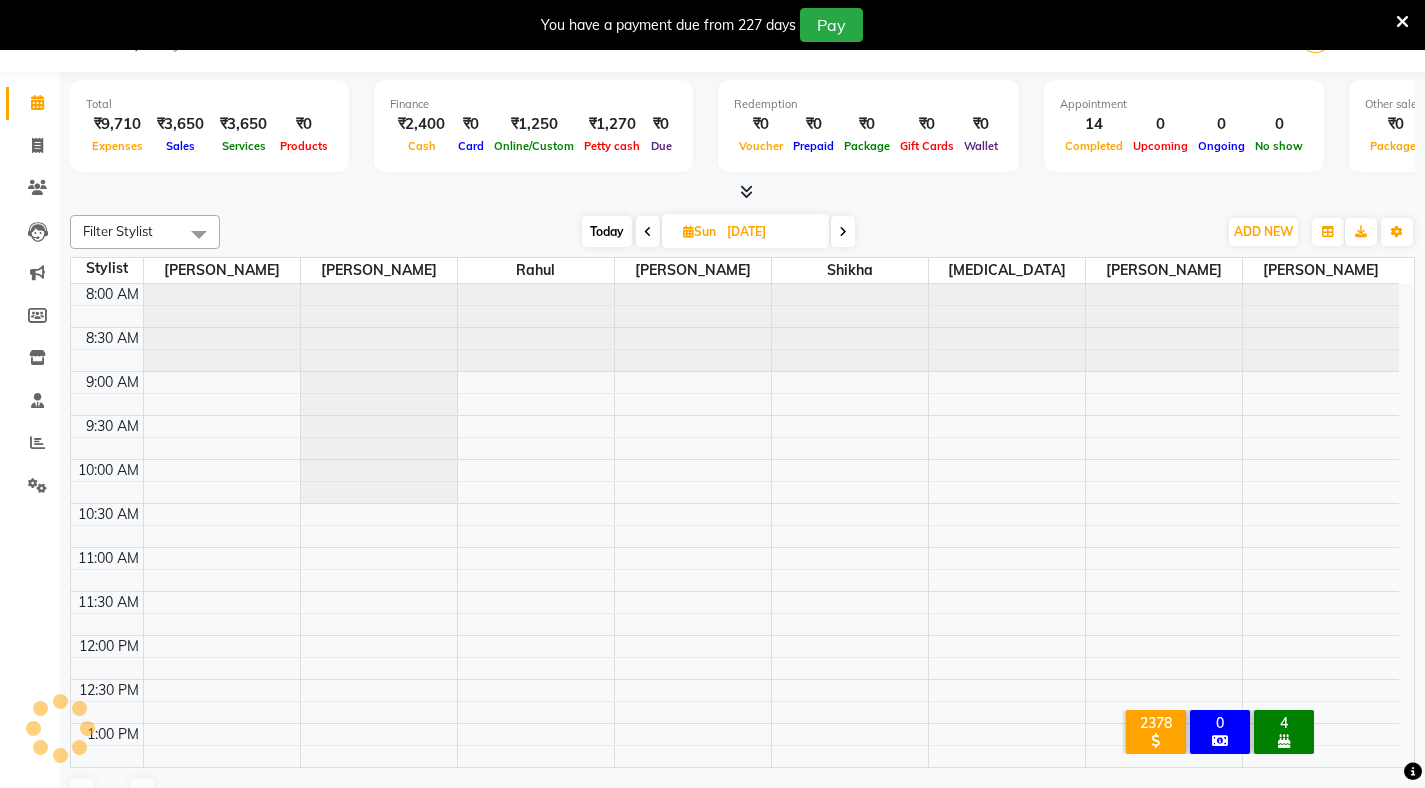 scroll, scrollTop: 0, scrollLeft: 0, axis: both 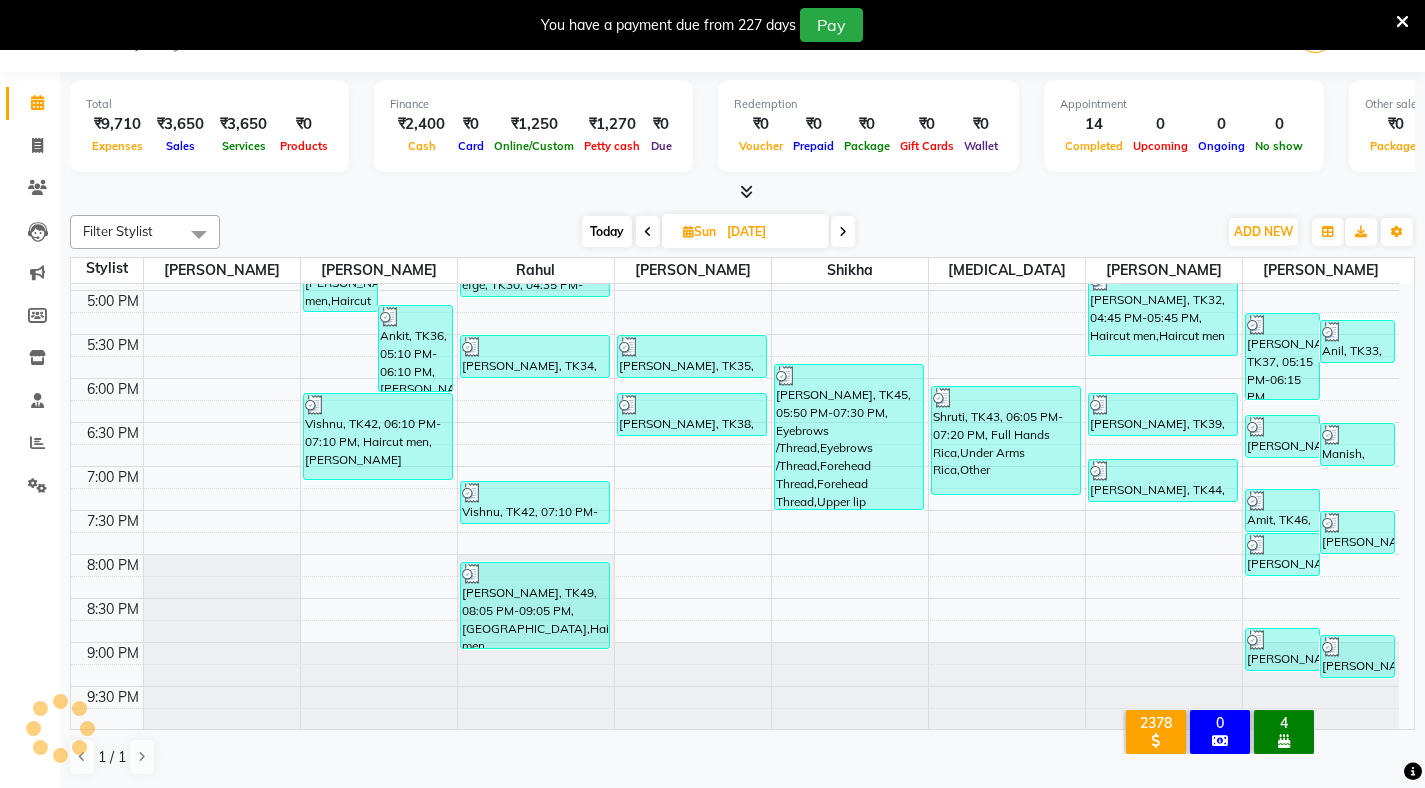 click on "ADD NEW Toggle Dropdown Add Appointment Add Invoice Add Expense Add Attendance Add Client Add Transaction" at bounding box center [1263, 232] 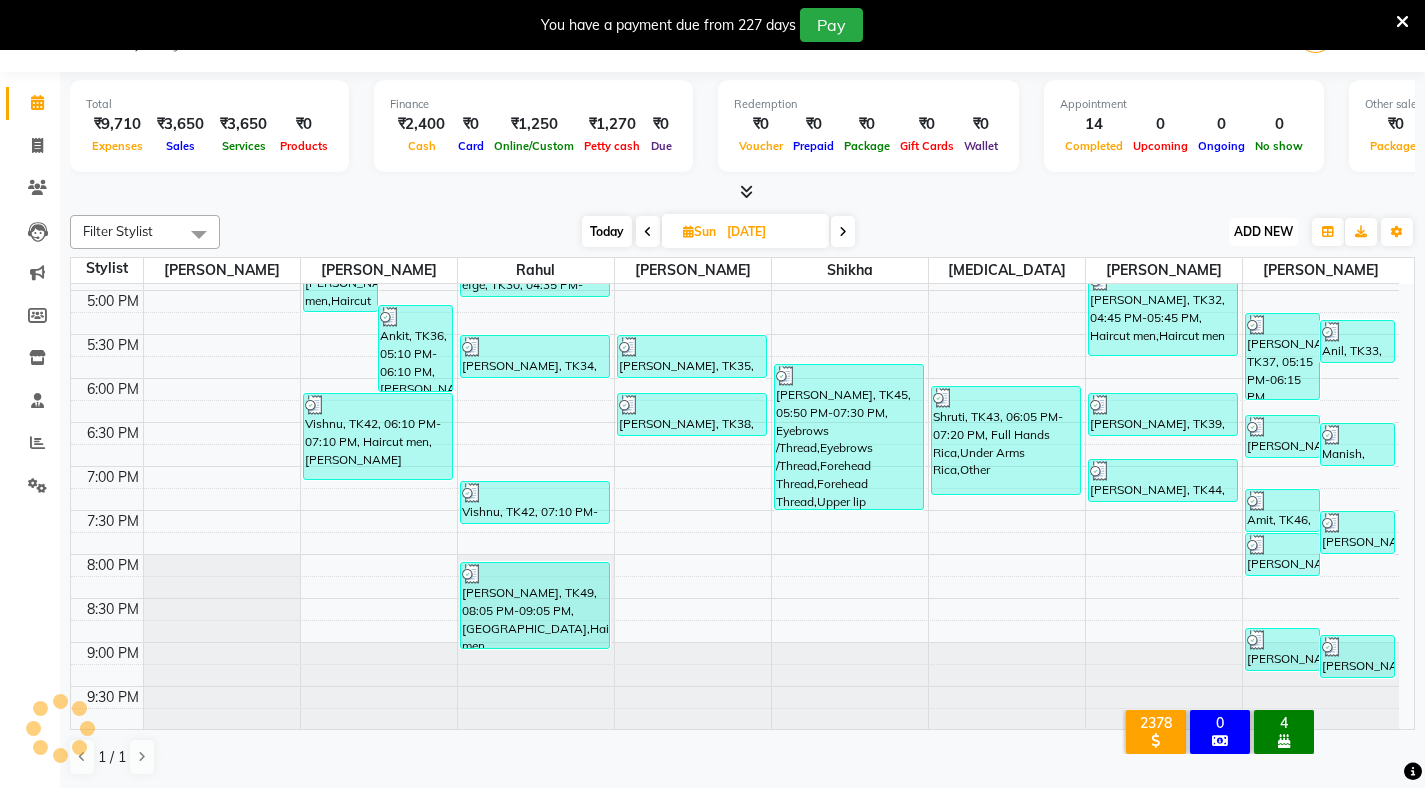 click on "ADD NEW" at bounding box center [1263, 231] 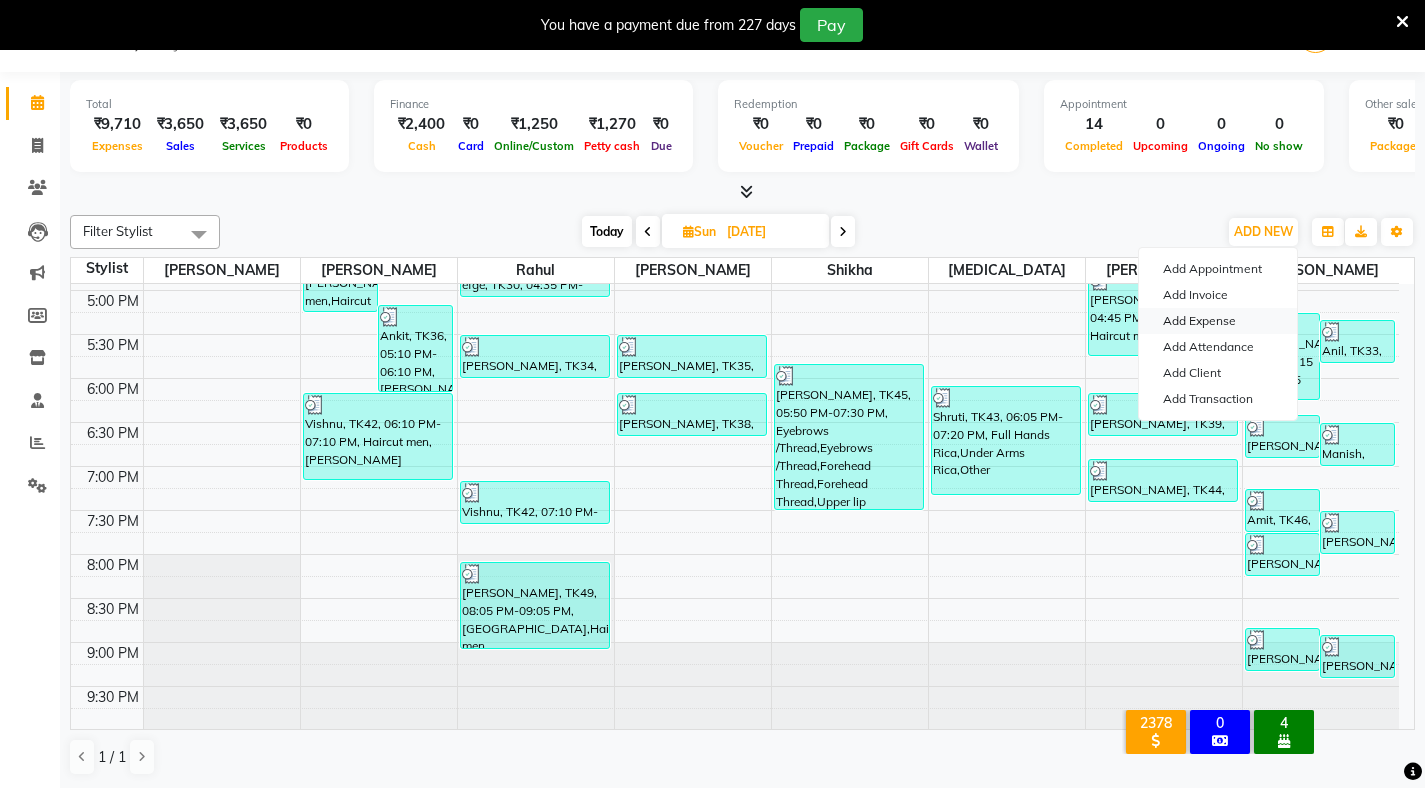 click on "Add Expense" at bounding box center [1218, 321] 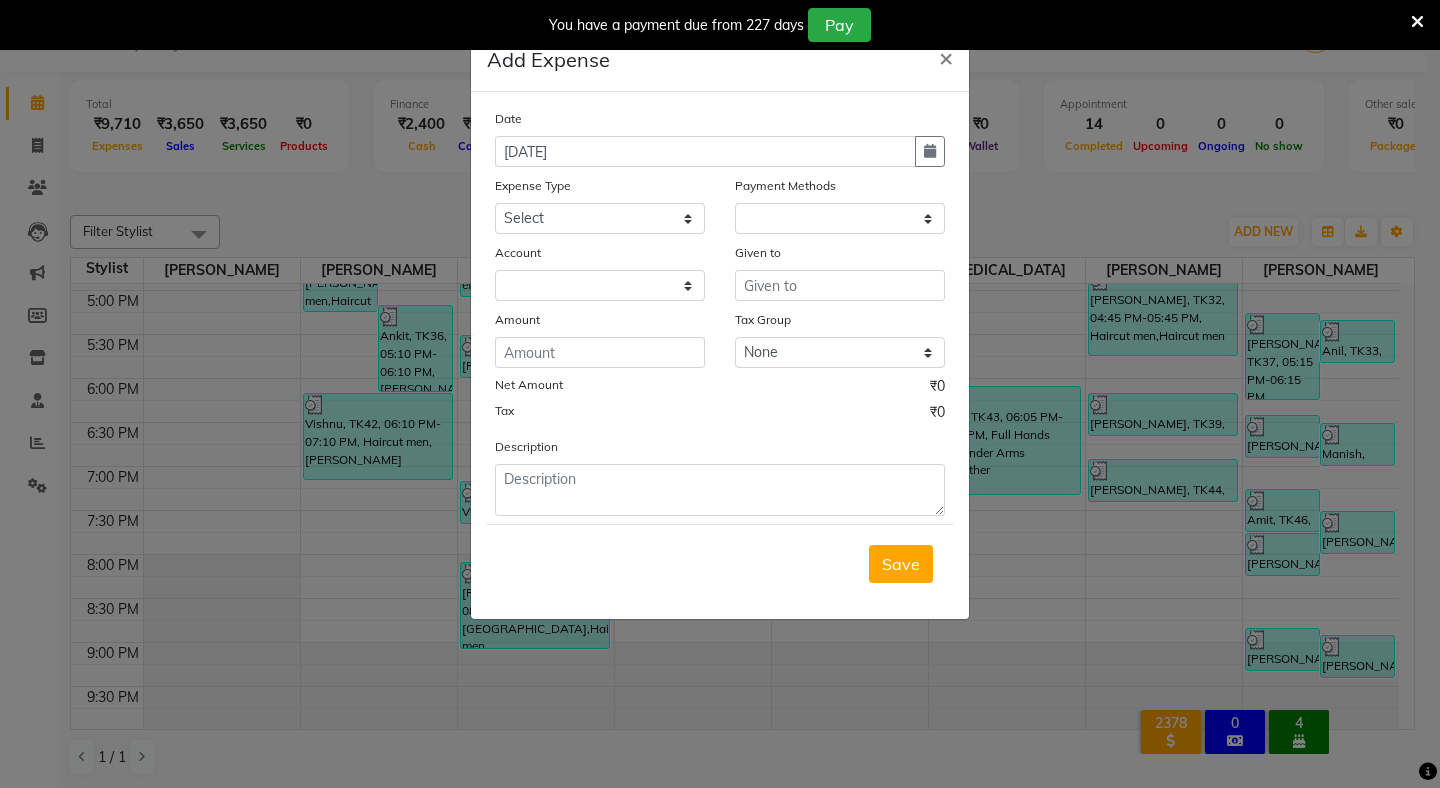 select on "1" 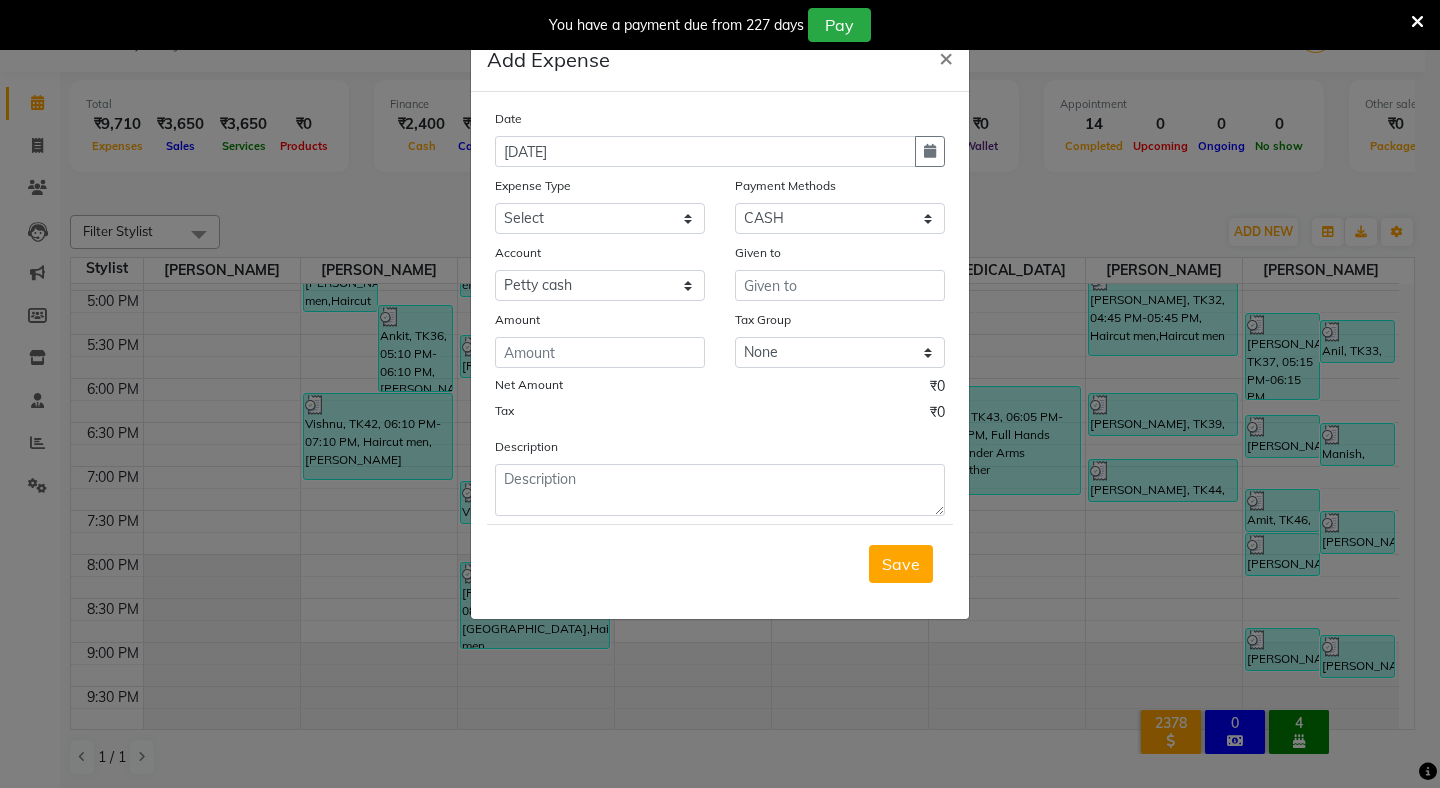 click on "Add Expense  × Date [DATE] Expense Type Select Advance Salary CLEANING Clinical charges DM SIR DUSTBIN electricity bill Other PAMPHLETS Pandit G Priyanka mam Product Rent Salary SOFA Staff Snacks Tax Tea & Refreshment T SHIRT PRINT Utilities Water Bottle Payment Methods Select CASH UPI Coupon PhonePe Points Gift Card Wallet CARD Prepaid Voucher Package Account Select [PERSON_NAME] cash Default account UPI ACCOUNT Given to Amount Tax Group None GST Net Amount ₹0 Tax ₹0 Description  Save" 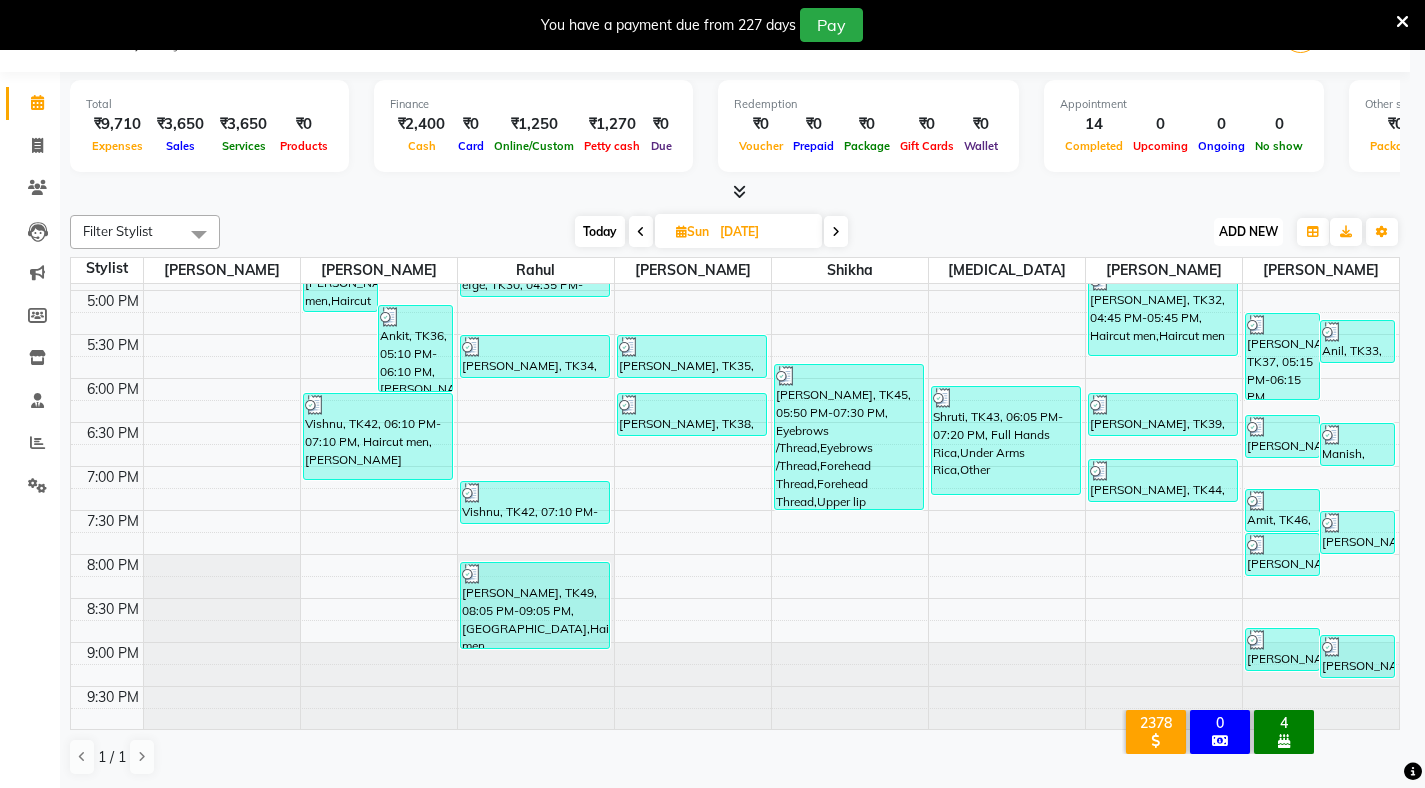click on "ADD NEW" at bounding box center (1248, 231) 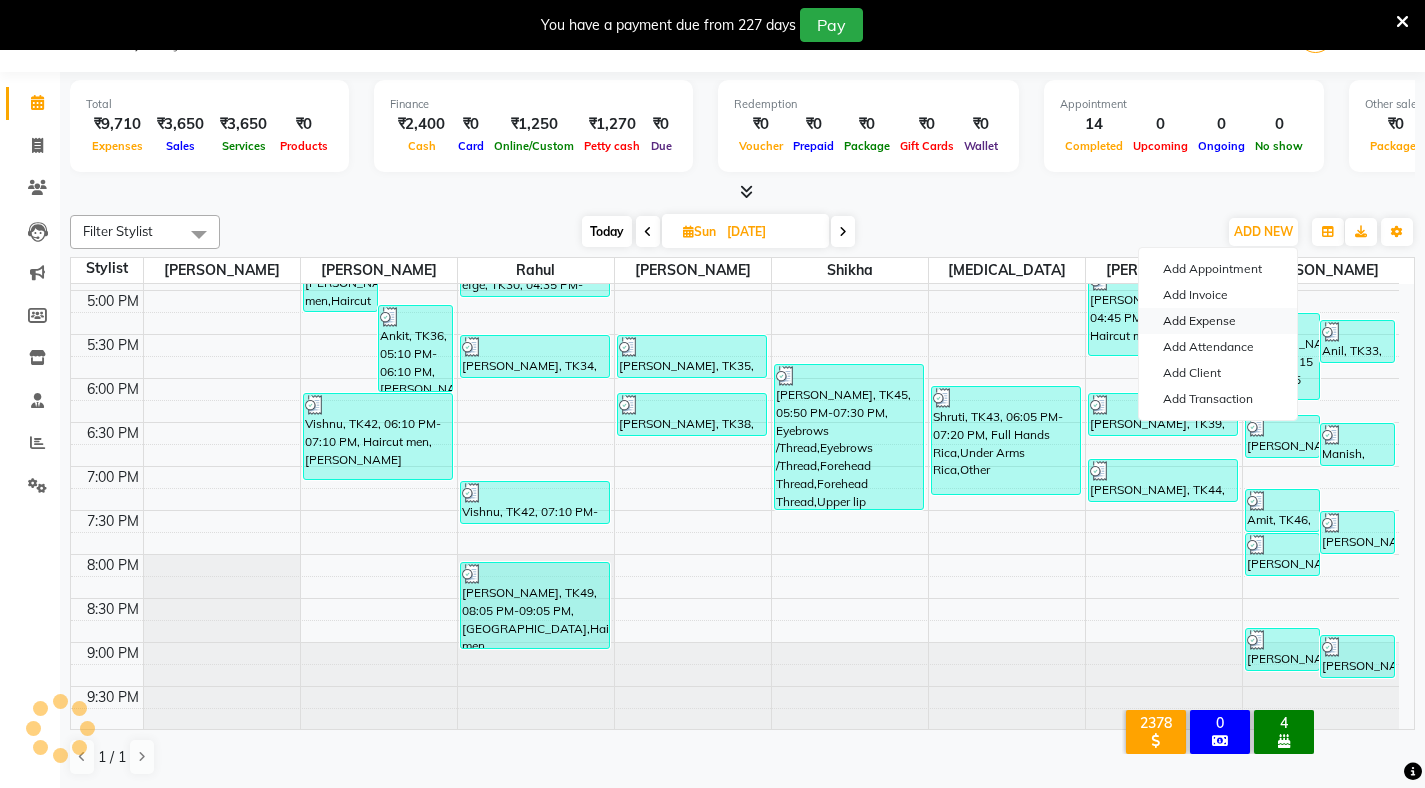 click on "Add Expense" at bounding box center [1218, 321] 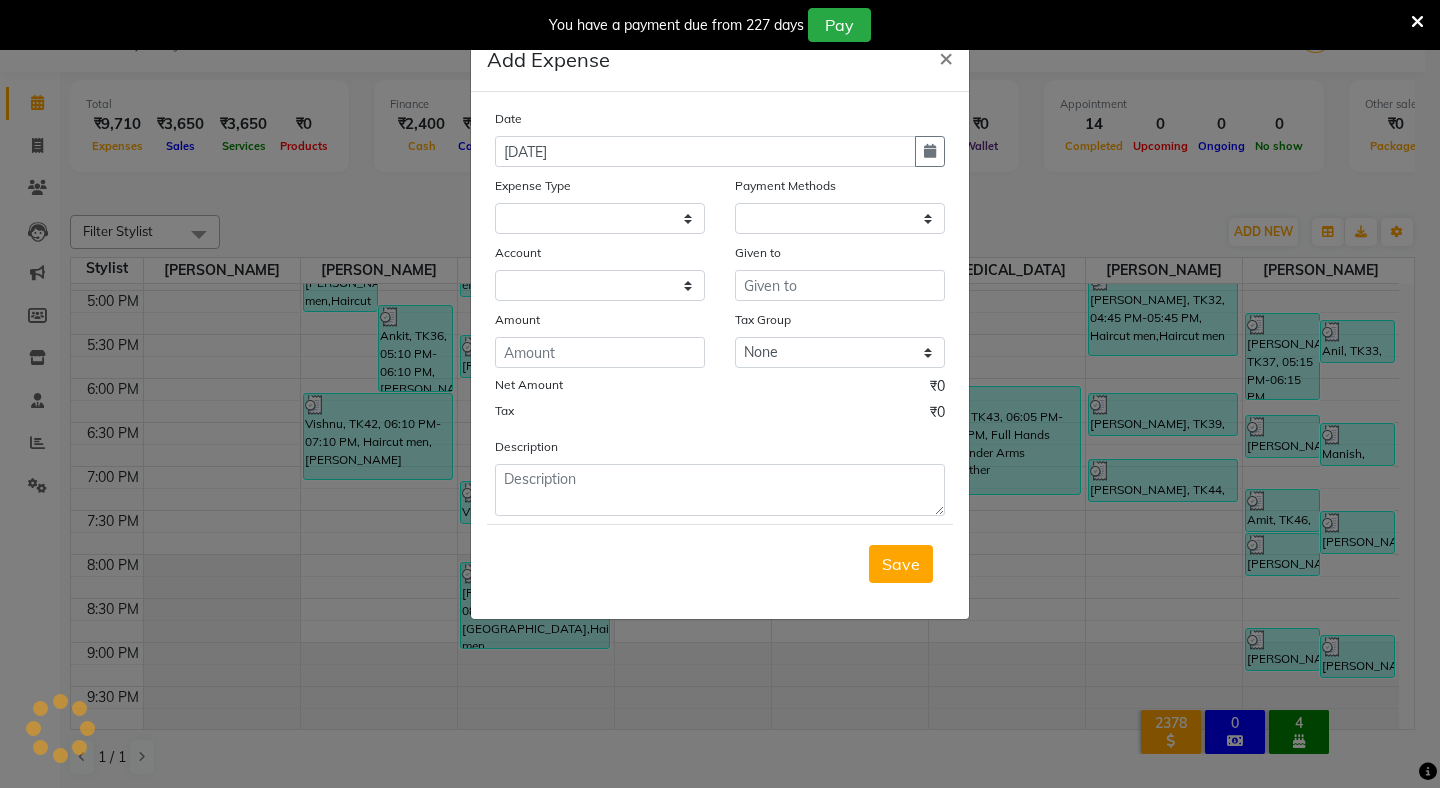 select on "1" 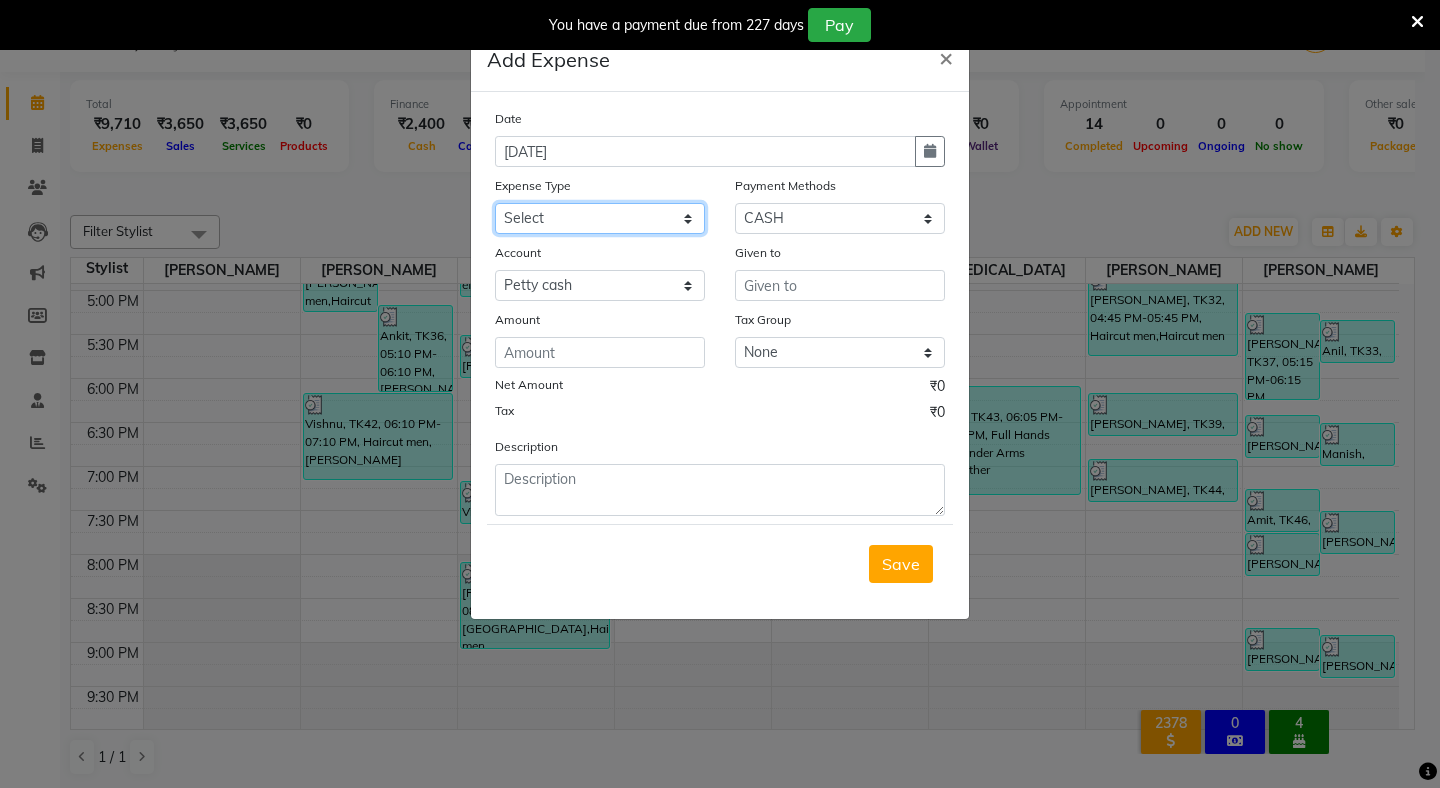click on "Select Advance Salary CLEANING Clinical charges DM SIR DUSTBIN electricity bill Other PAMPHLETS Pandit G Priyanka mam Product Rent Salary SOFA Staff Snacks Tax Tea & Refreshment T SHIRT PRINT Utilities Water Bottle" 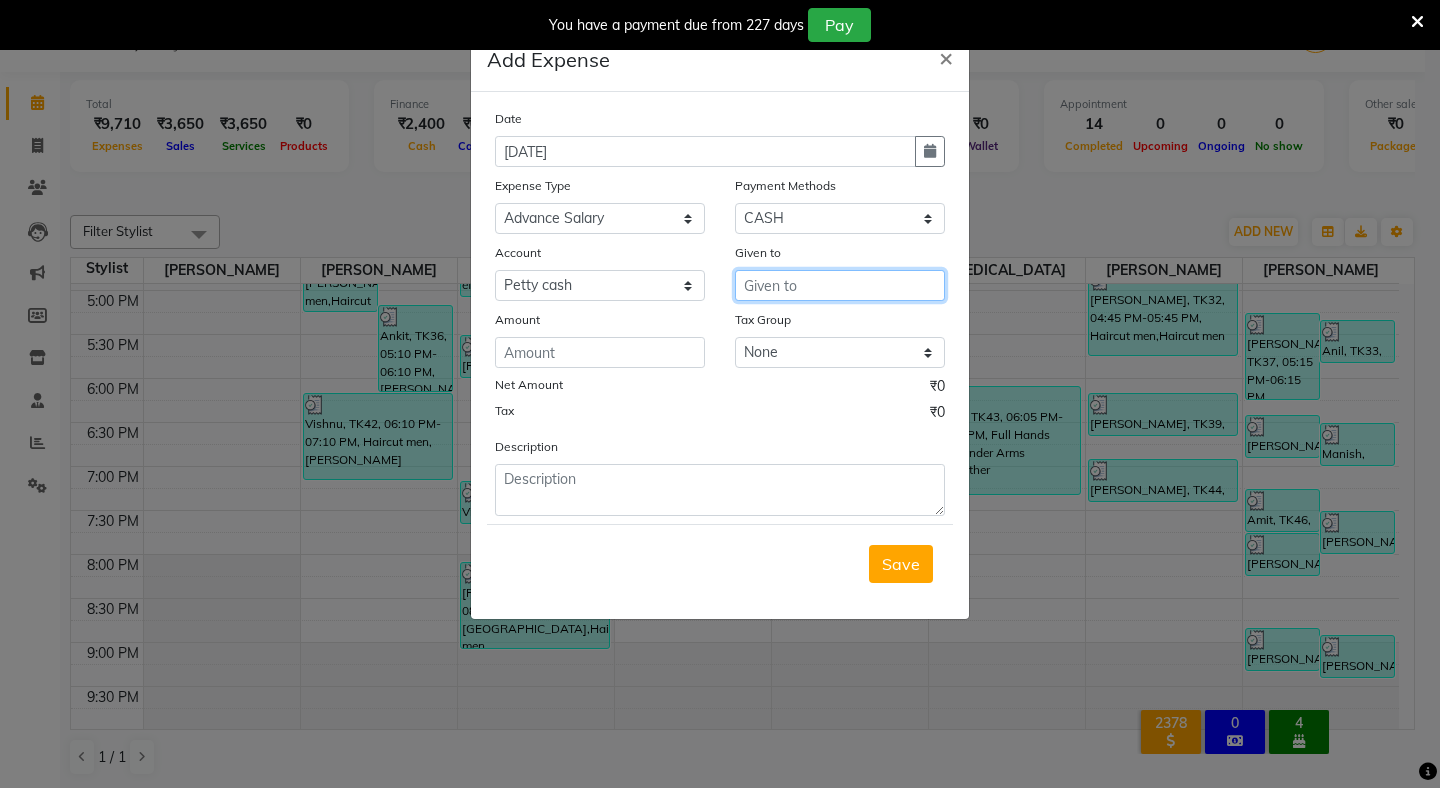click at bounding box center (840, 285) 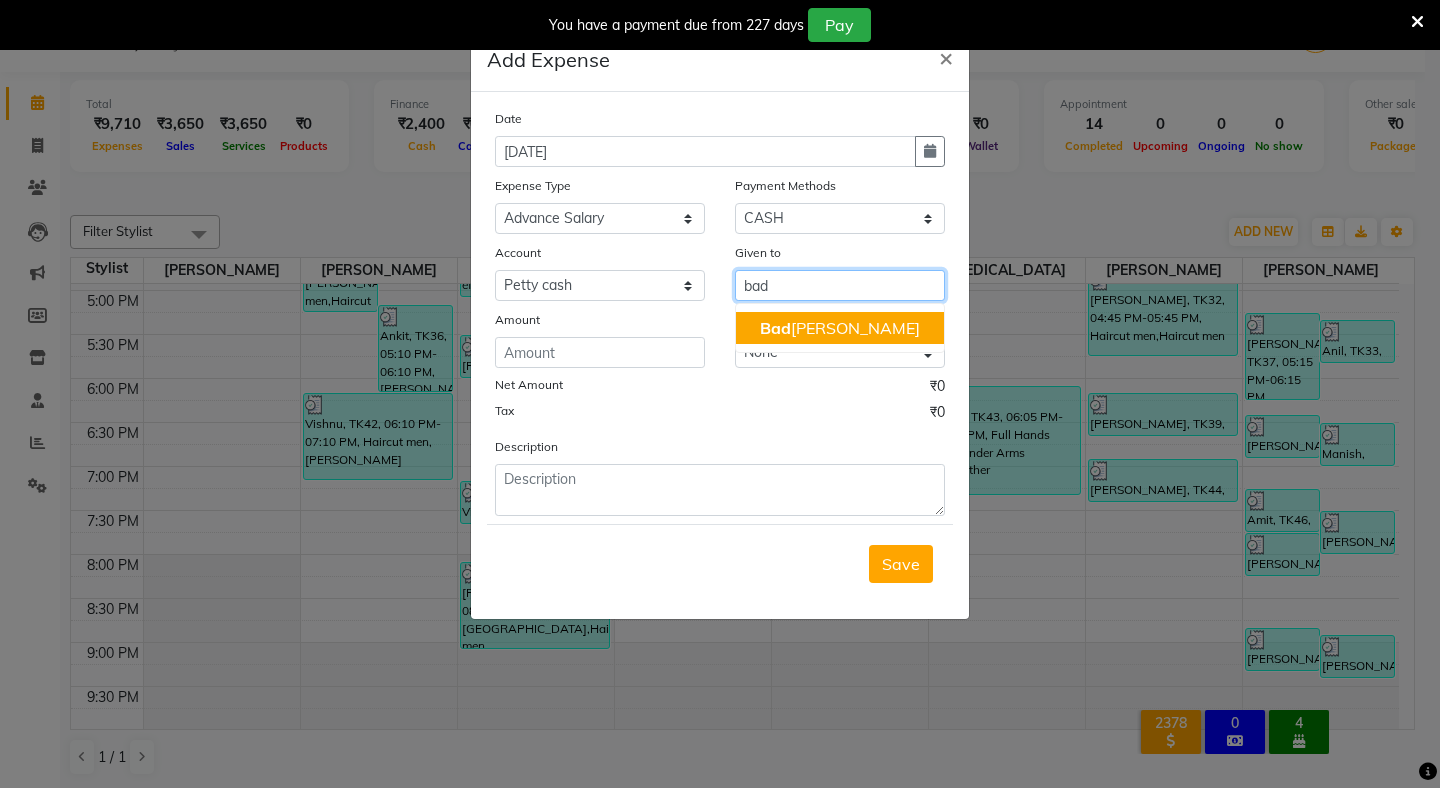 click on "Bad" 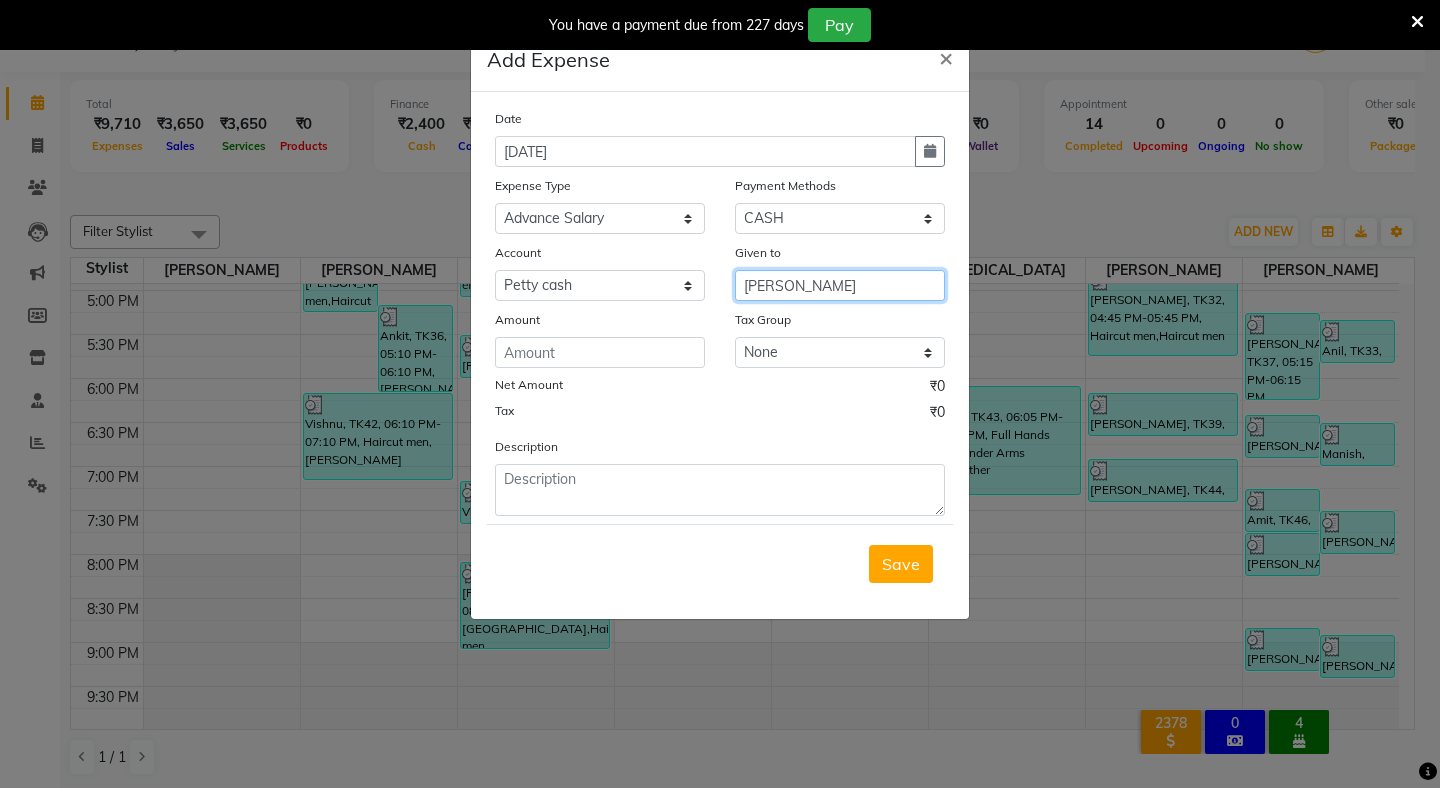 type on "[PERSON_NAME]" 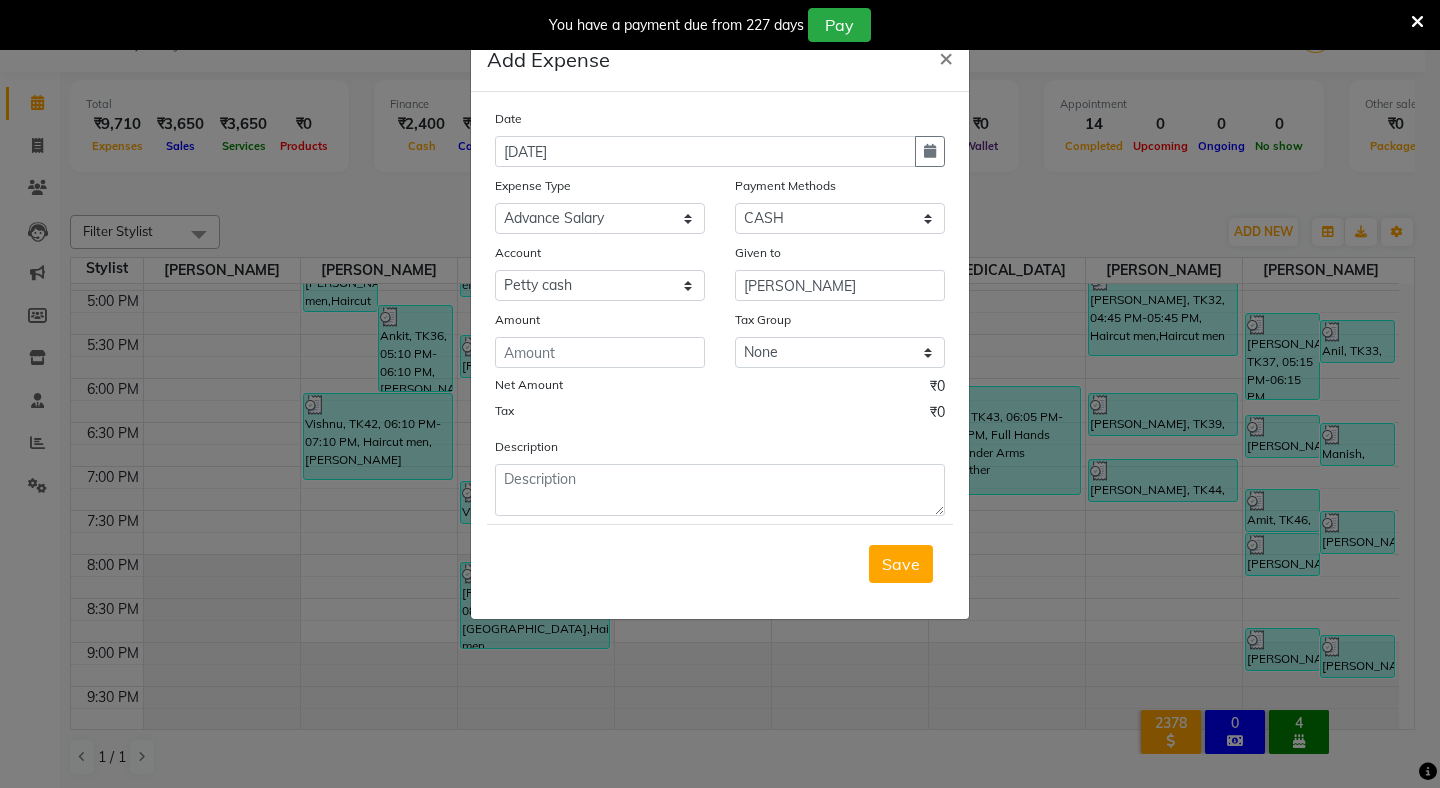click on "Amount" 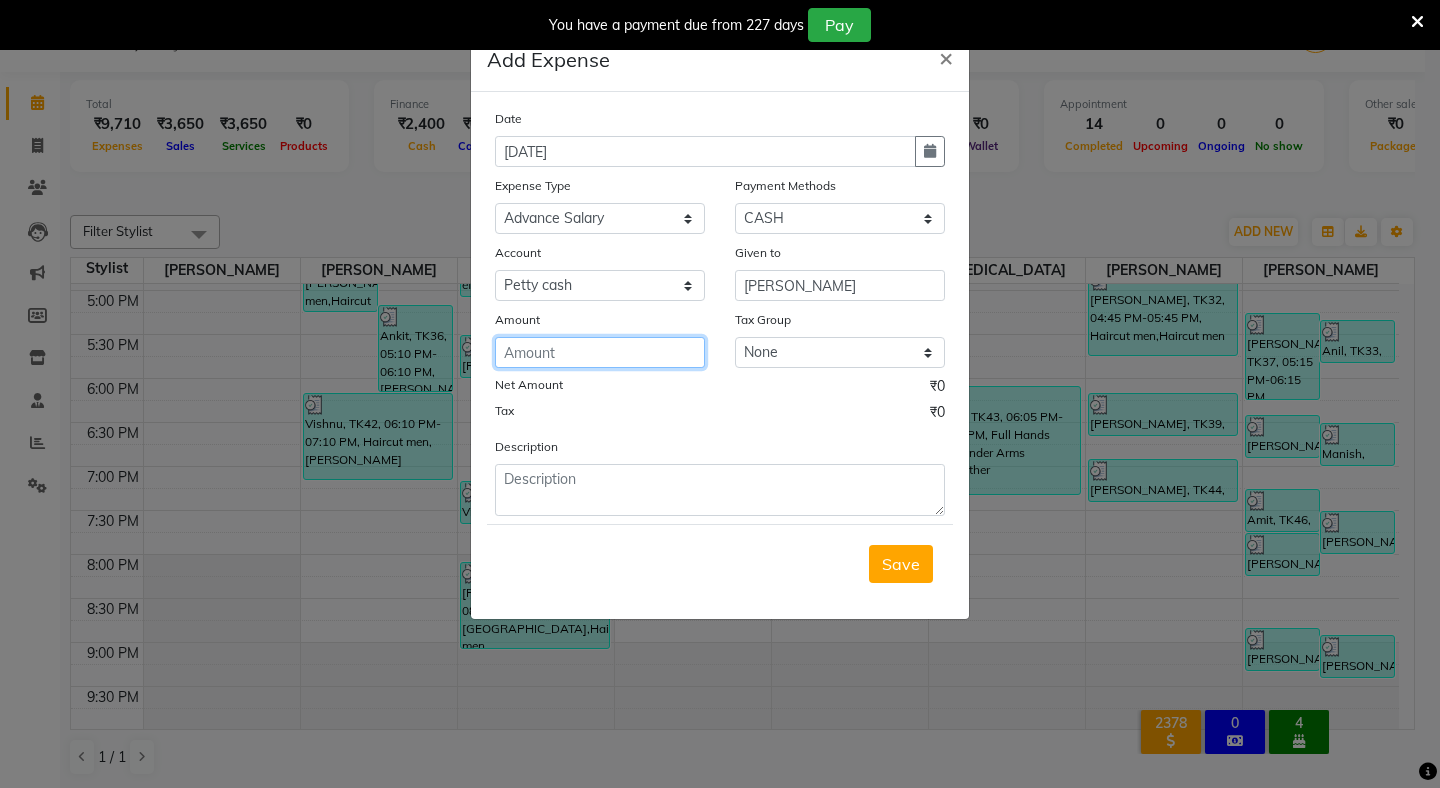click 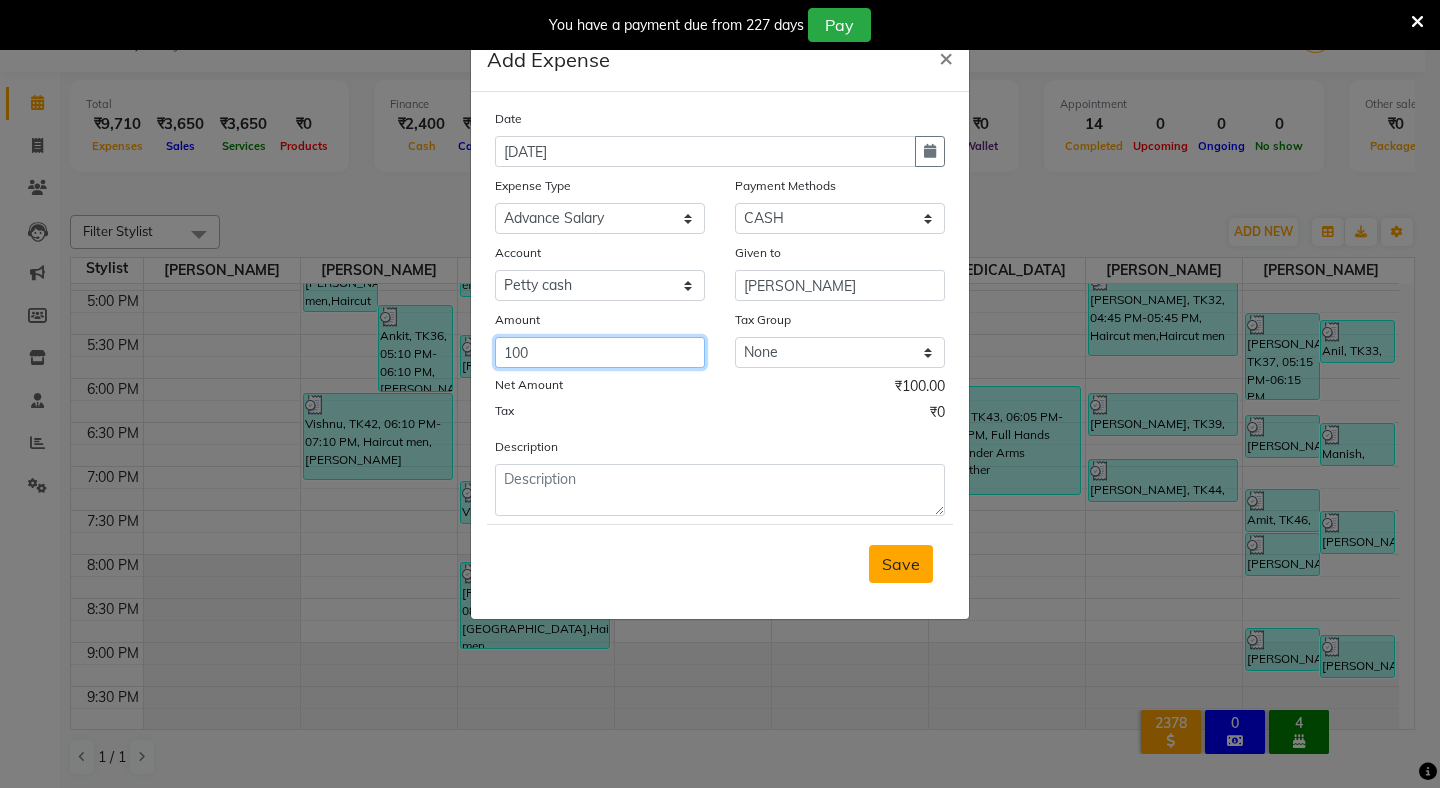 type on "100" 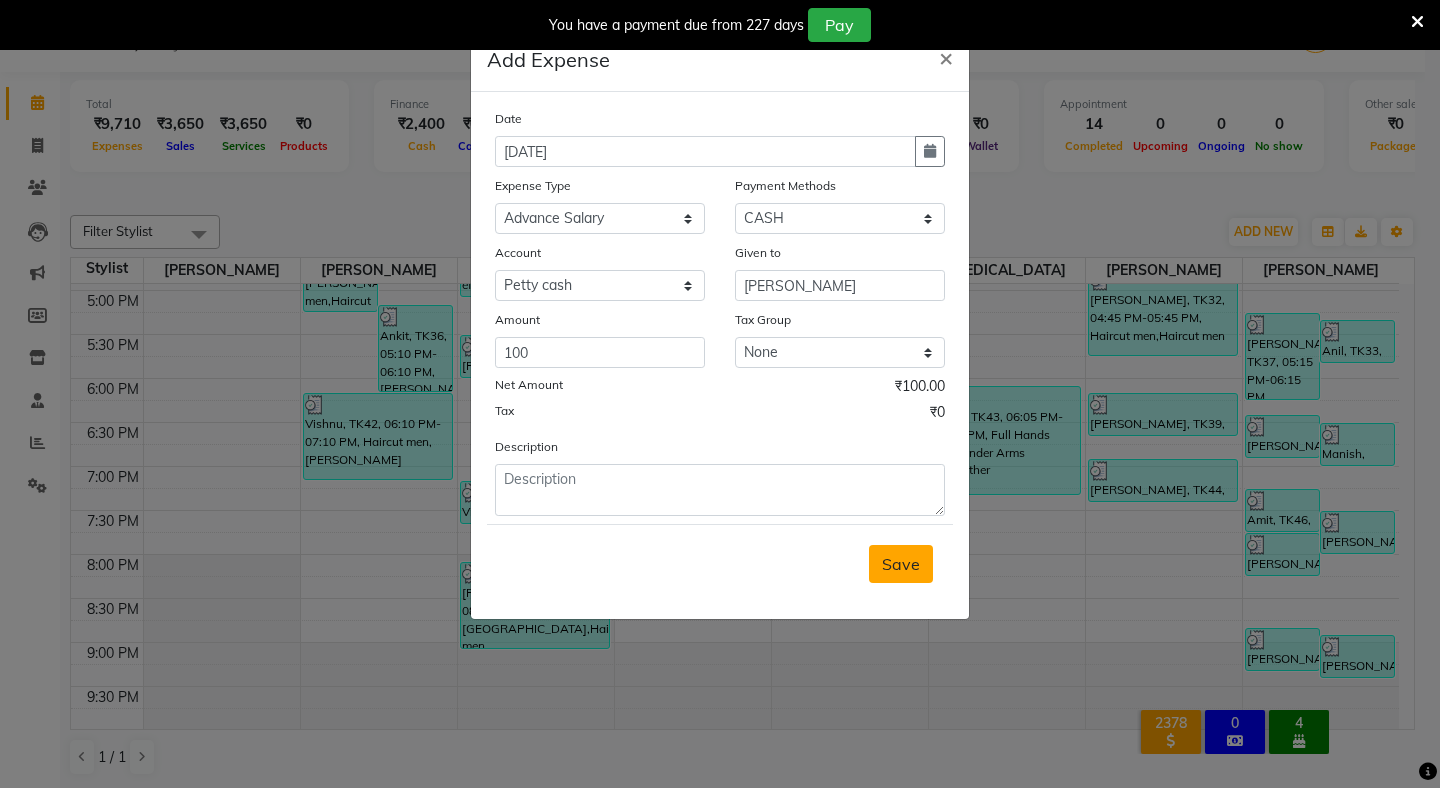 click on "Save" at bounding box center [901, 564] 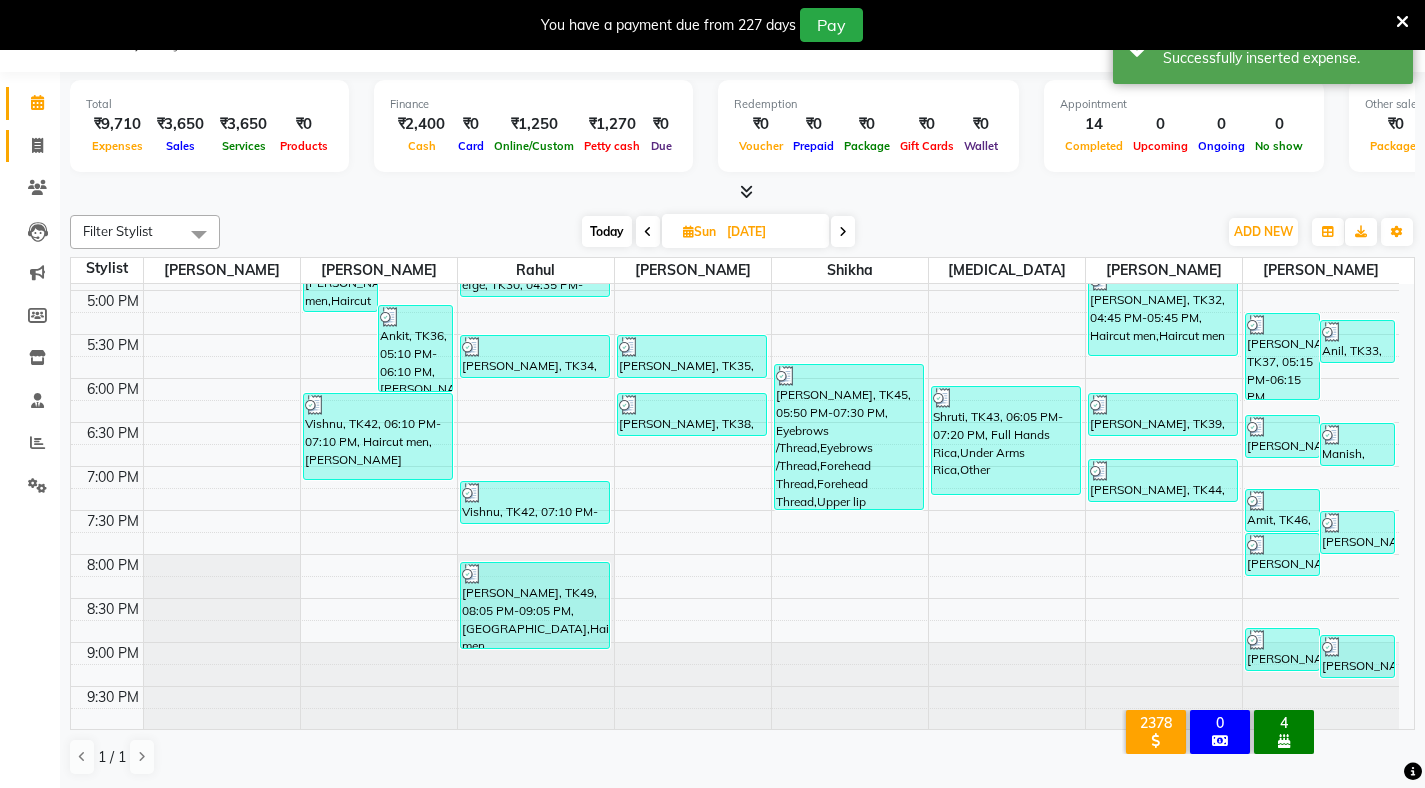 click 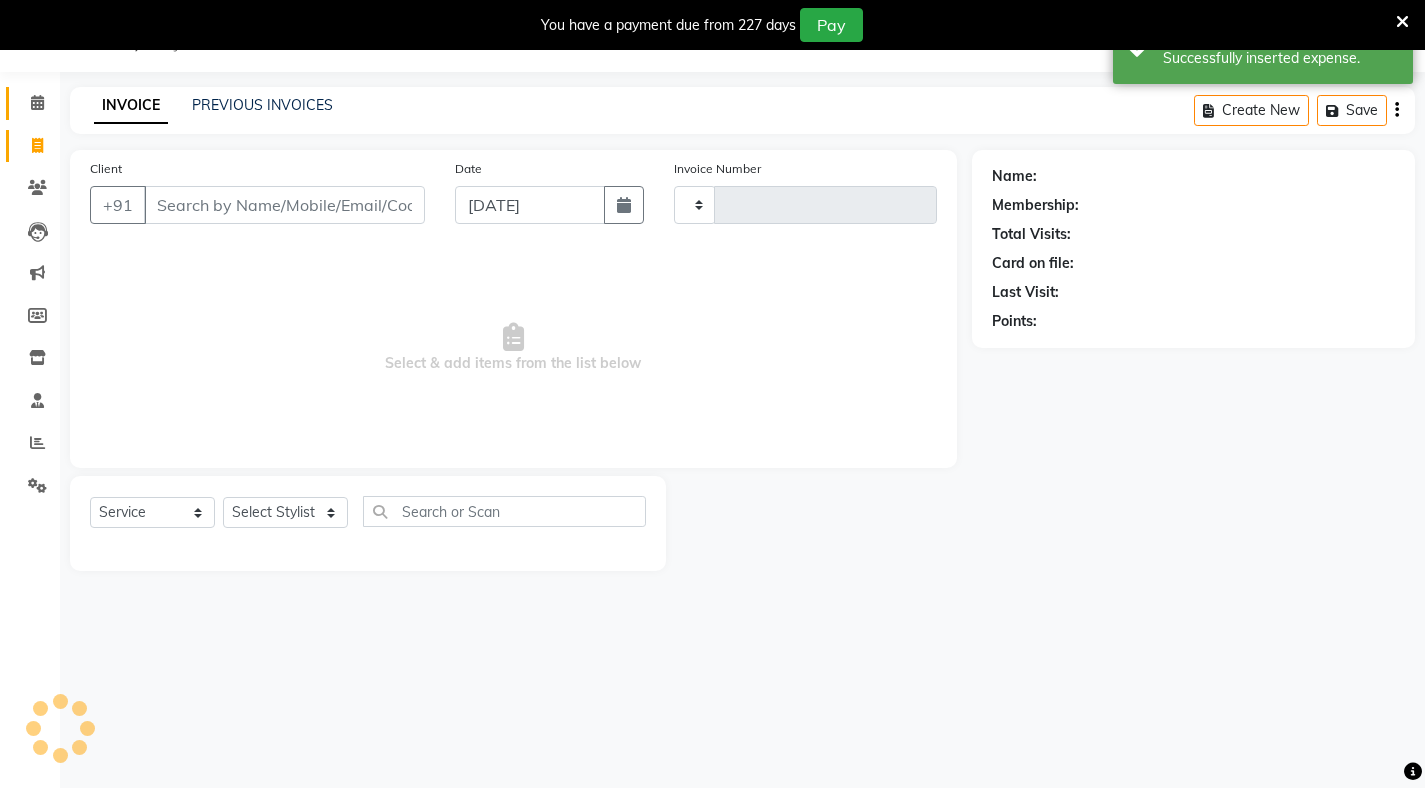 type on "2678" 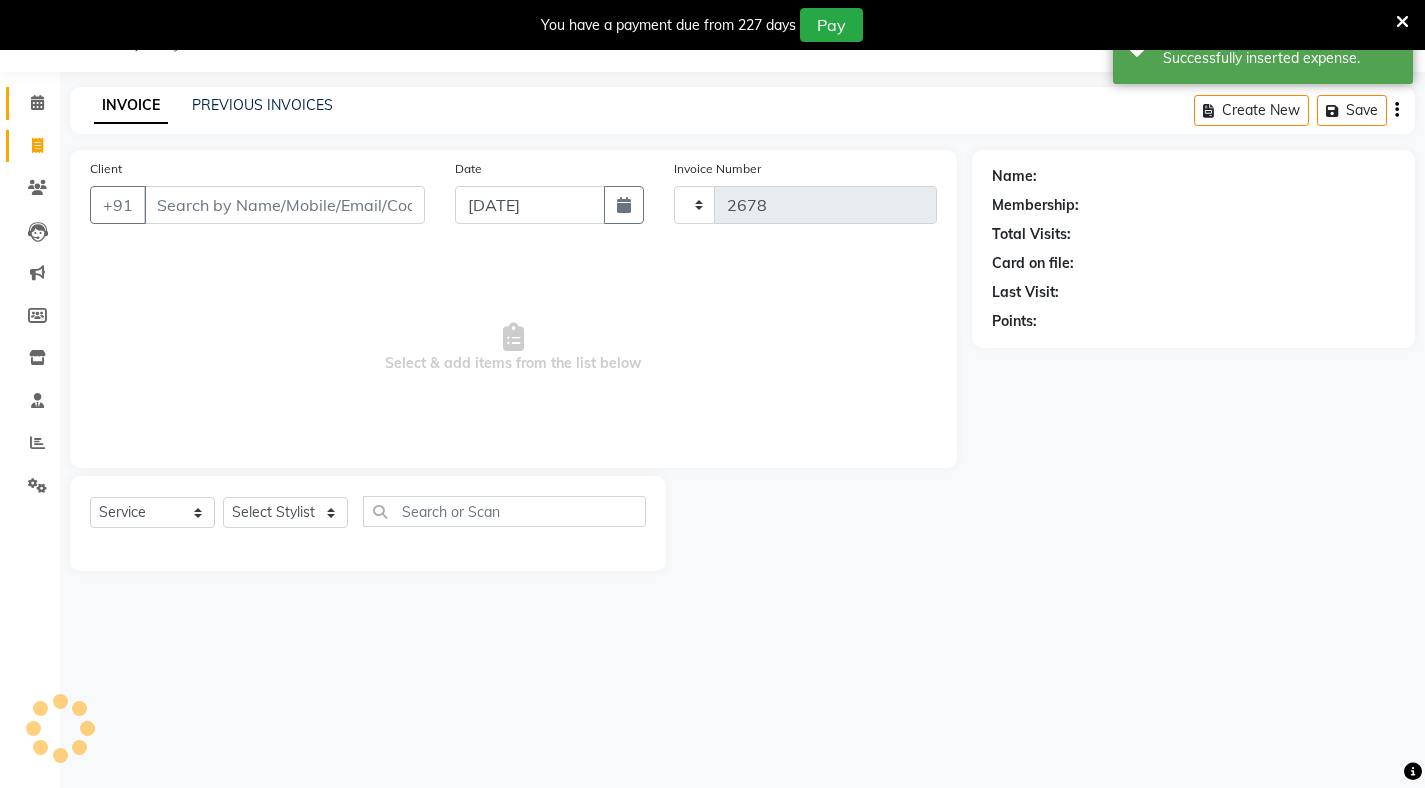 select on "7317" 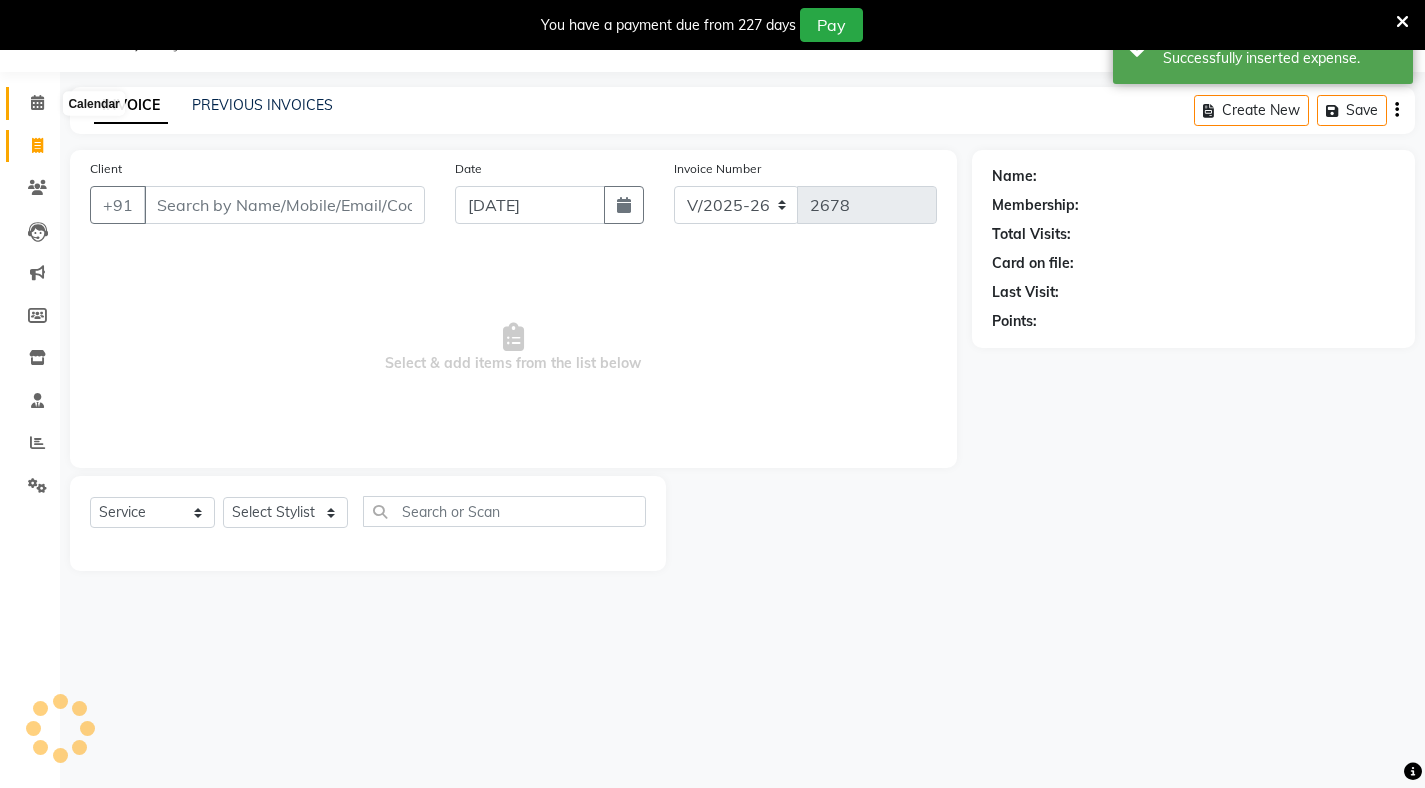 click 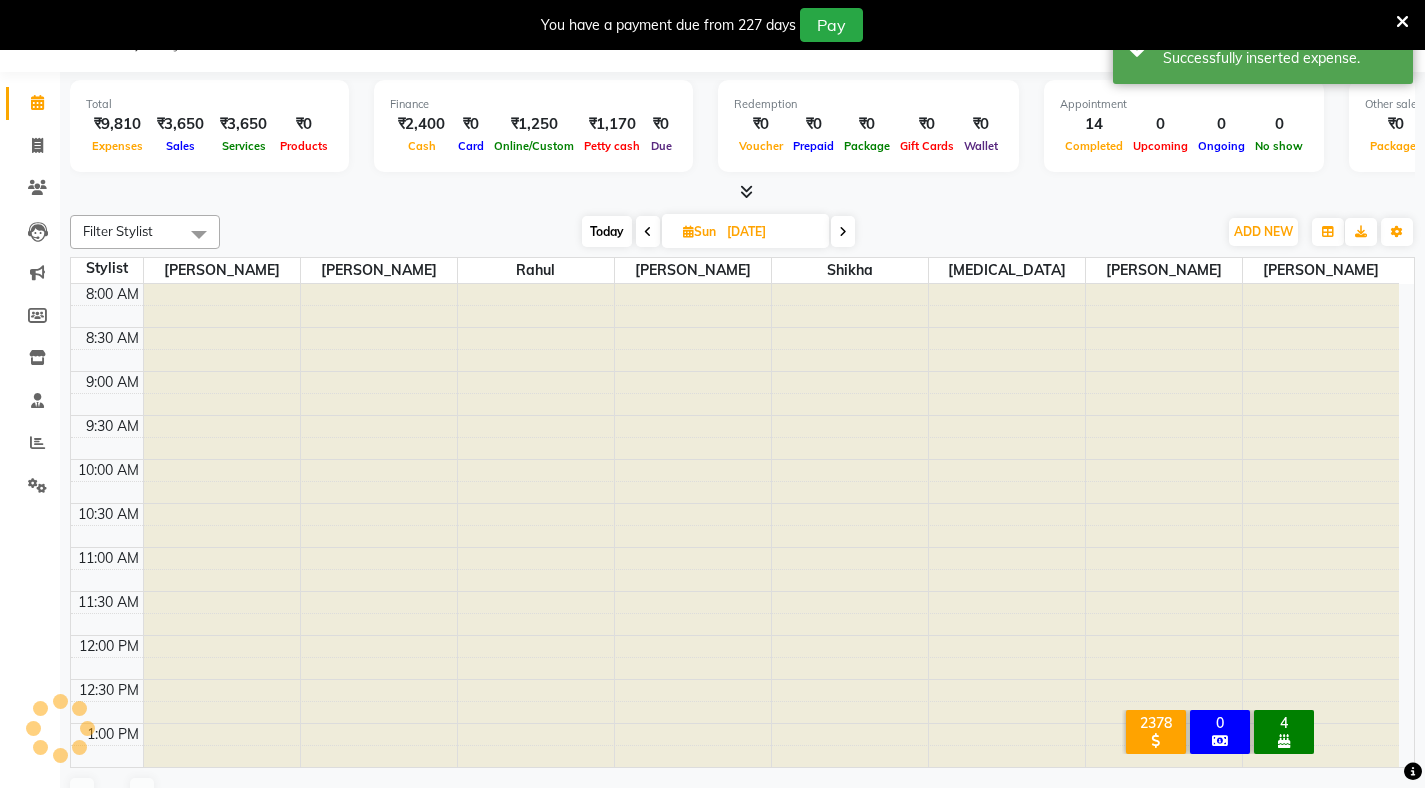scroll, scrollTop: 0, scrollLeft: 0, axis: both 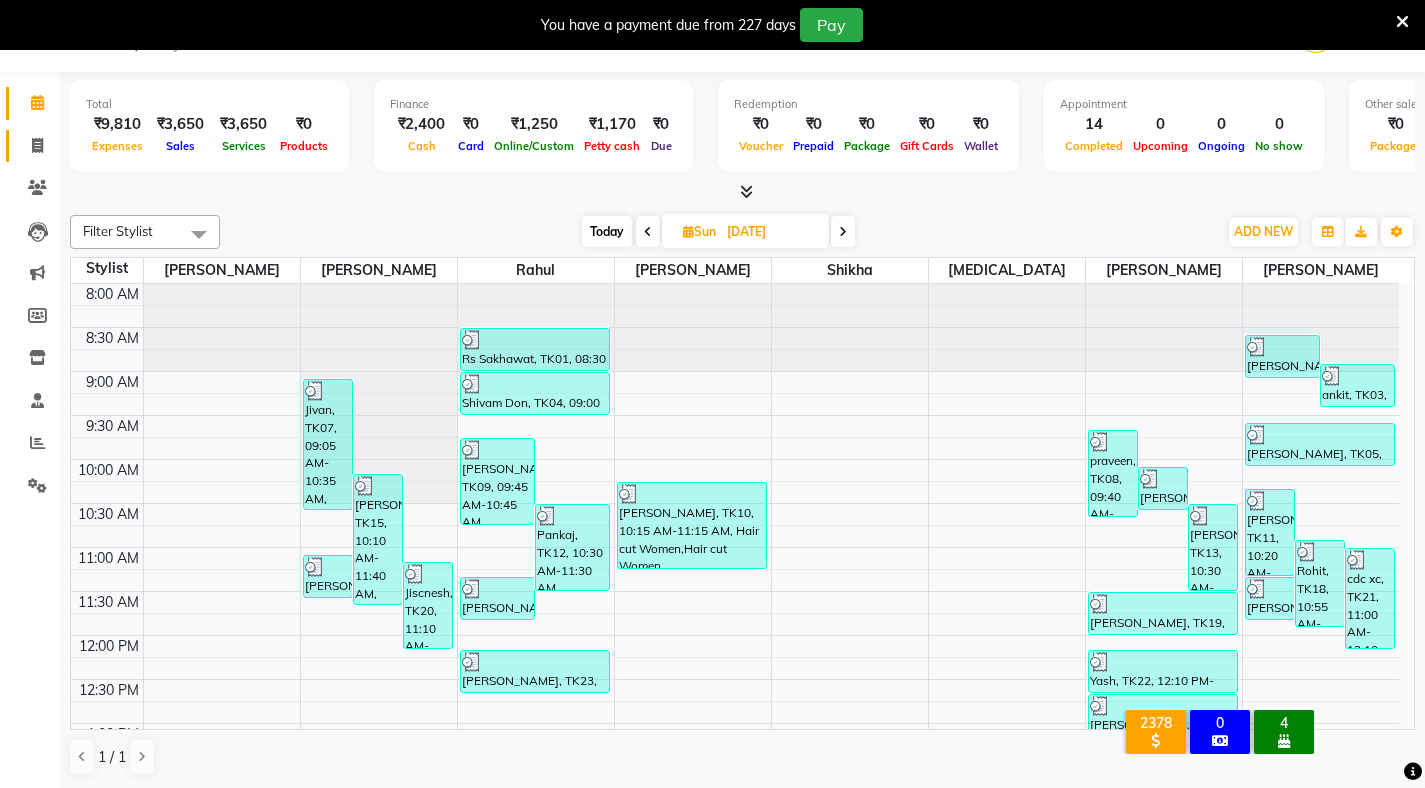 click 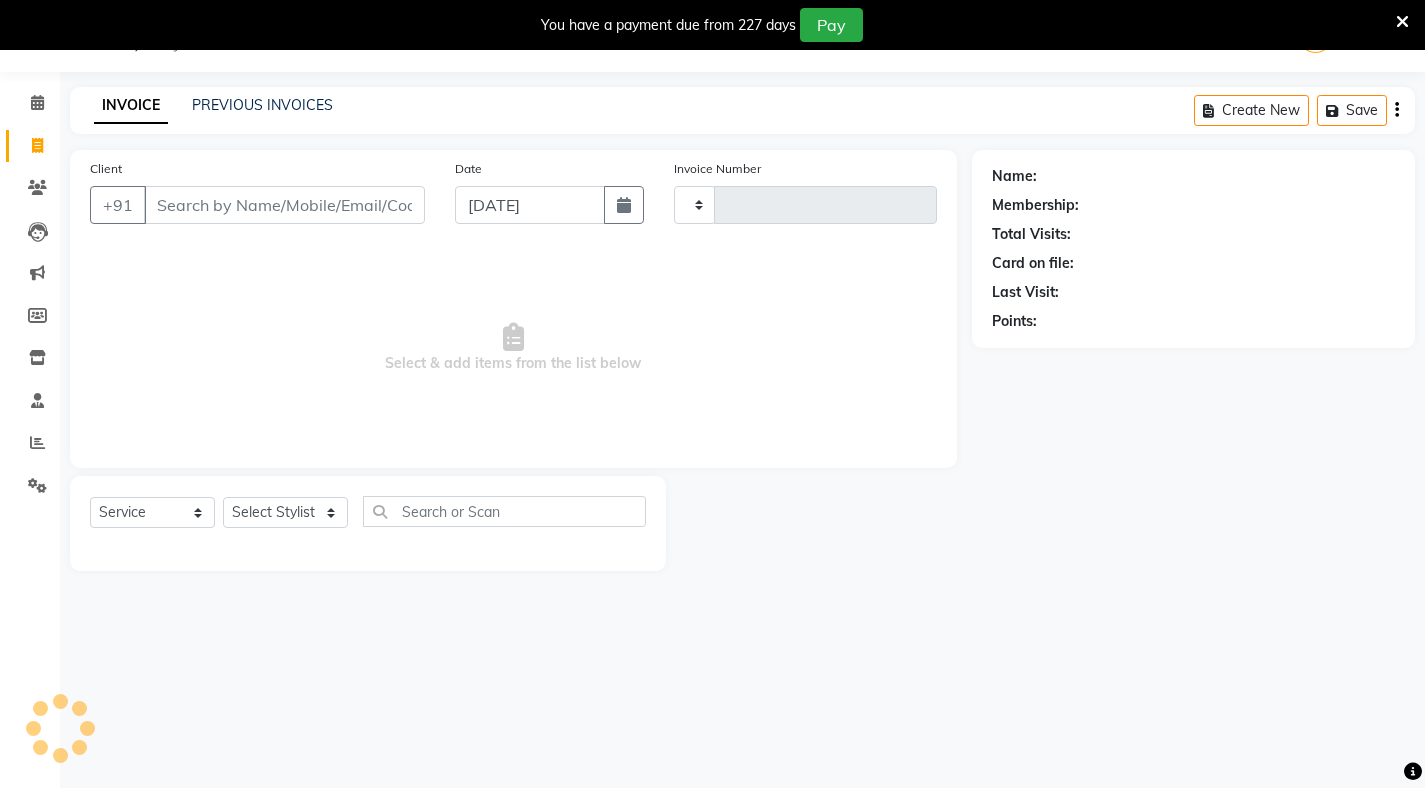 click on "Client +91" 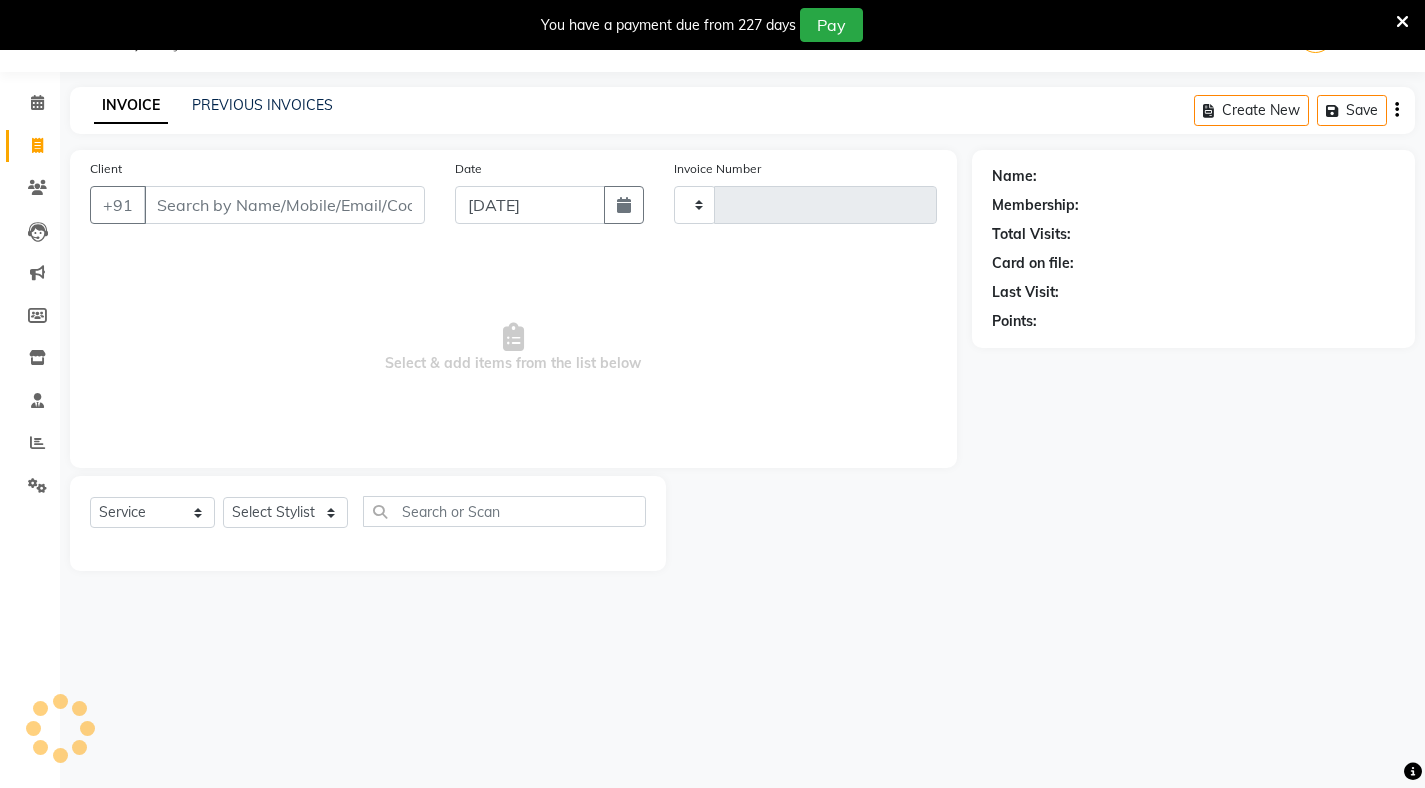 type on "2678" 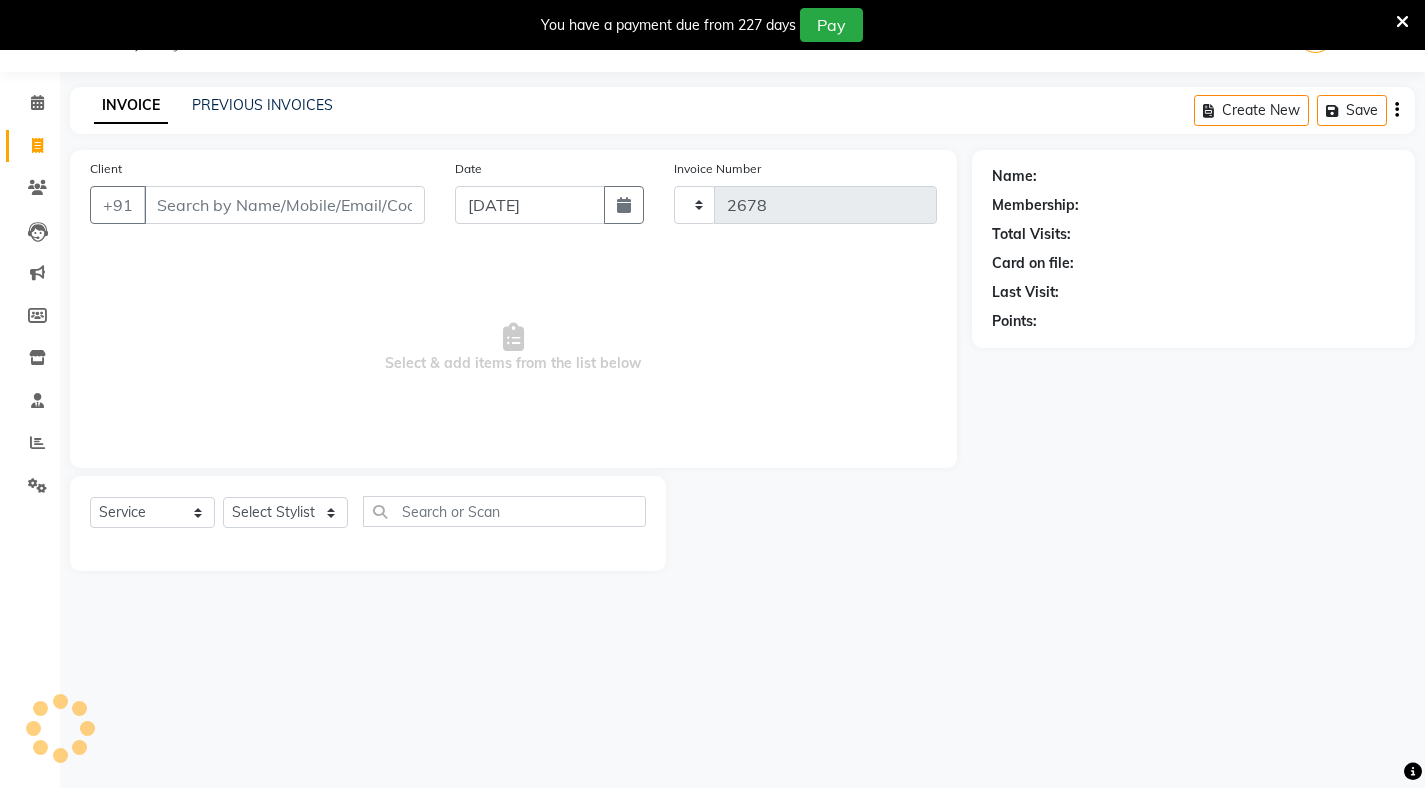 select on "7317" 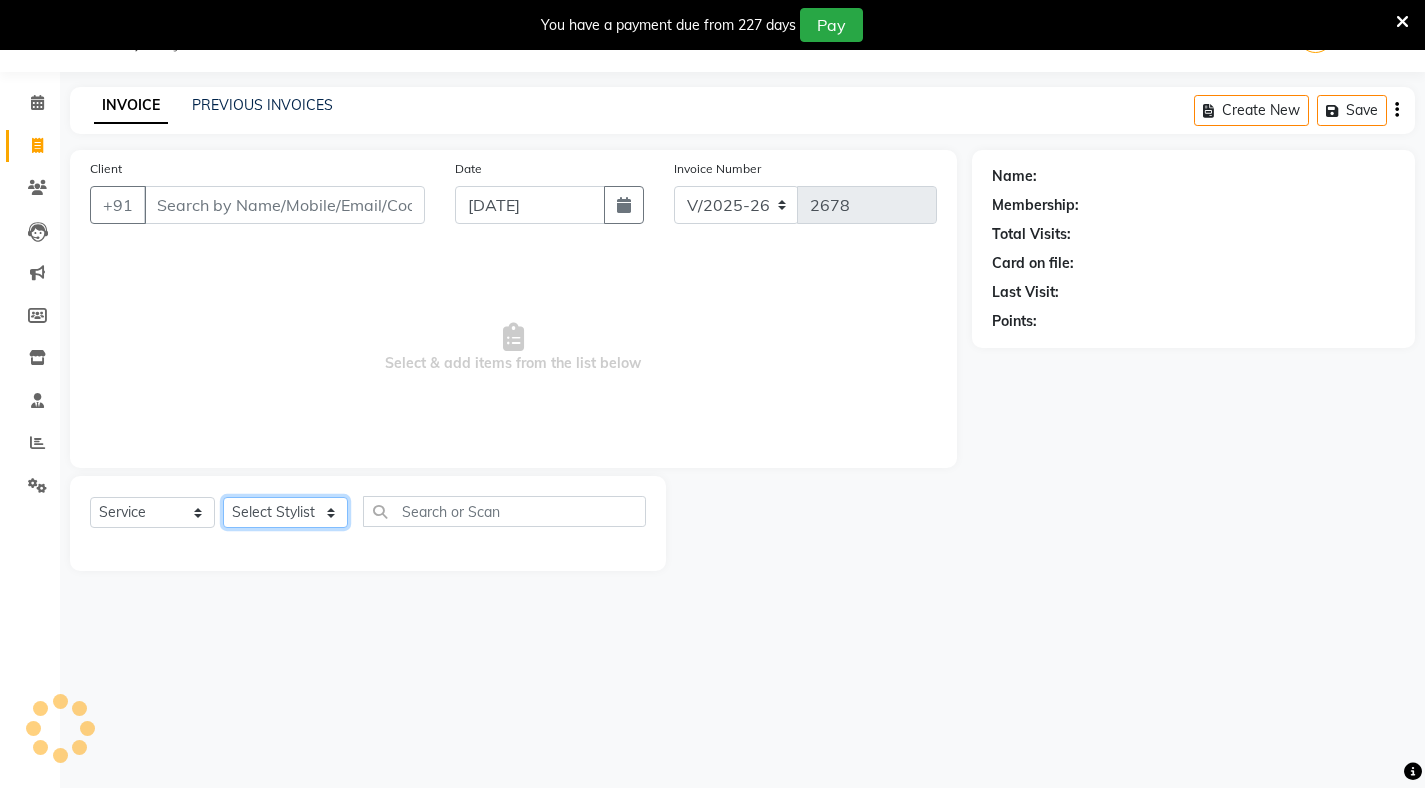 click on "Select Stylist" 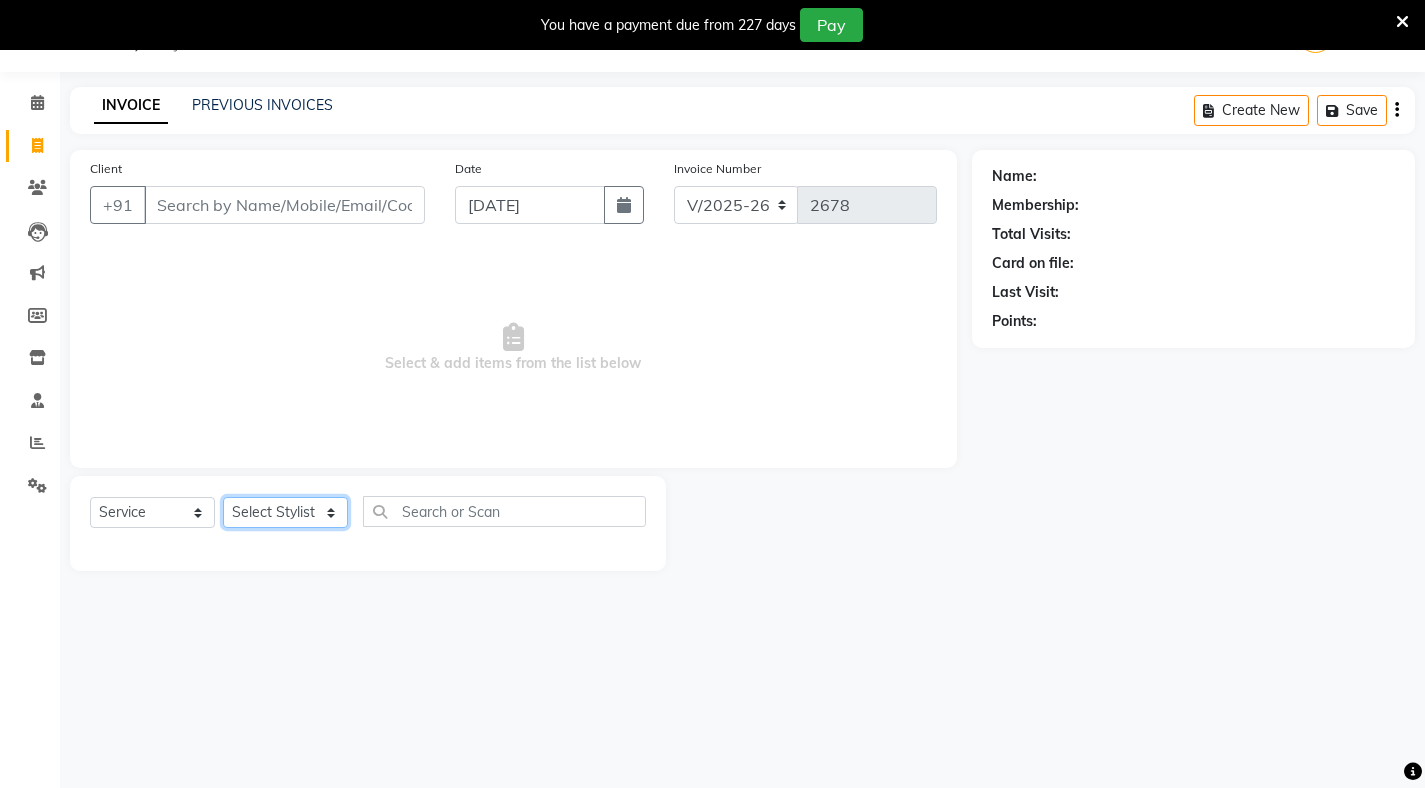 click on "Select Stylist [PERSON_NAME] [PERSON_NAME] [MEDICAL_DATA][PERSON_NAME] [PERSON_NAME] Verma" 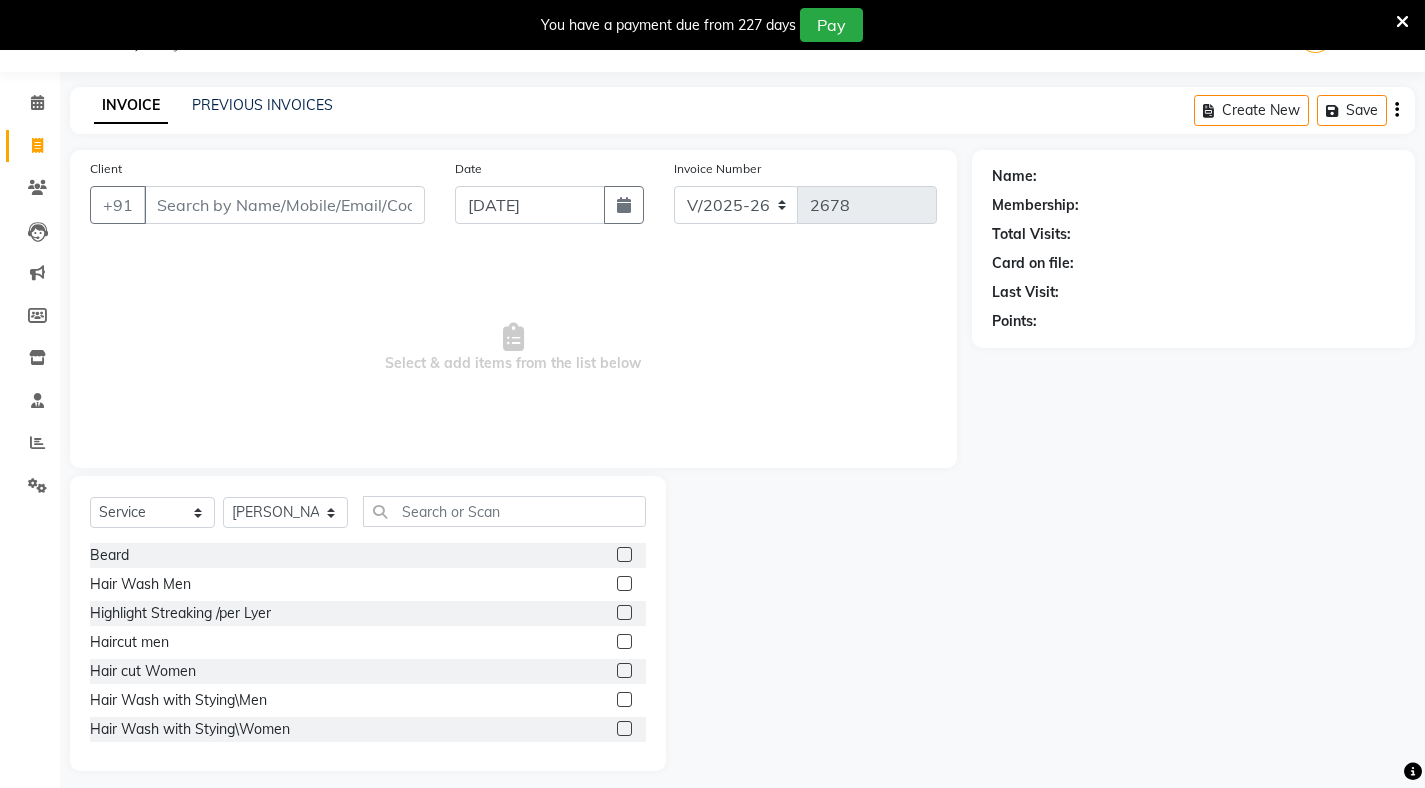 click 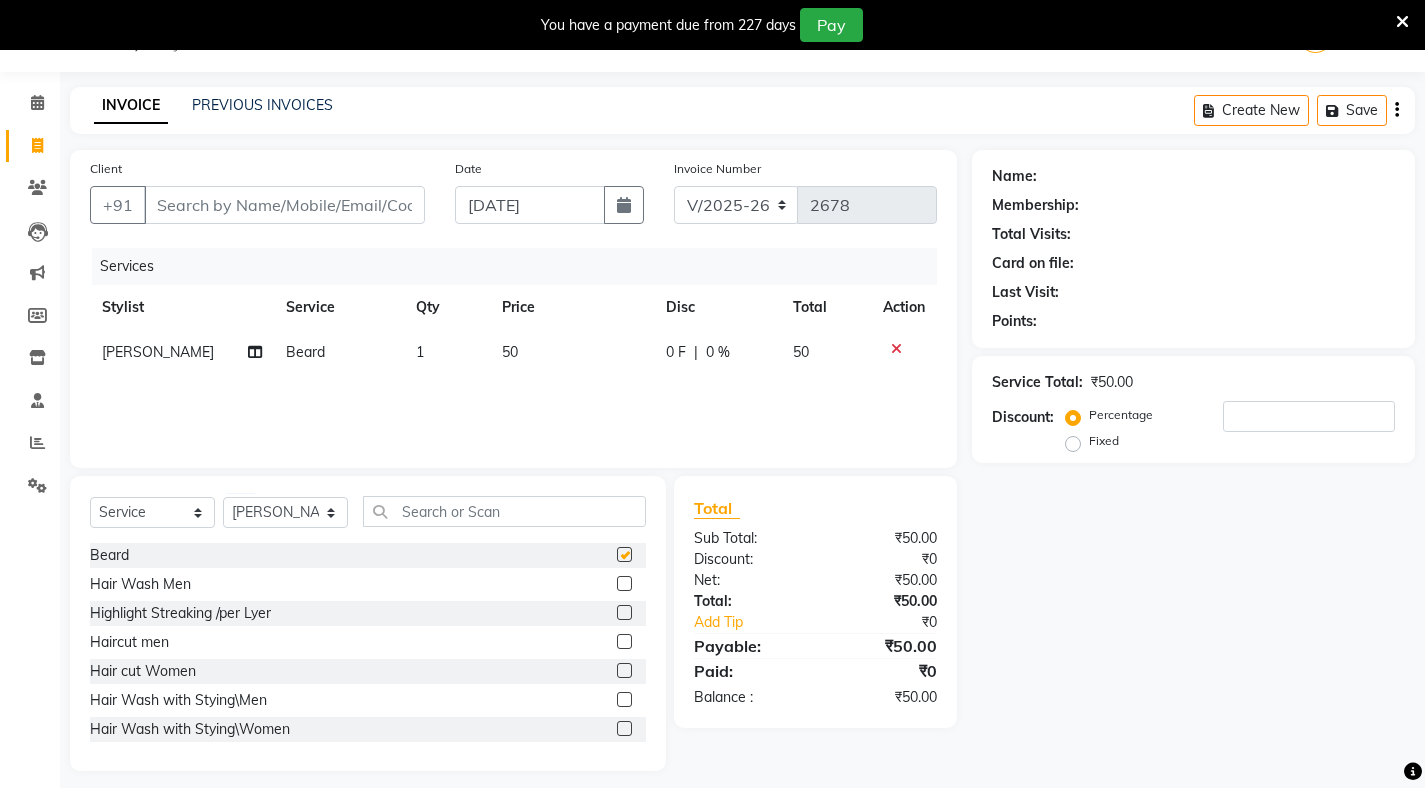 checkbox on "false" 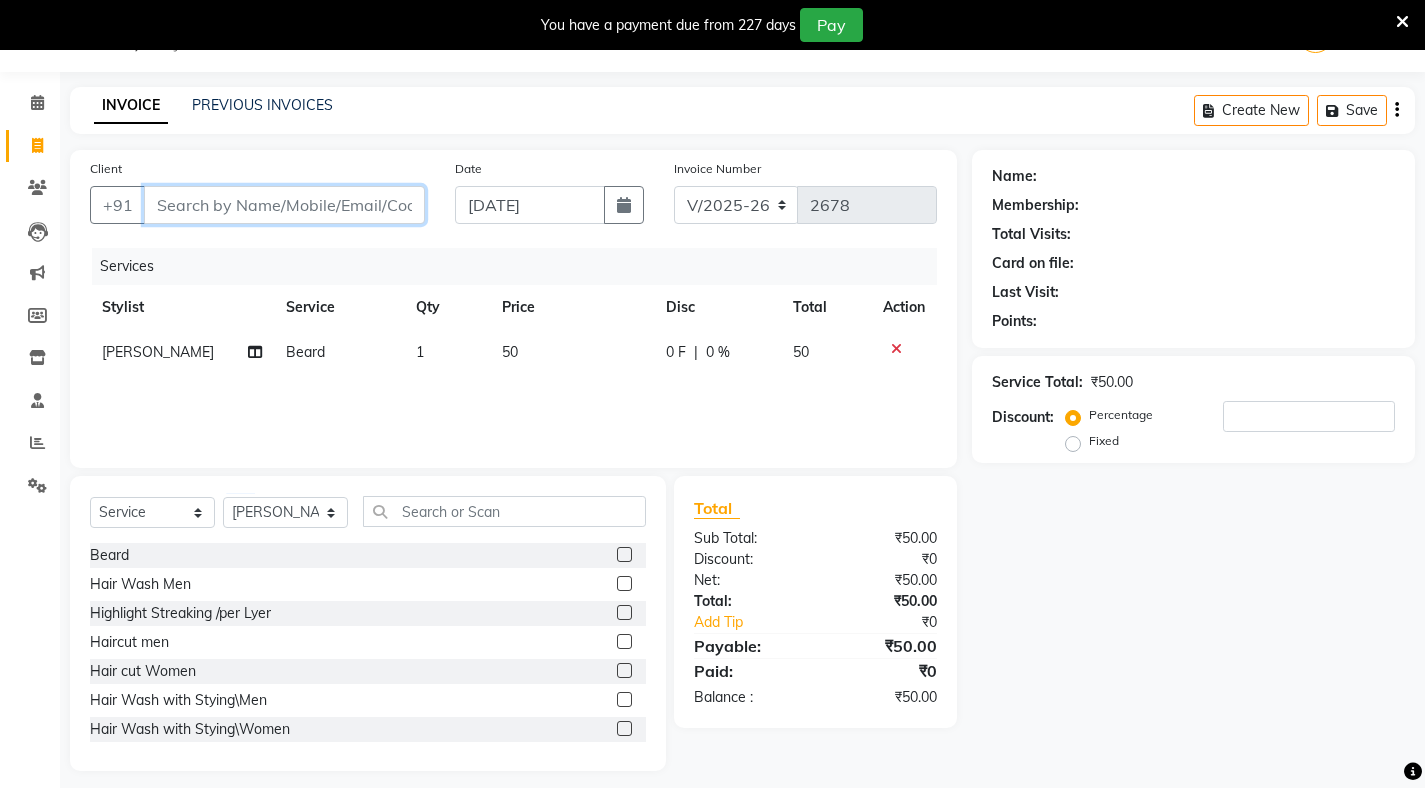 click on "Client" at bounding box center [284, 205] 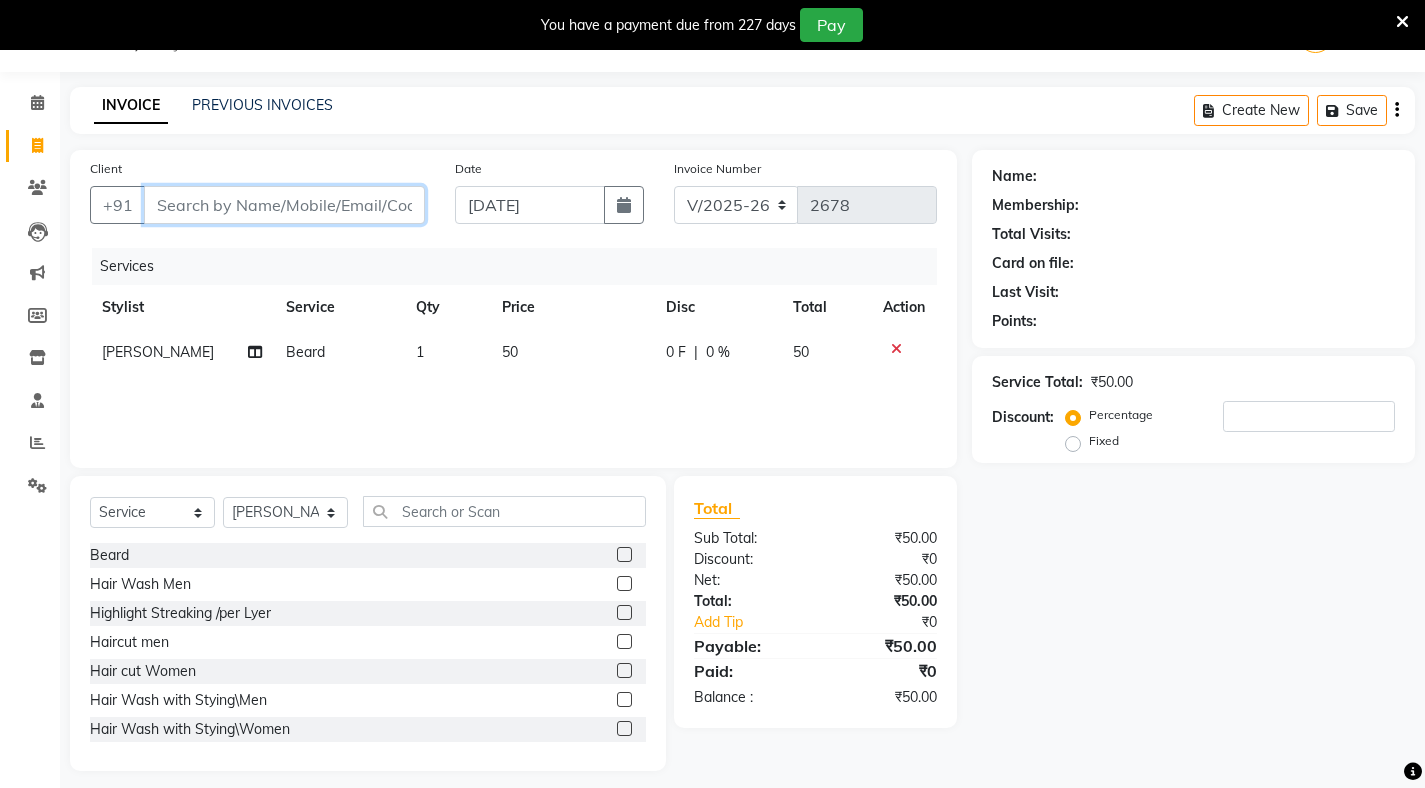 type on "8" 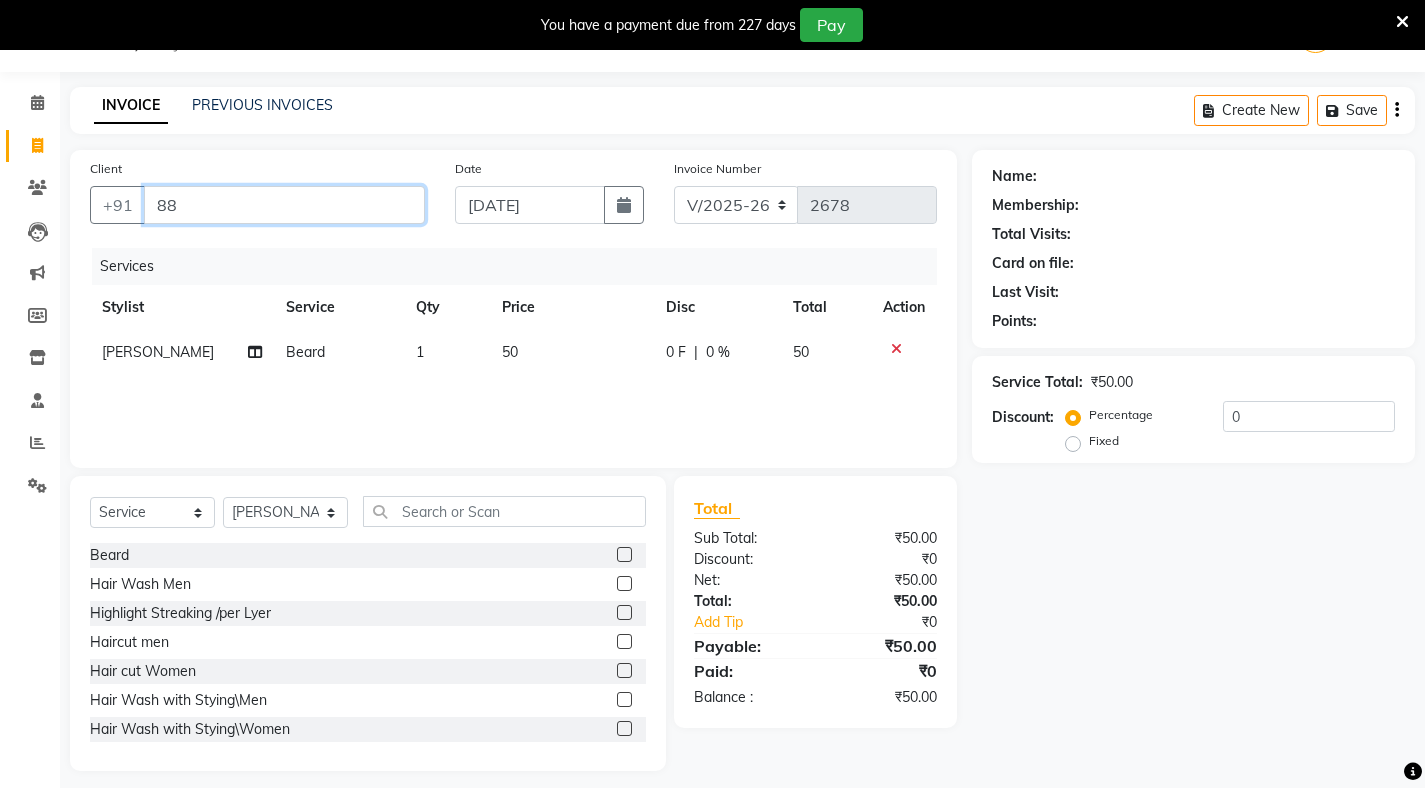 type on "8" 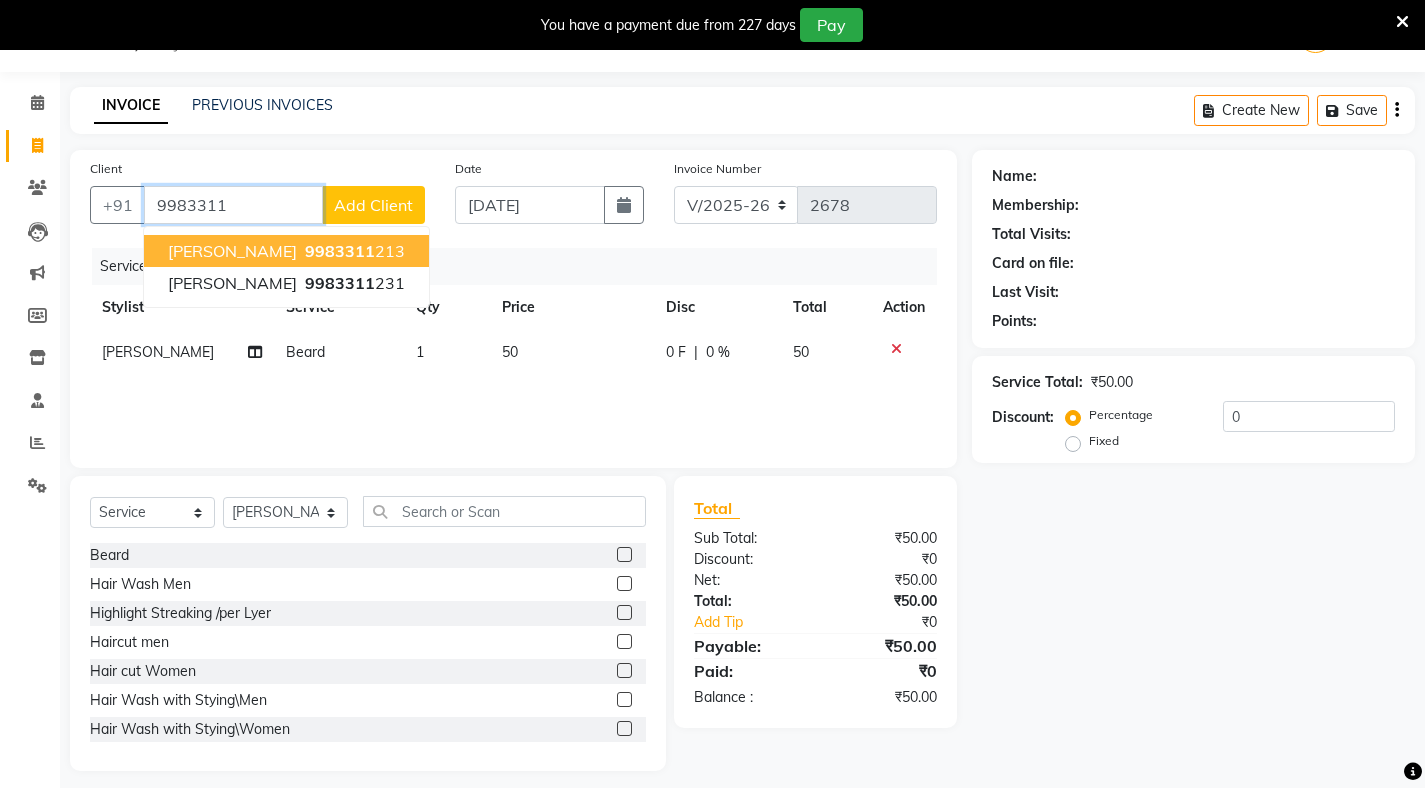 click on "[PERSON_NAME]" at bounding box center [232, 251] 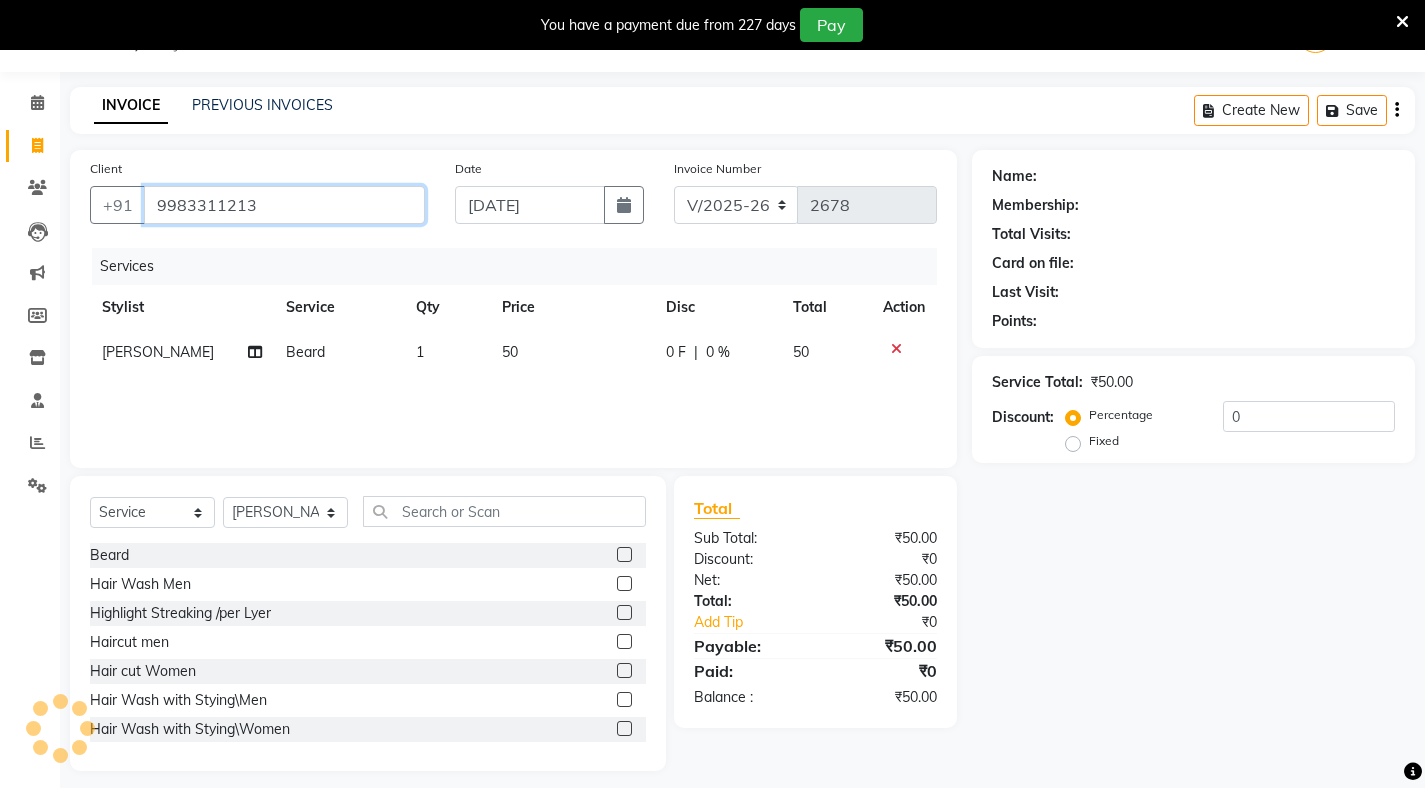 type on "9983311213" 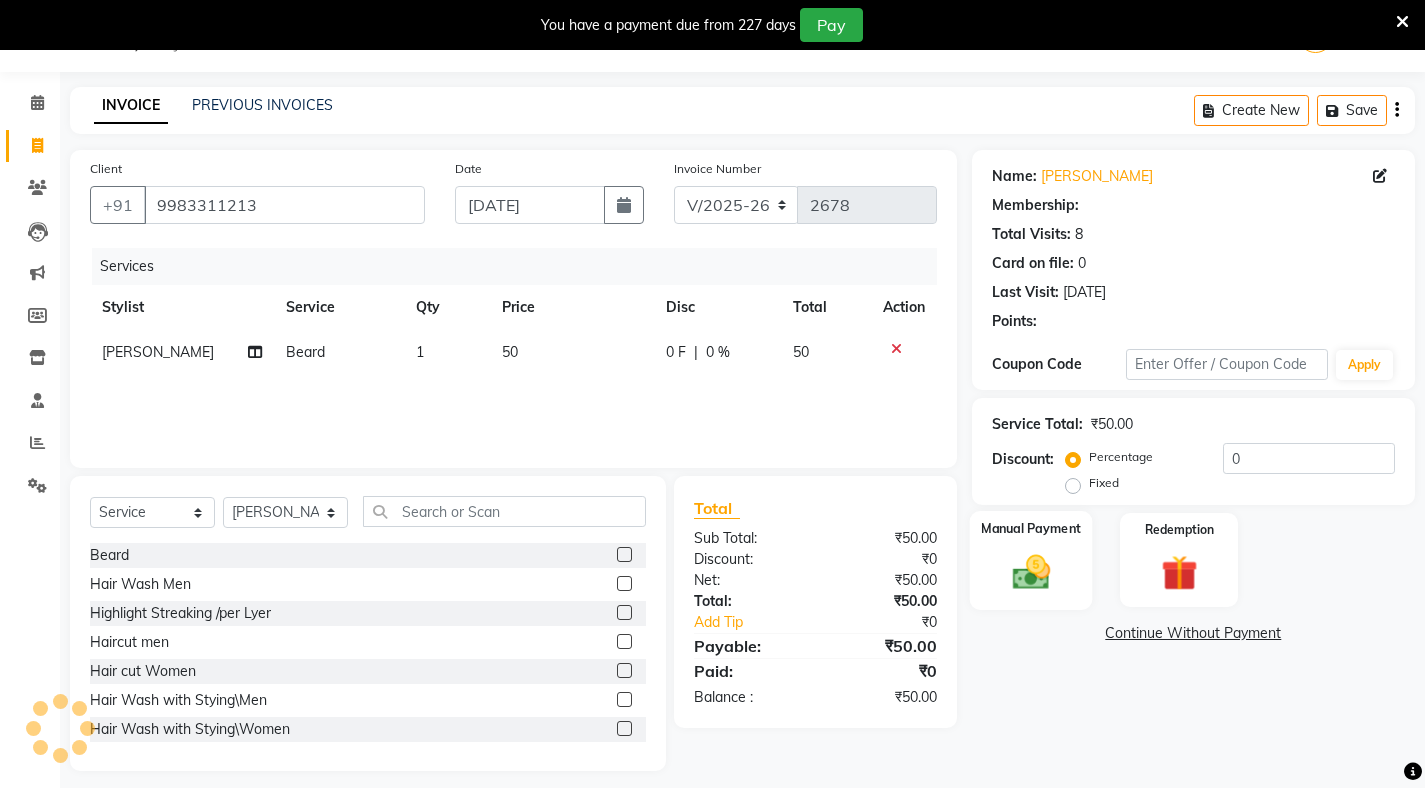 click on "Manual Payment" 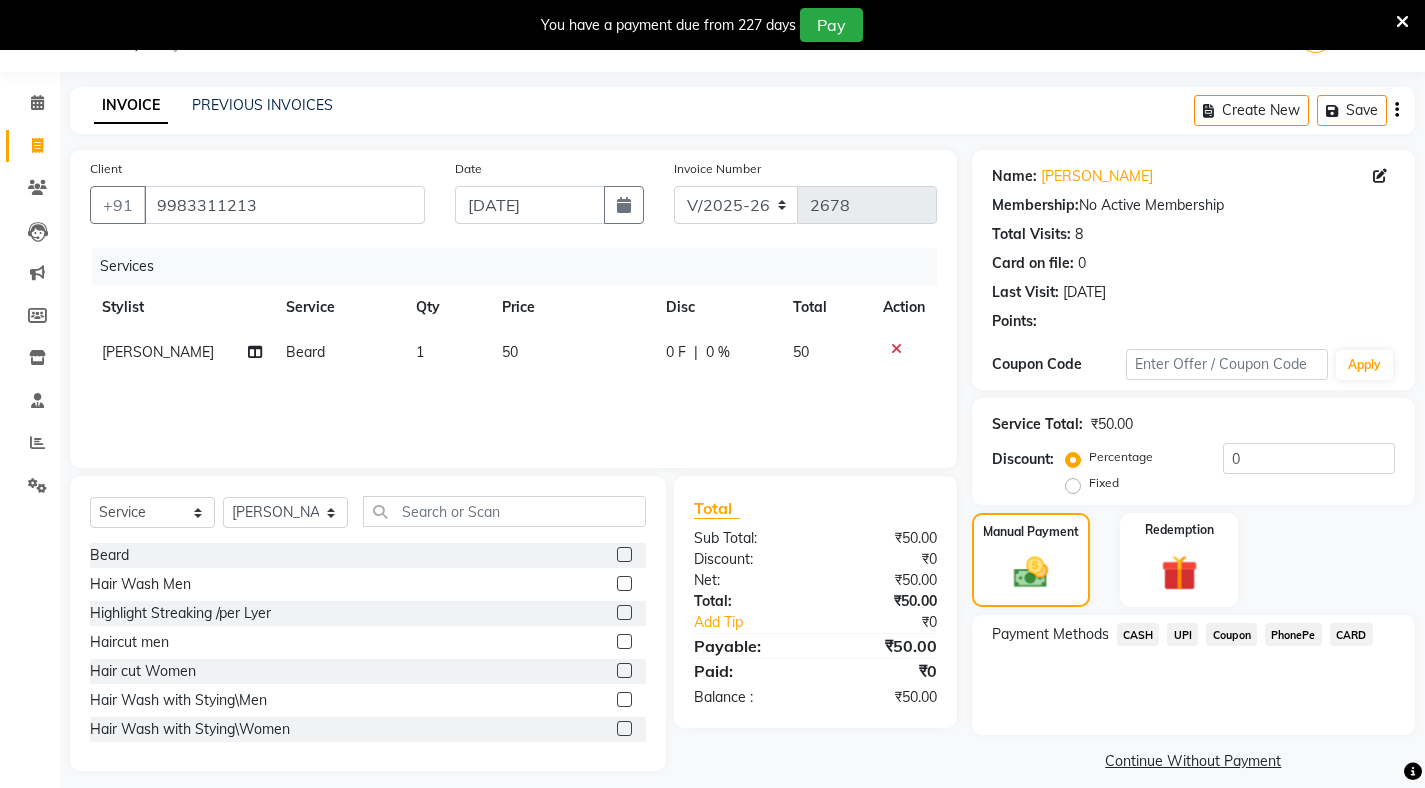click on "CASH" 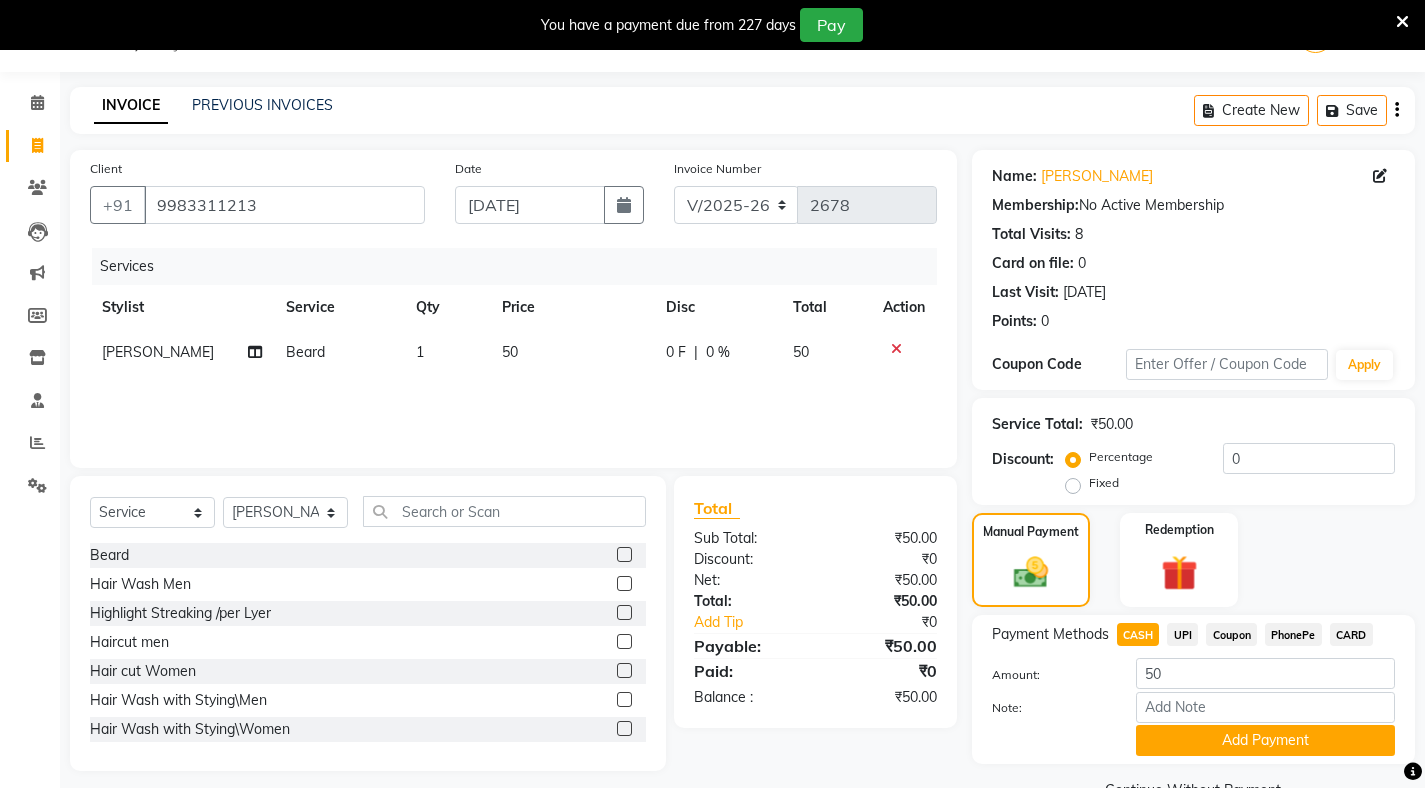 click on "UPI" 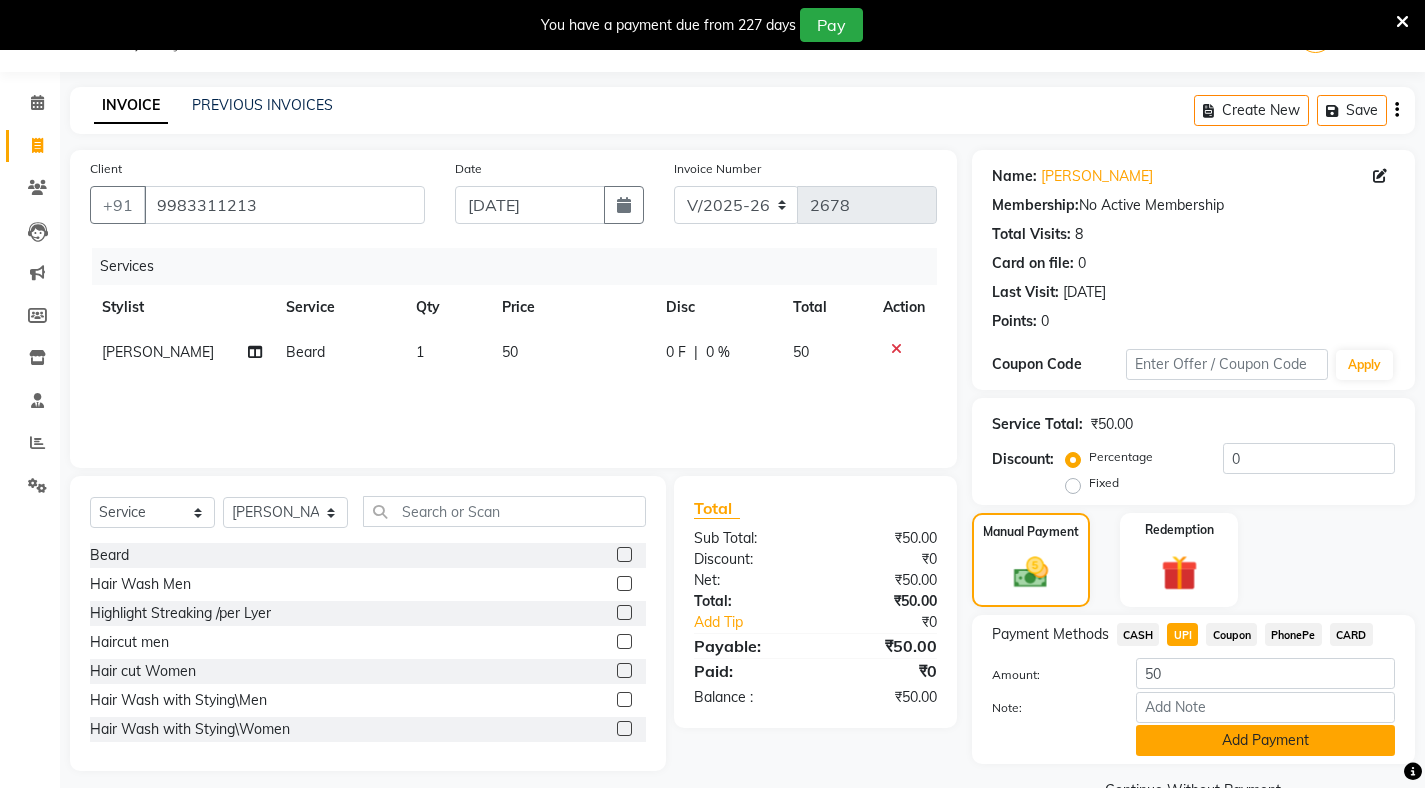 click on "Add Payment" 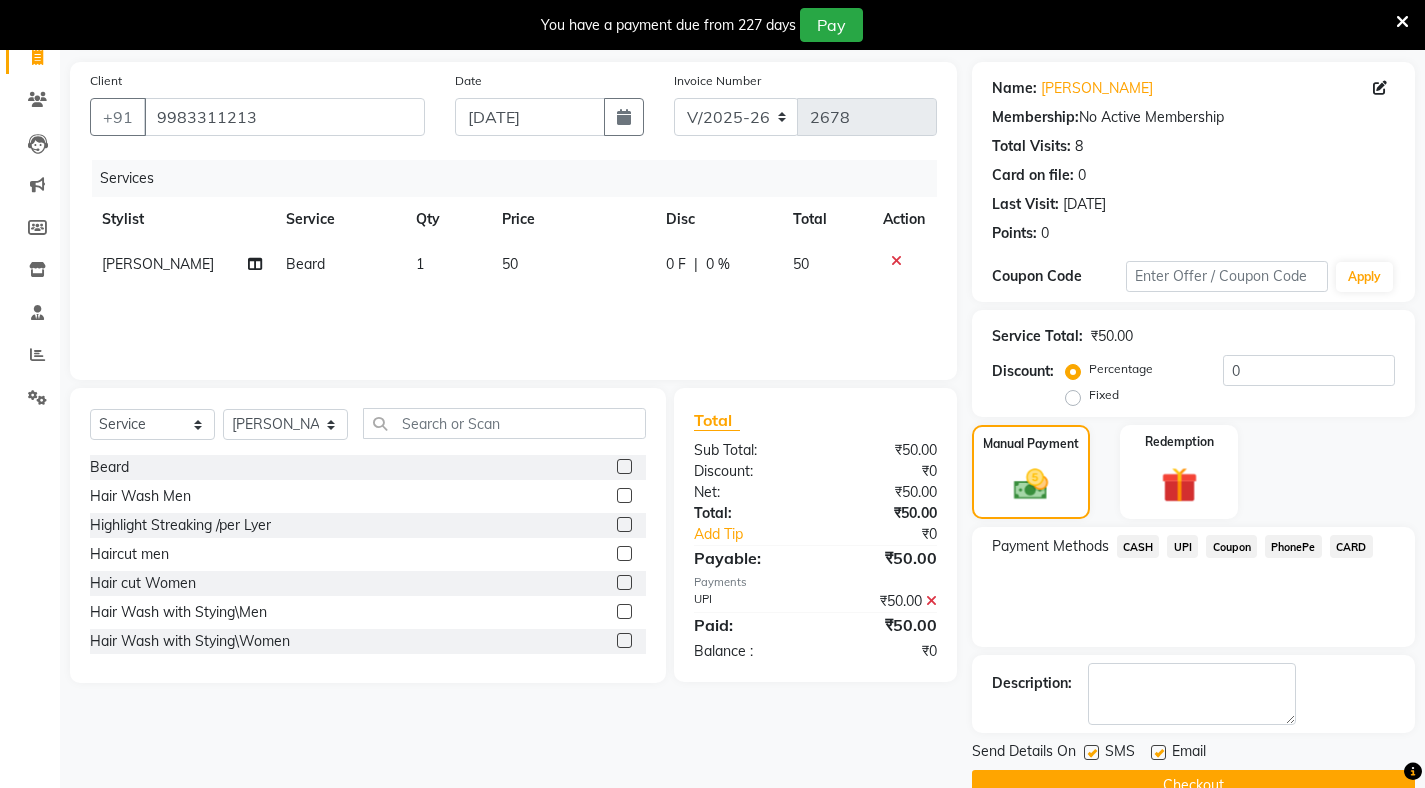 scroll, scrollTop: 181, scrollLeft: 0, axis: vertical 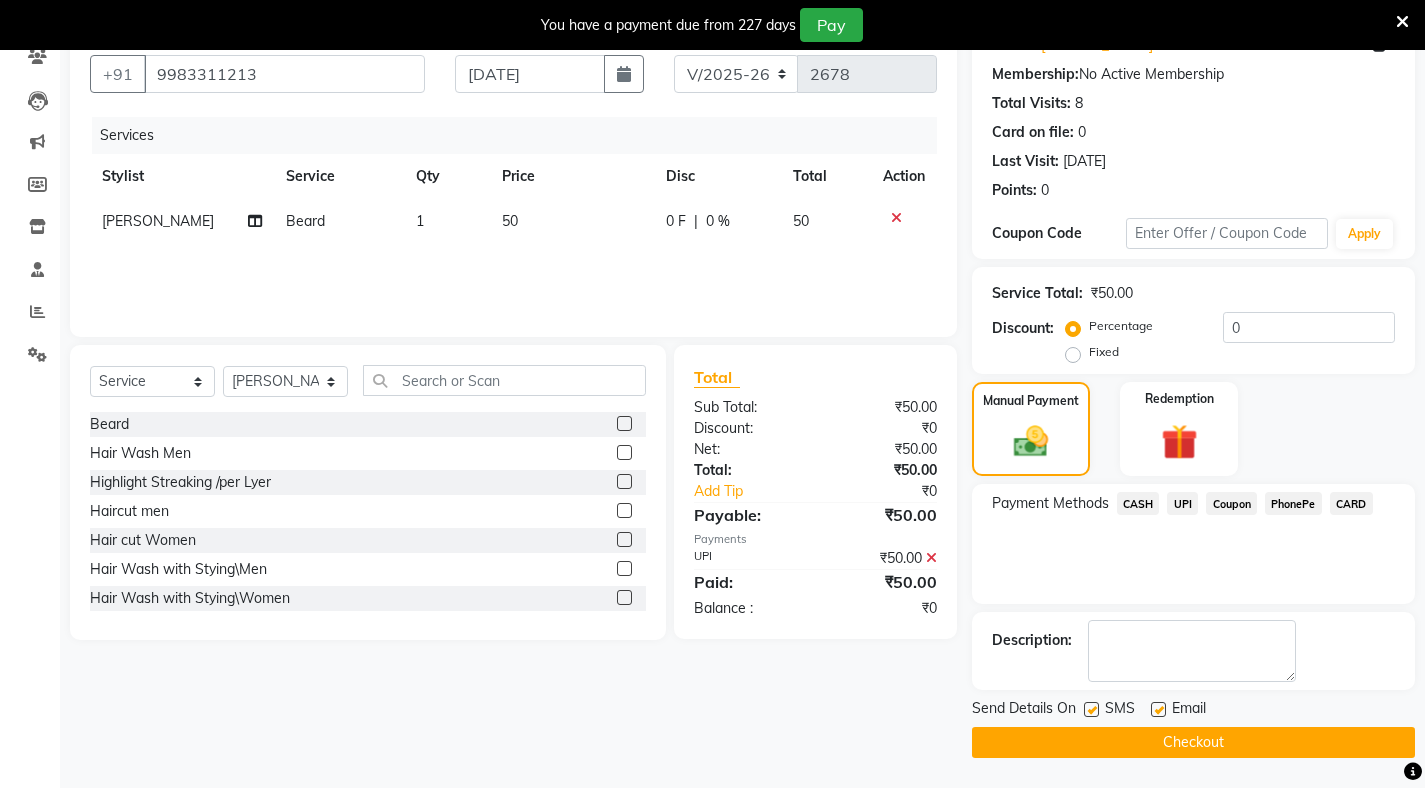 click on "Checkout" 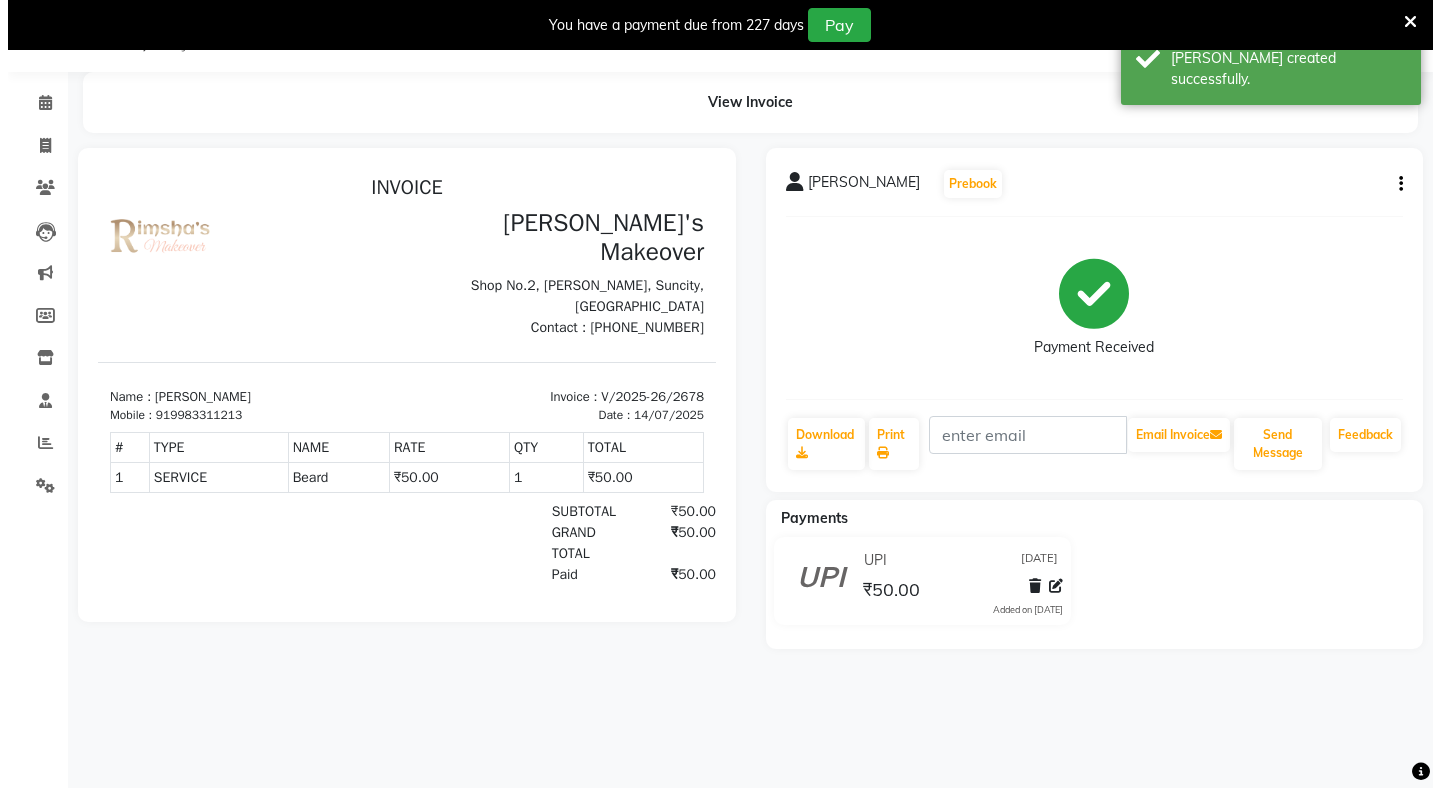 scroll, scrollTop: 0, scrollLeft: 0, axis: both 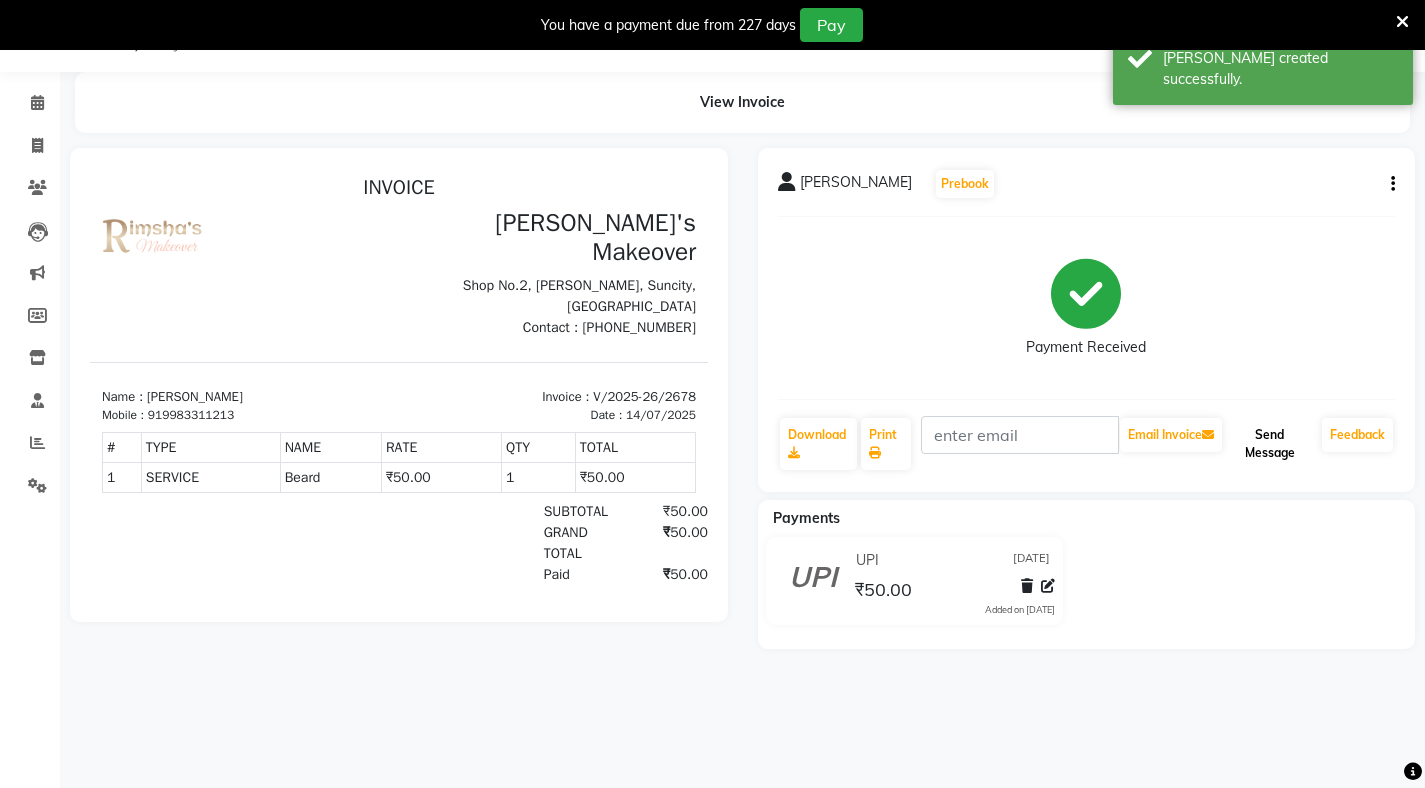 click on "Send Message" 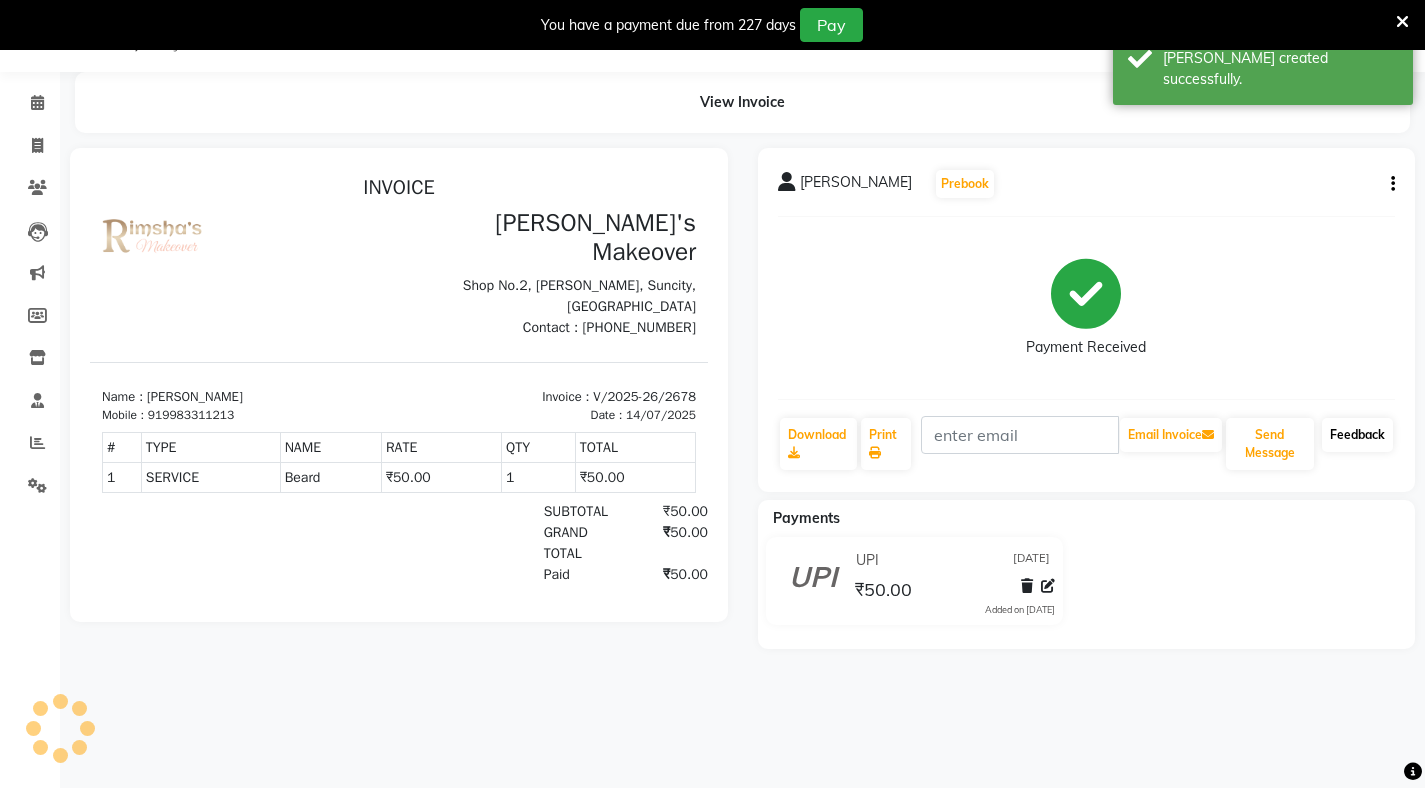 click on "Feedback" 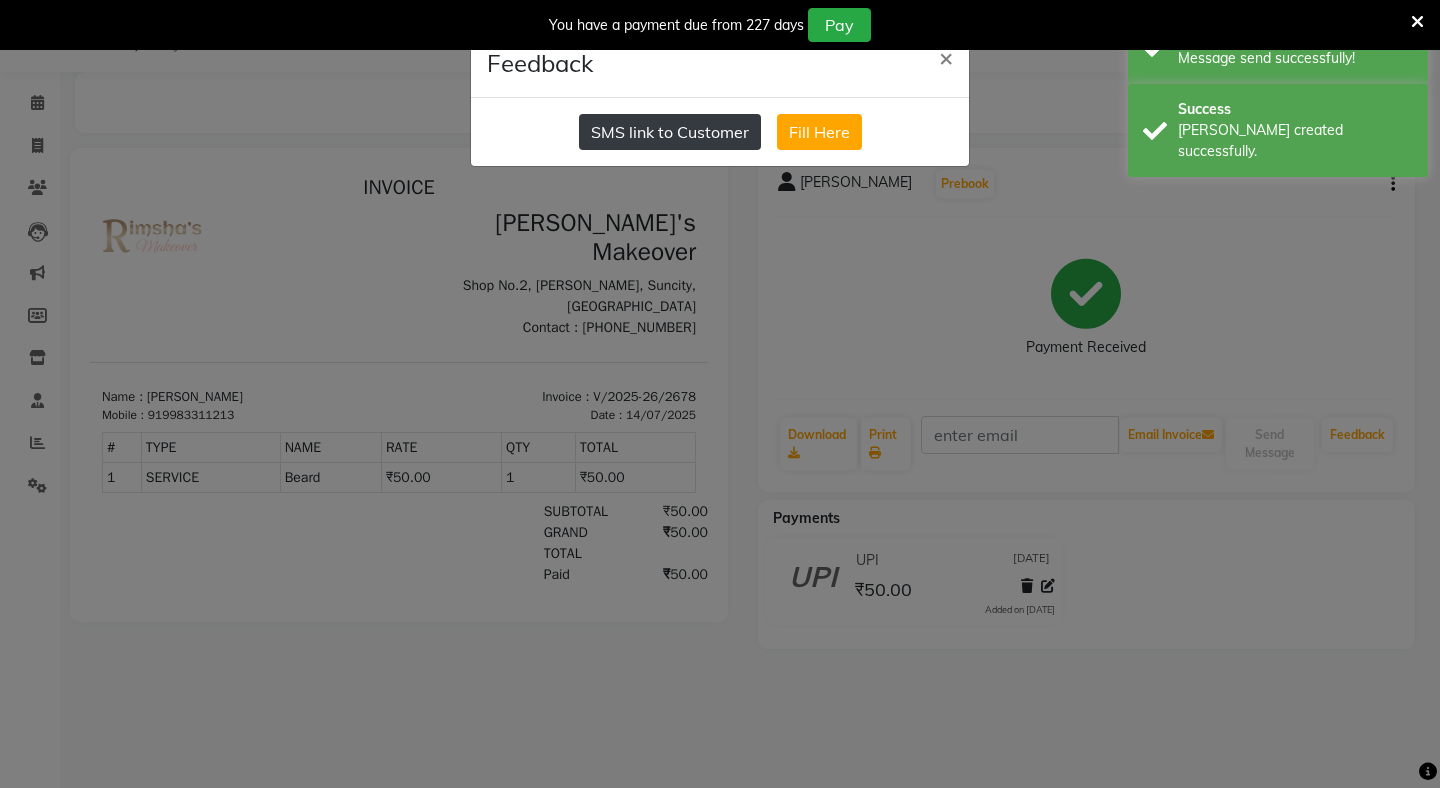 click on "SMS link to Customer" 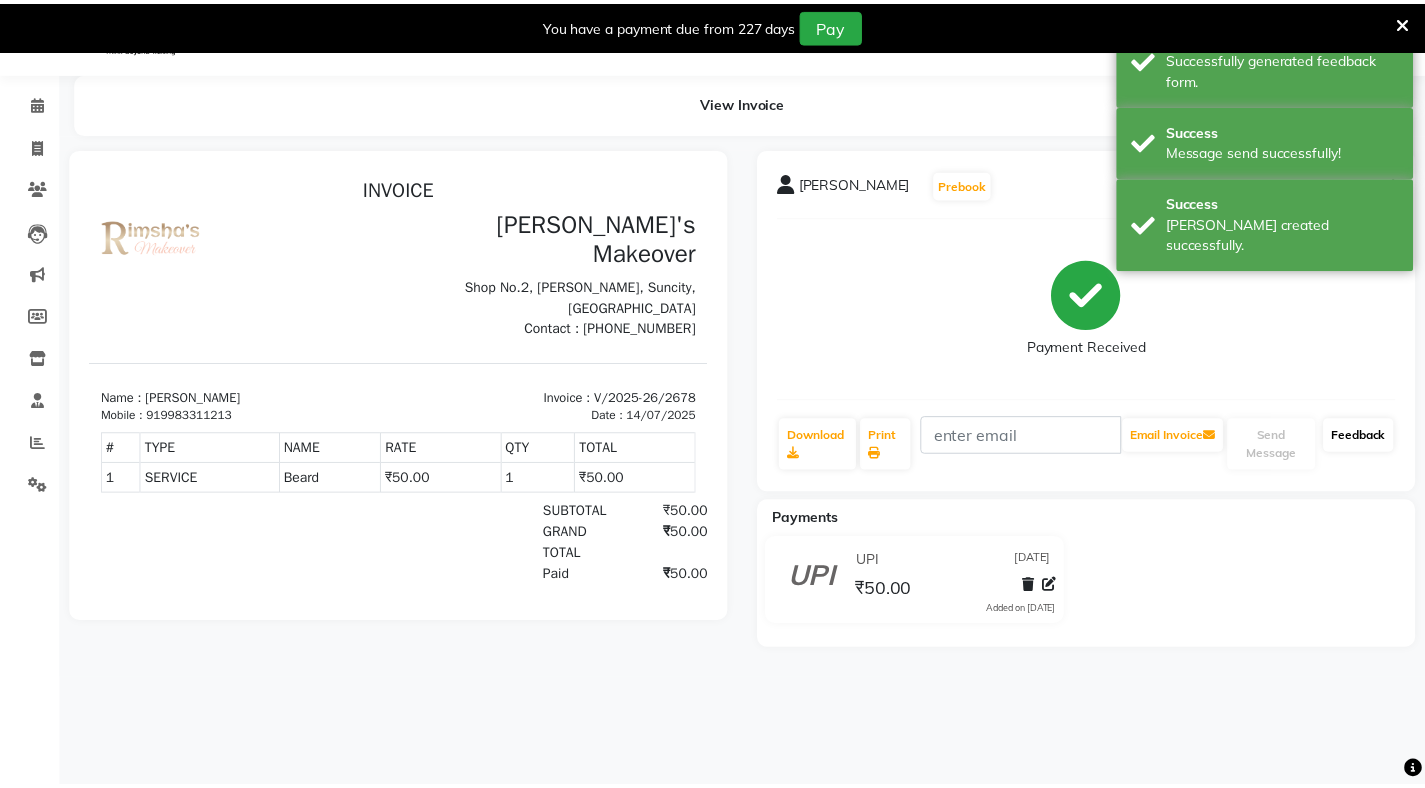 scroll, scrollTop: 0, scrollLeft: 0, axis: both 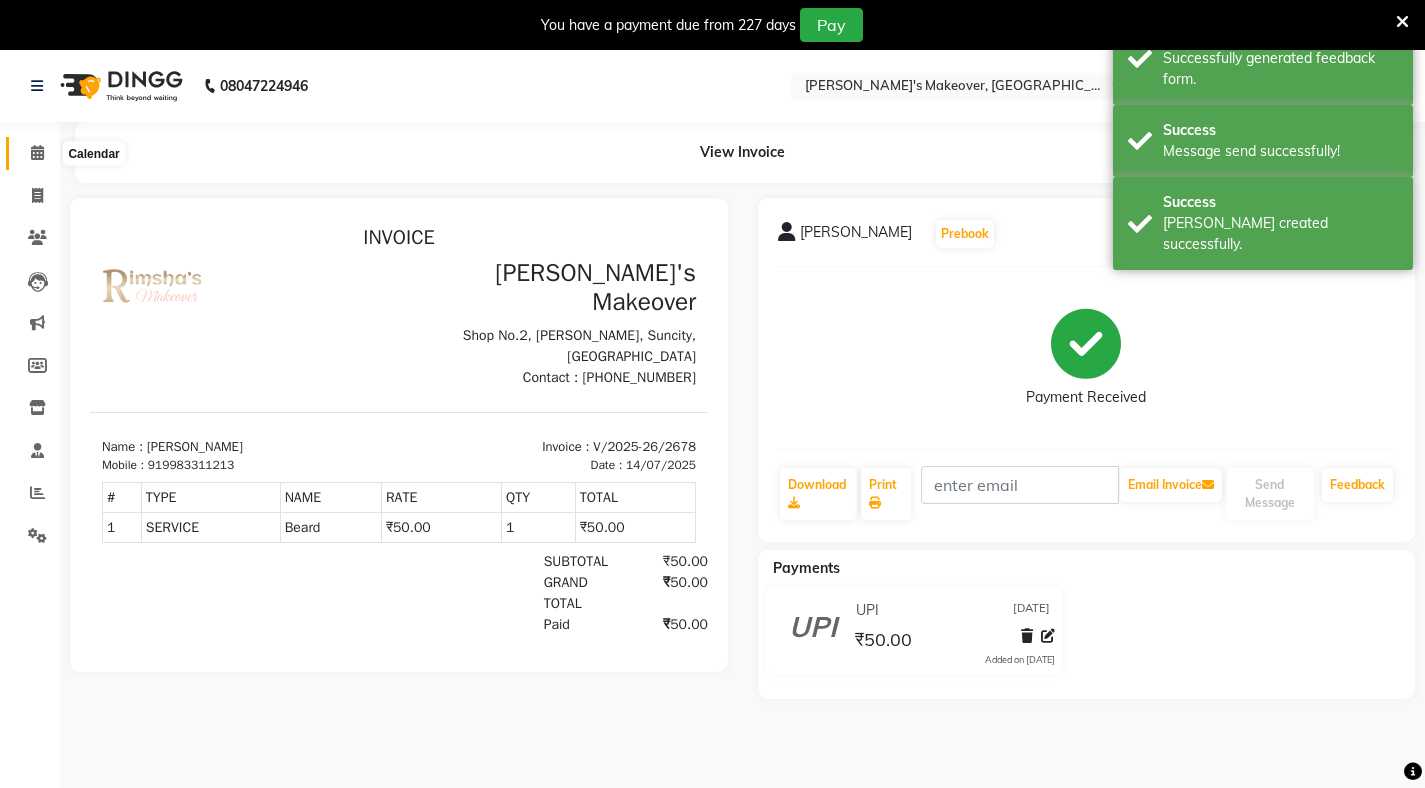 click 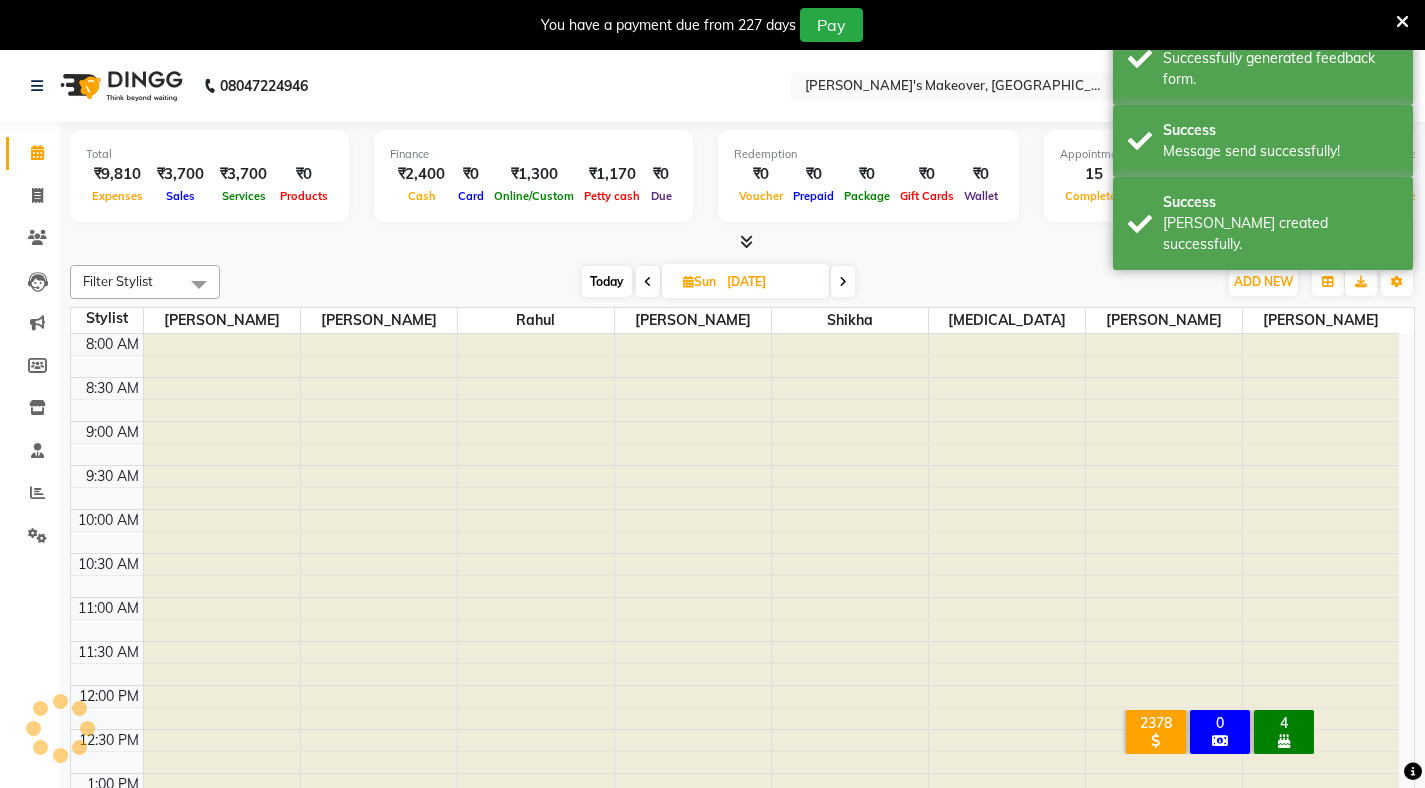 scroll, scrollTop: 567, scrollLeft: 0, axis: vertical 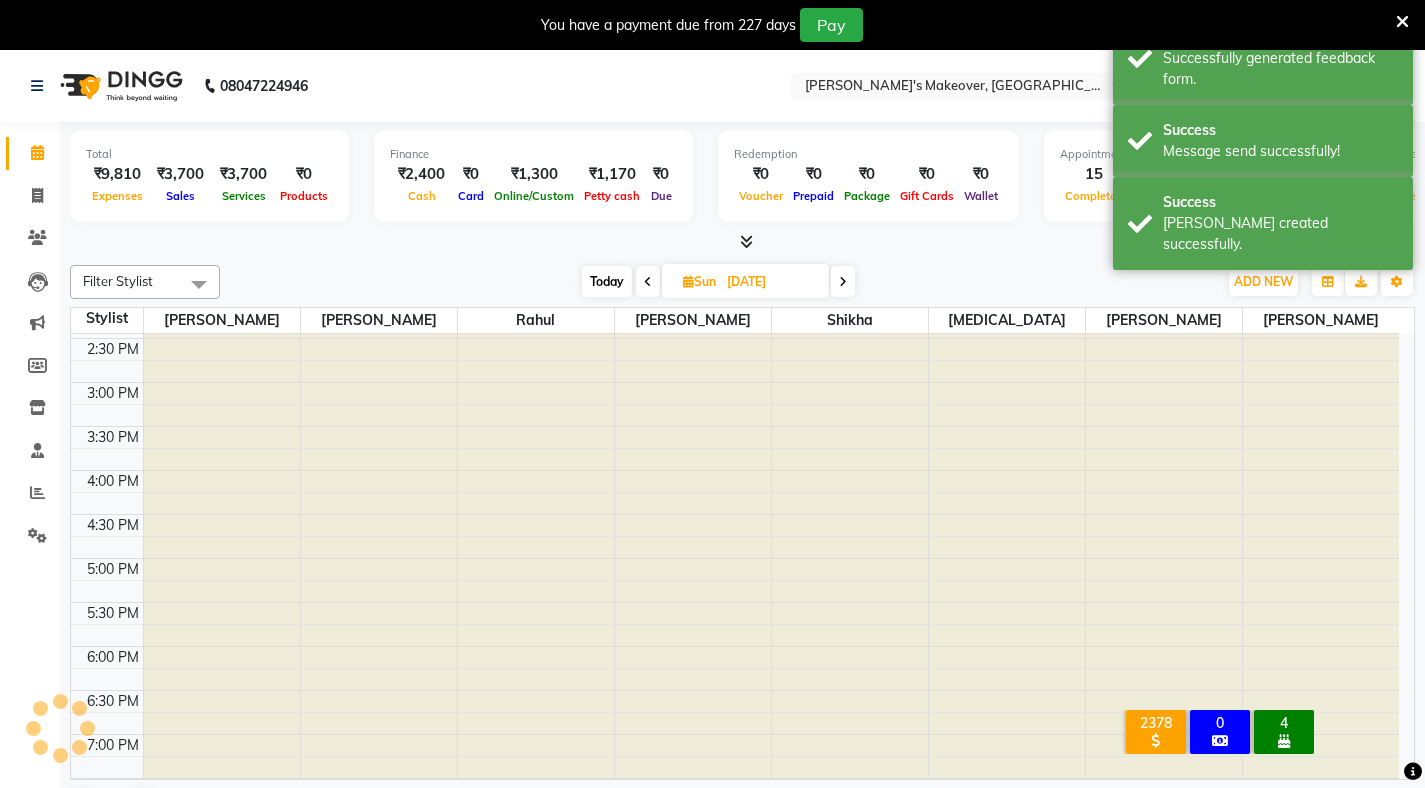 click on "Invoice" 